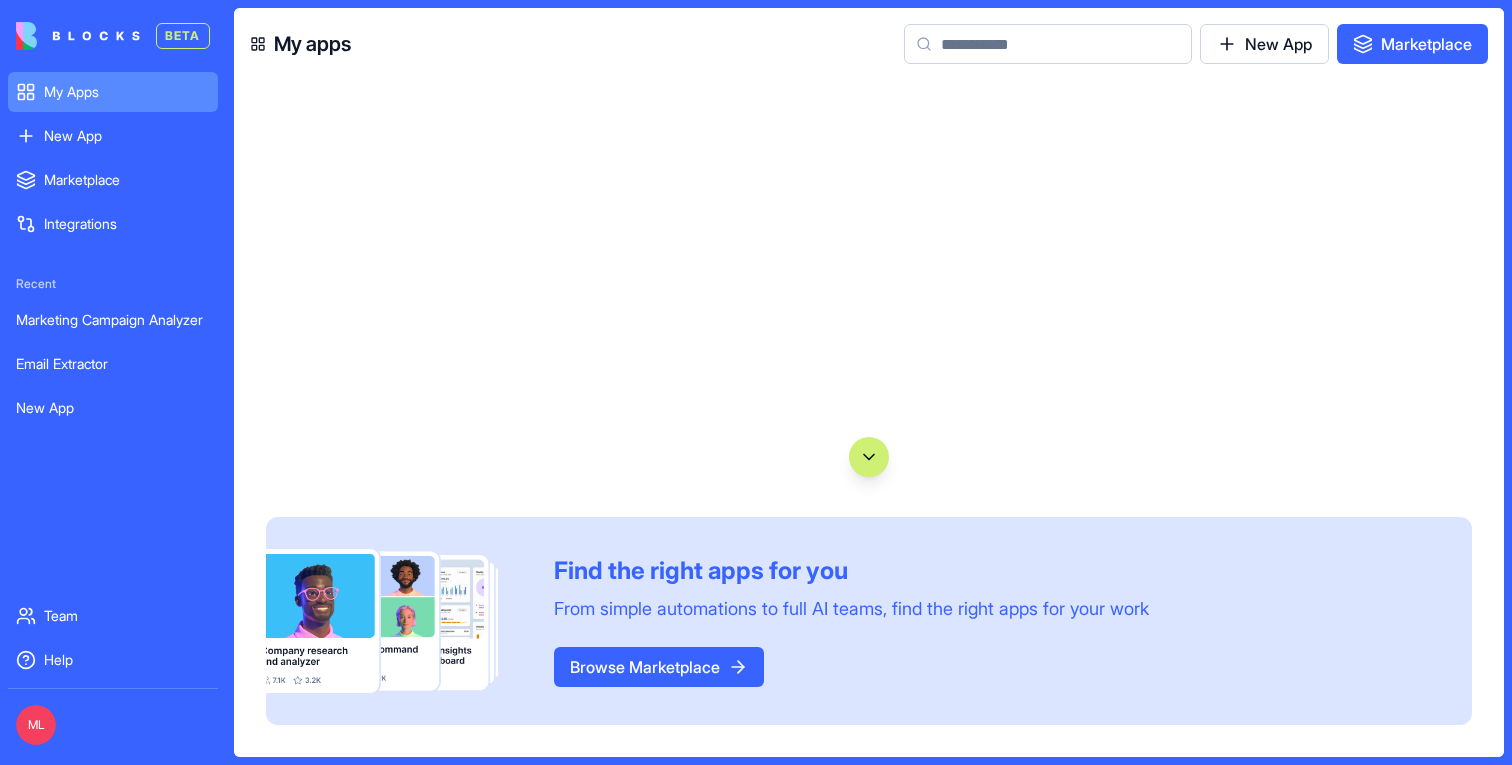type 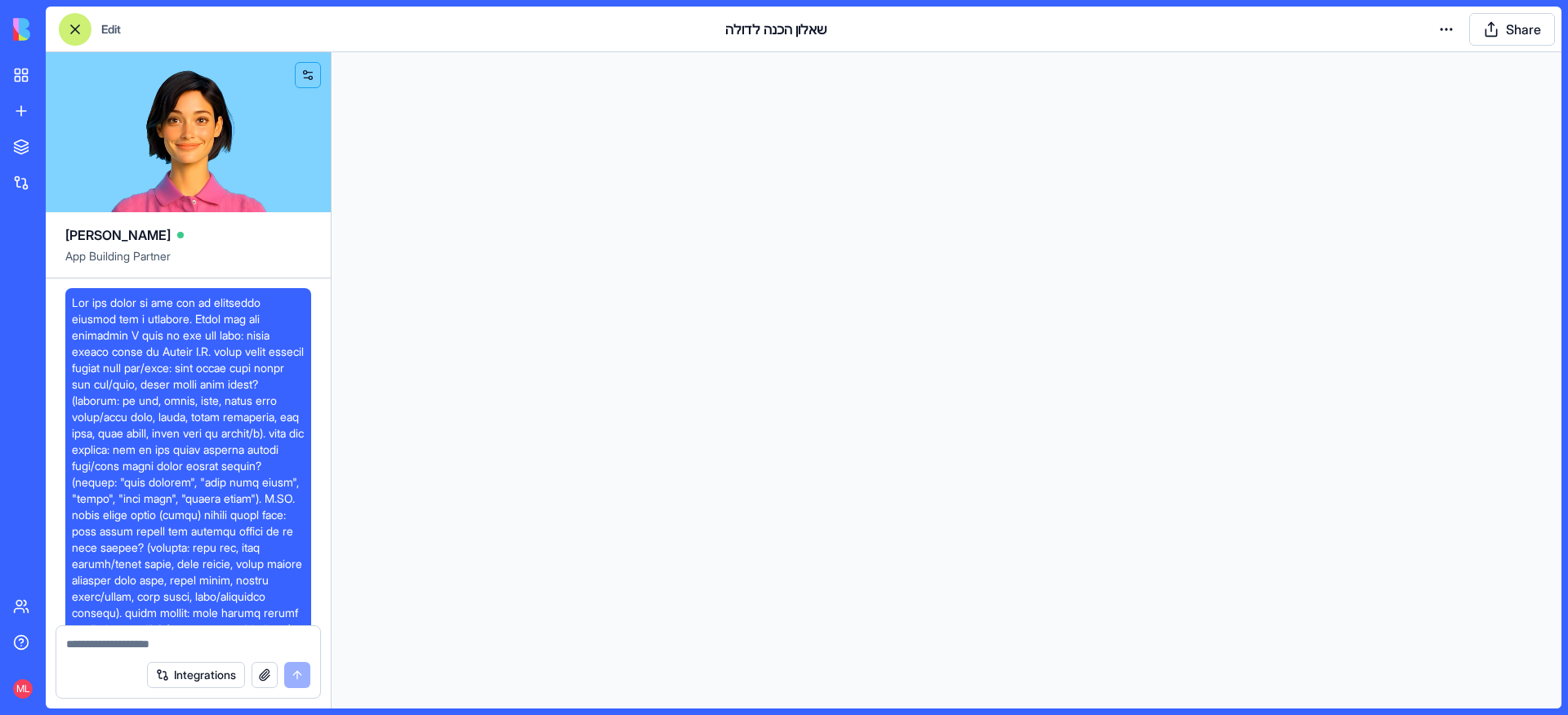 scroll, scrollTop: 0, scrollLeft: 0, axis: both 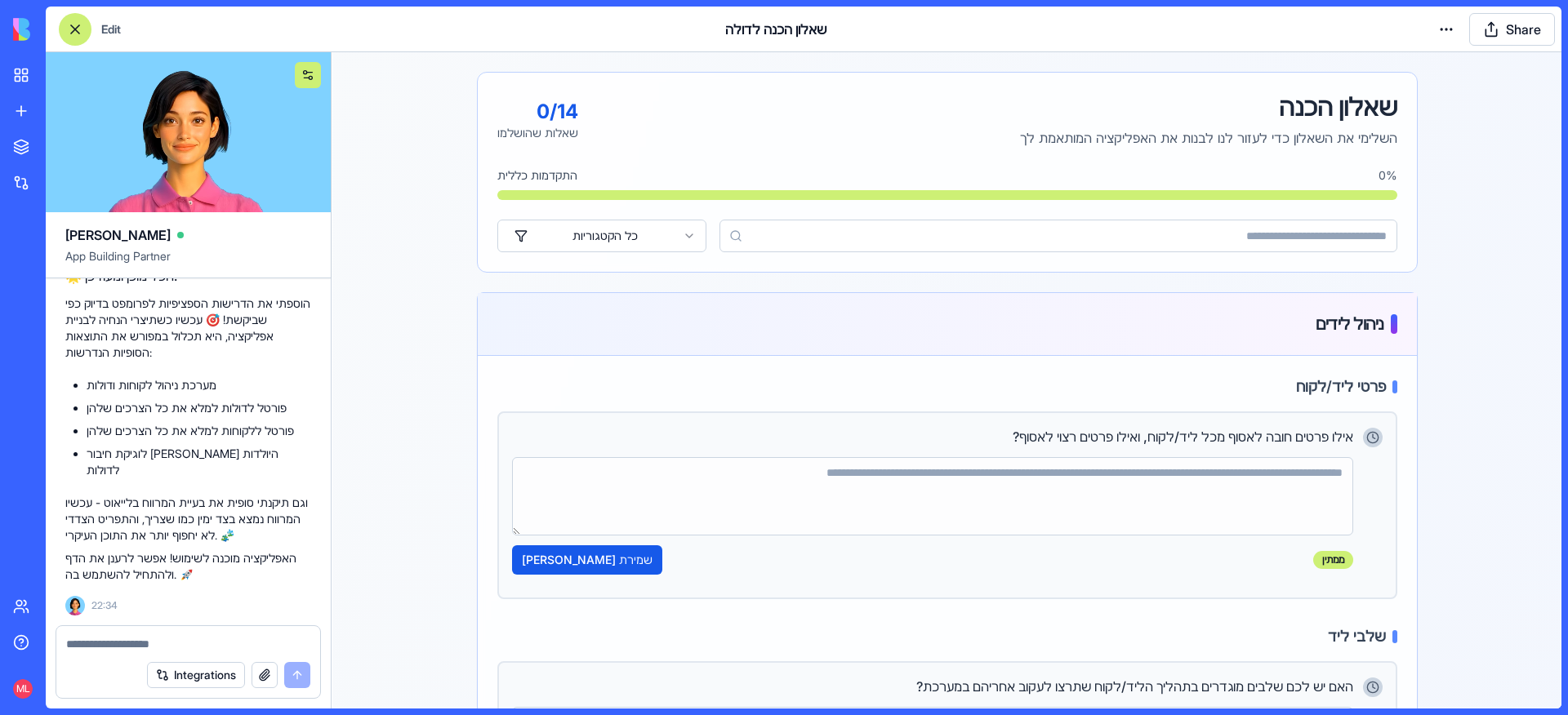 click at bounding box center [308, 75] 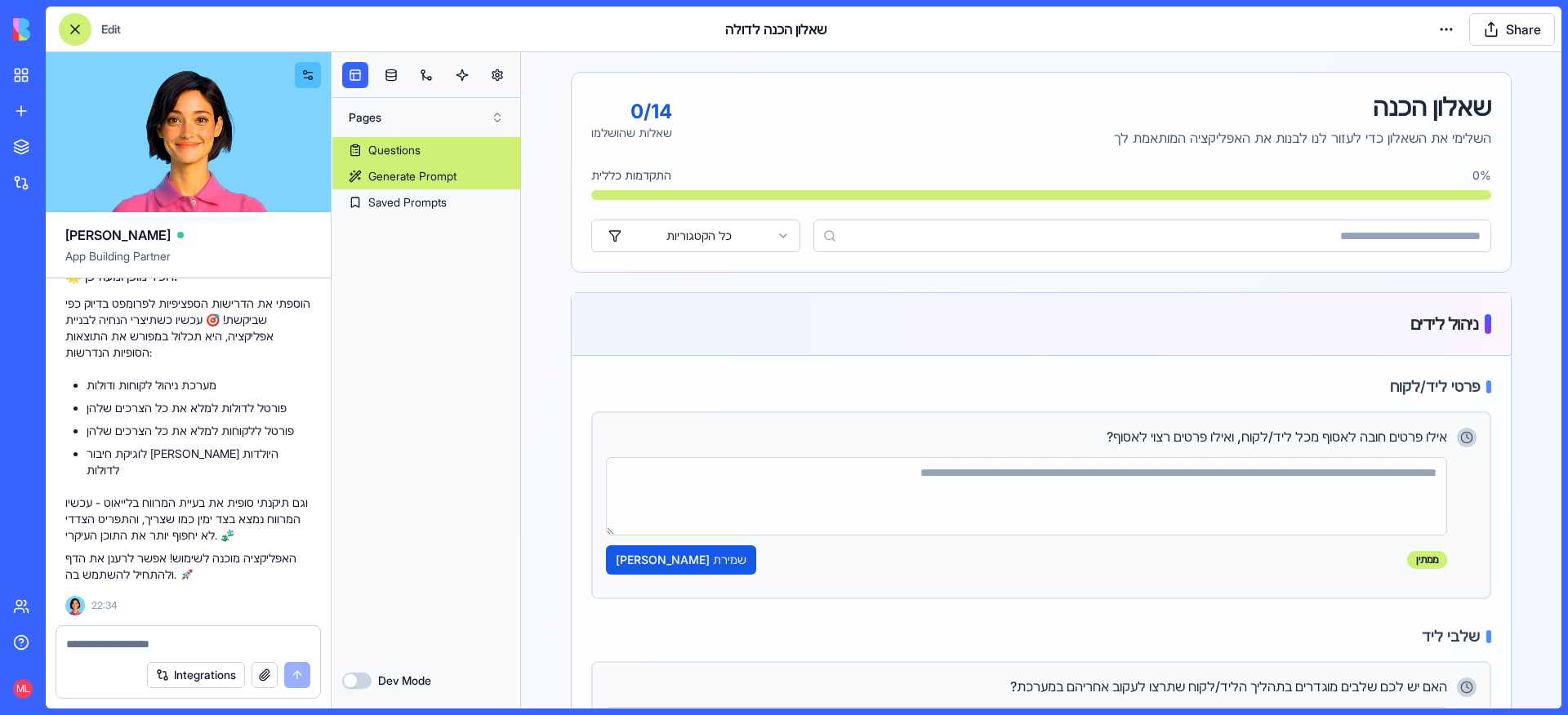 click on "Generate Prompt" at bounding box center (412, 176) 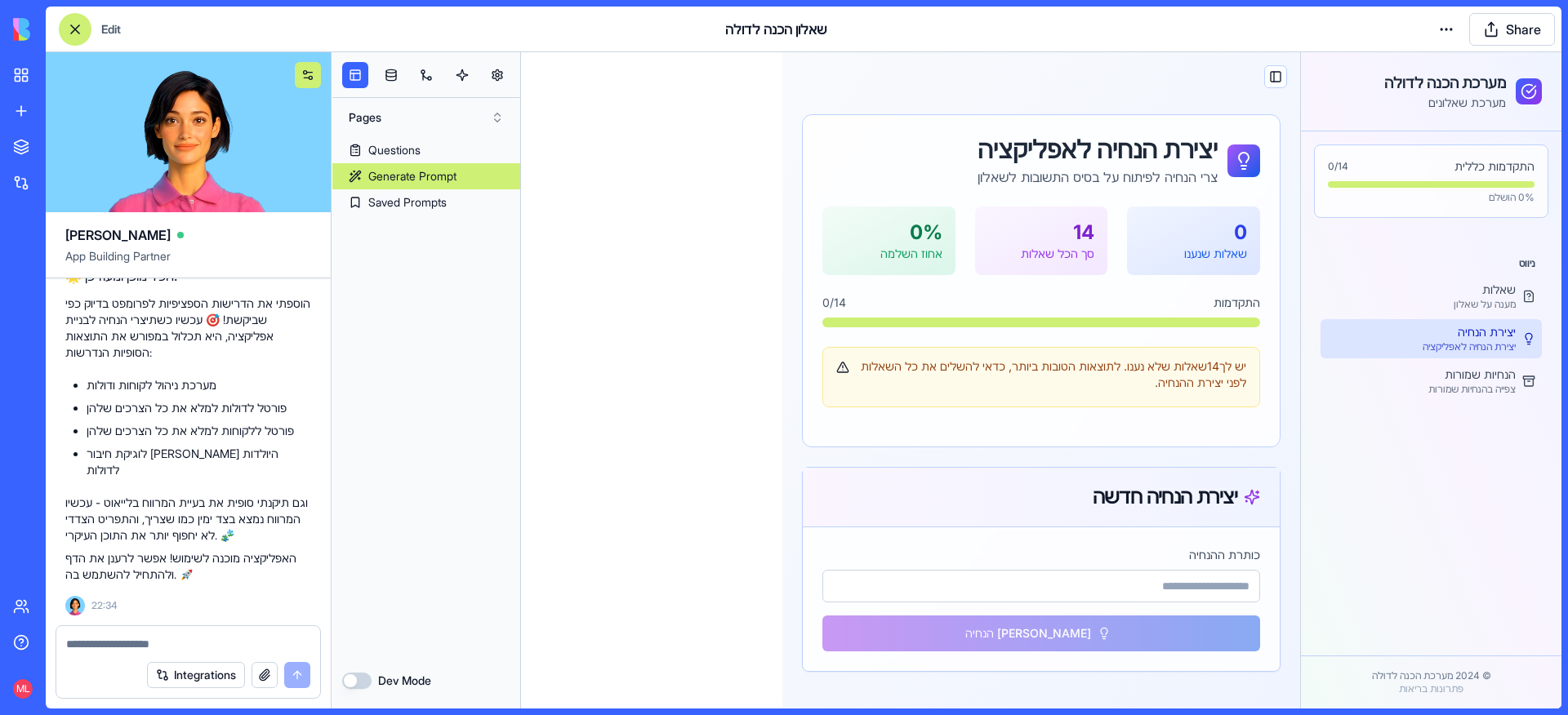 click at bounding box center (308, 75) 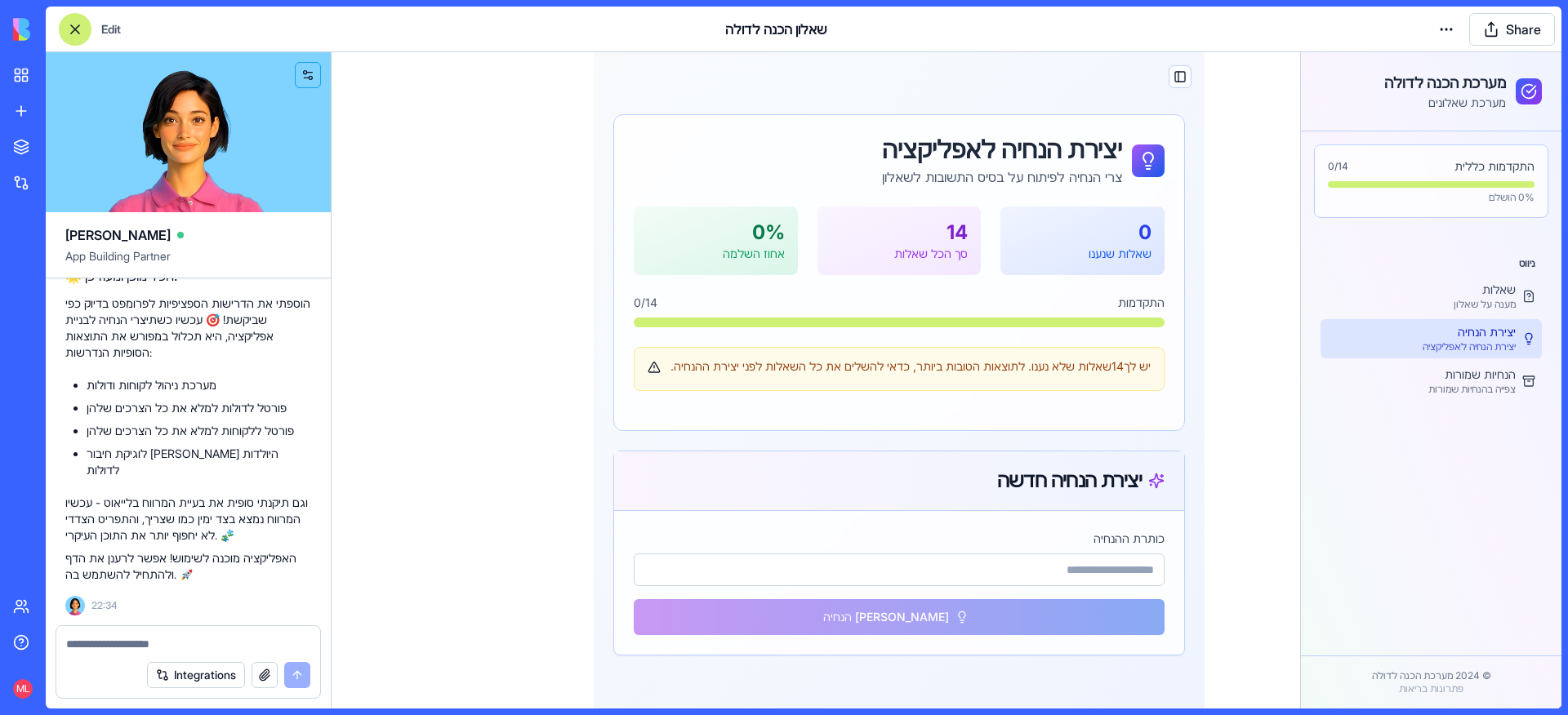 click on "ניווט" at bounding box center [1431, 264] 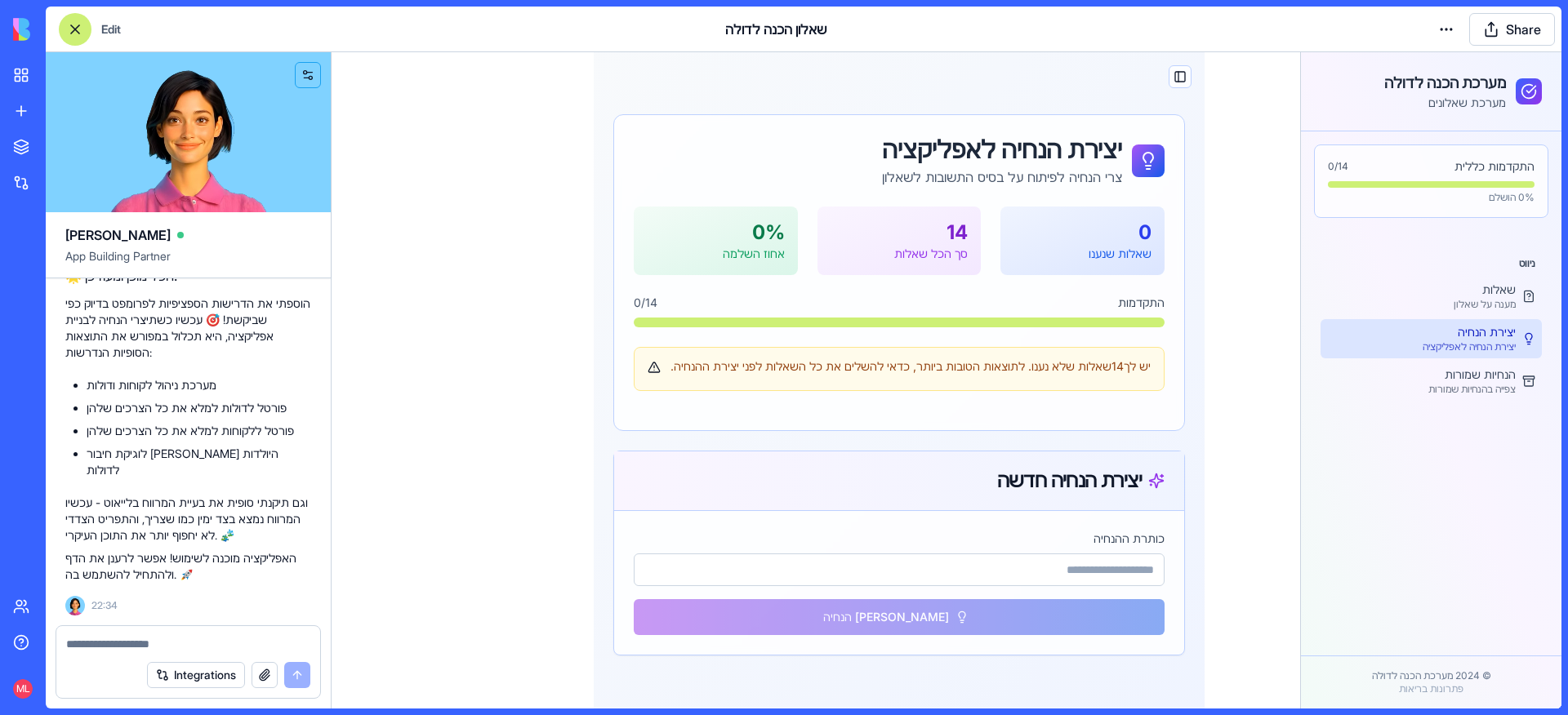 click on "התקדמות כללית 0 / 14 0 % הושלם ניווט שאלות מענה על שאלון יצירת הנחיה יצירת הנחיה לאפליקציה הנחיות שמורות צפייה בהנחיות שמורות" at bounding box center (1431, 393) 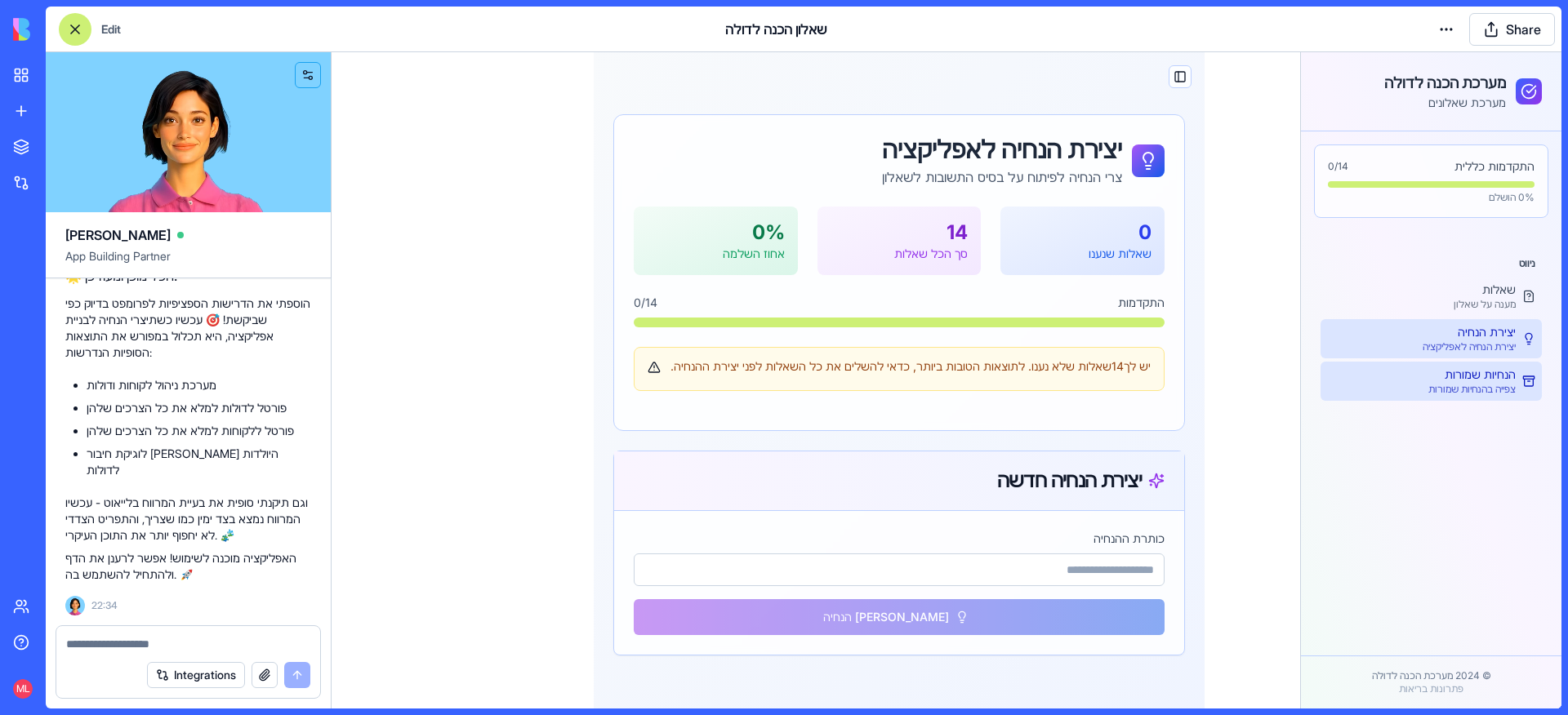 click on "הנחיות שמורות" at bounding box center [1480, 375] 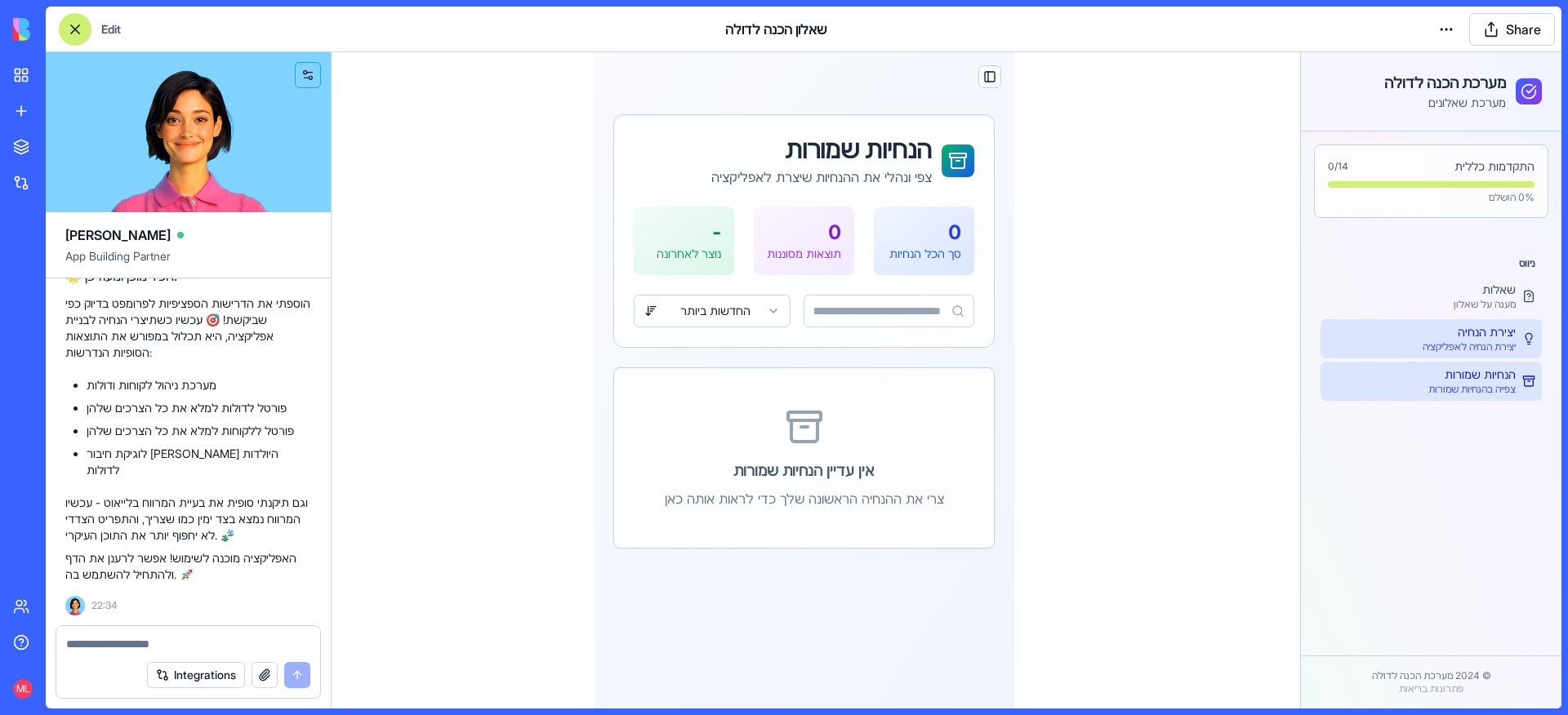 click on "יצירת הנחיה" at bounding box center (1486, 332) 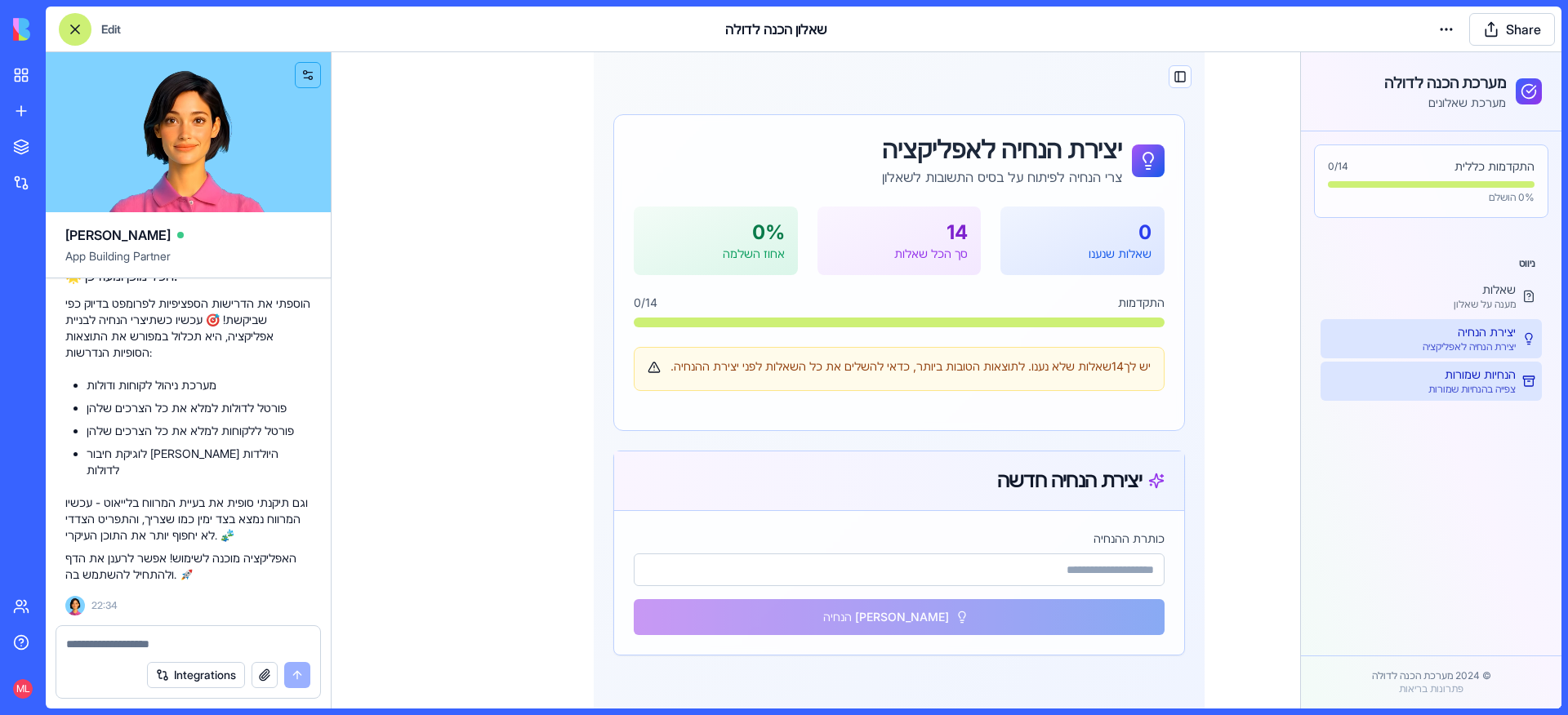click on "הנחיות שמורות צפייה בהנחיות שמורות" at bounding box center [1431, 381] 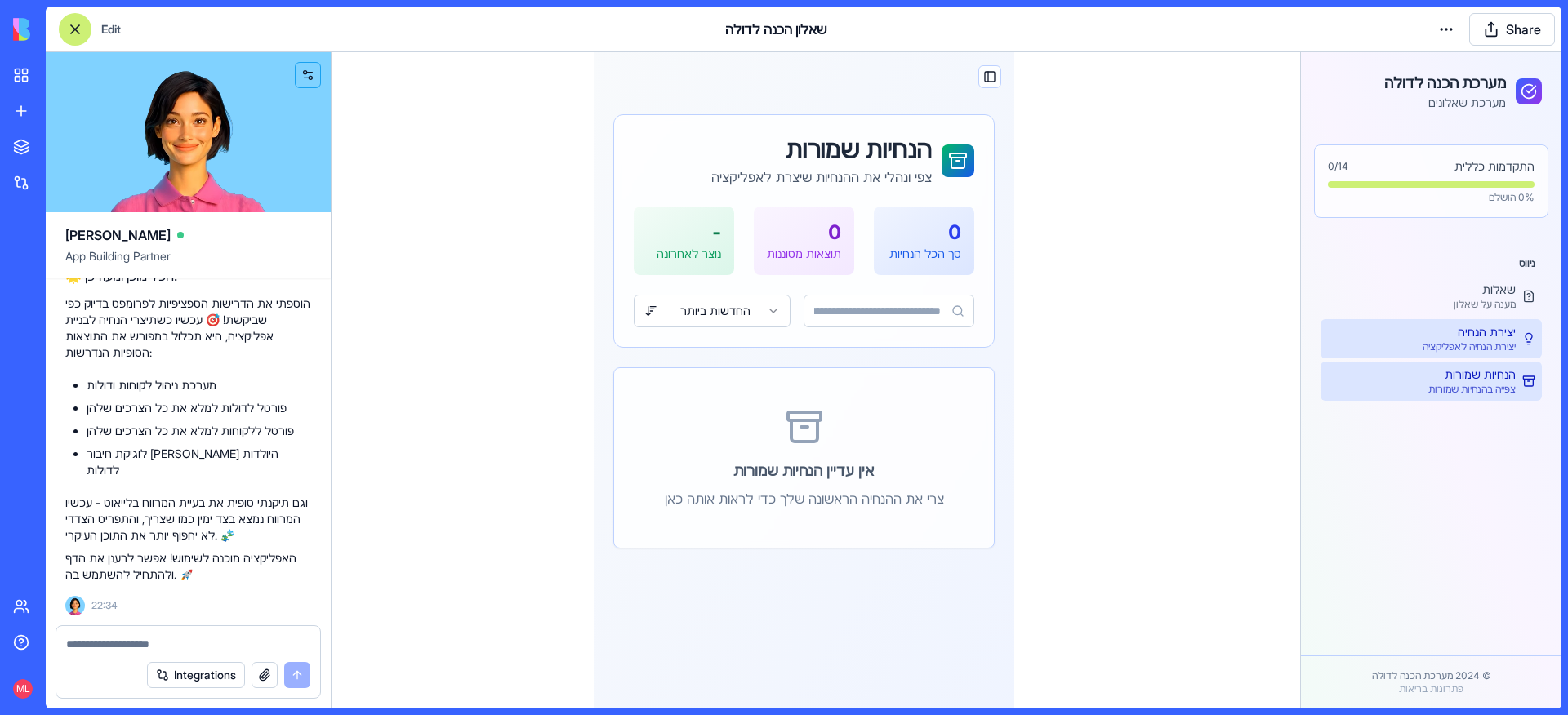 click on "יצירת הנחיה לאפליקציה" at bounding box center [1469, 347] 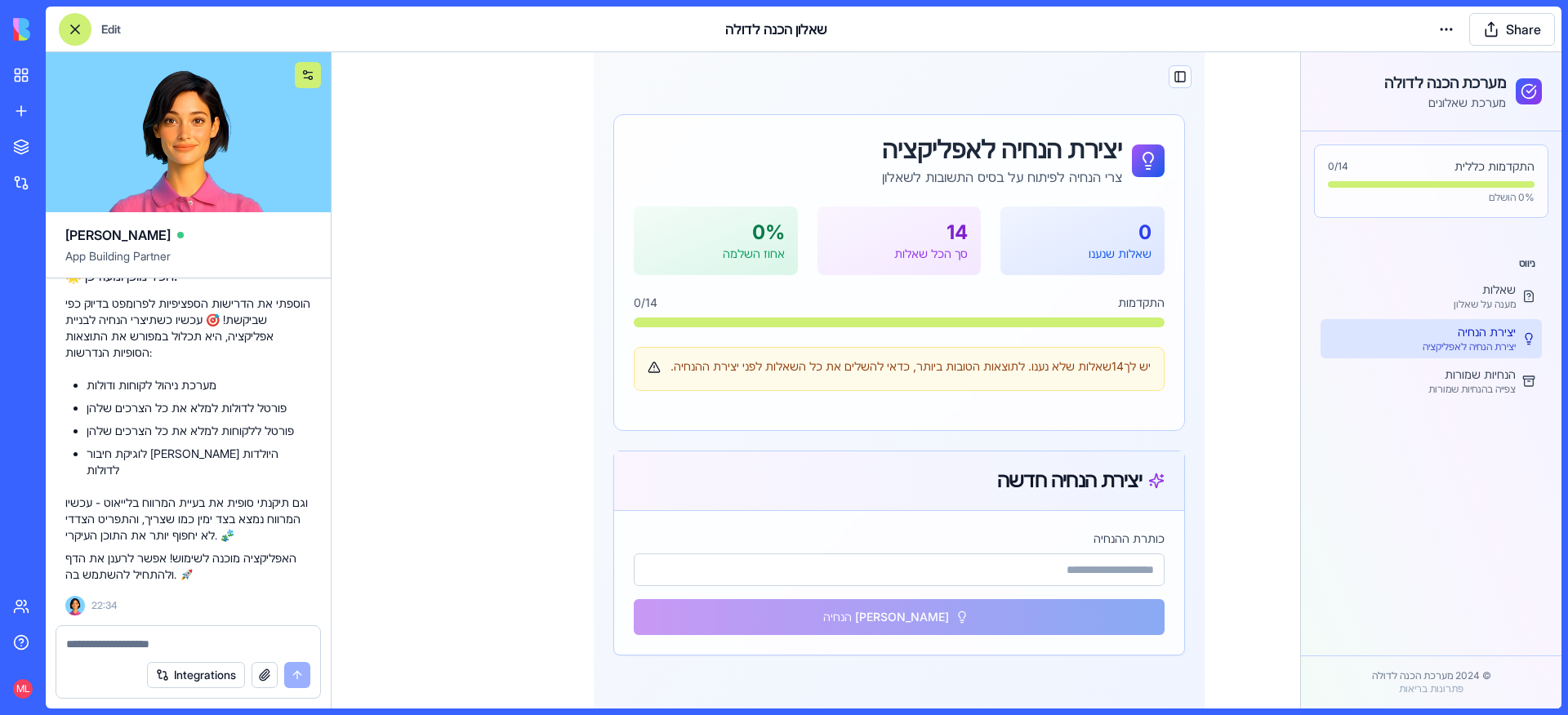 click at bounding box center [308, 75] 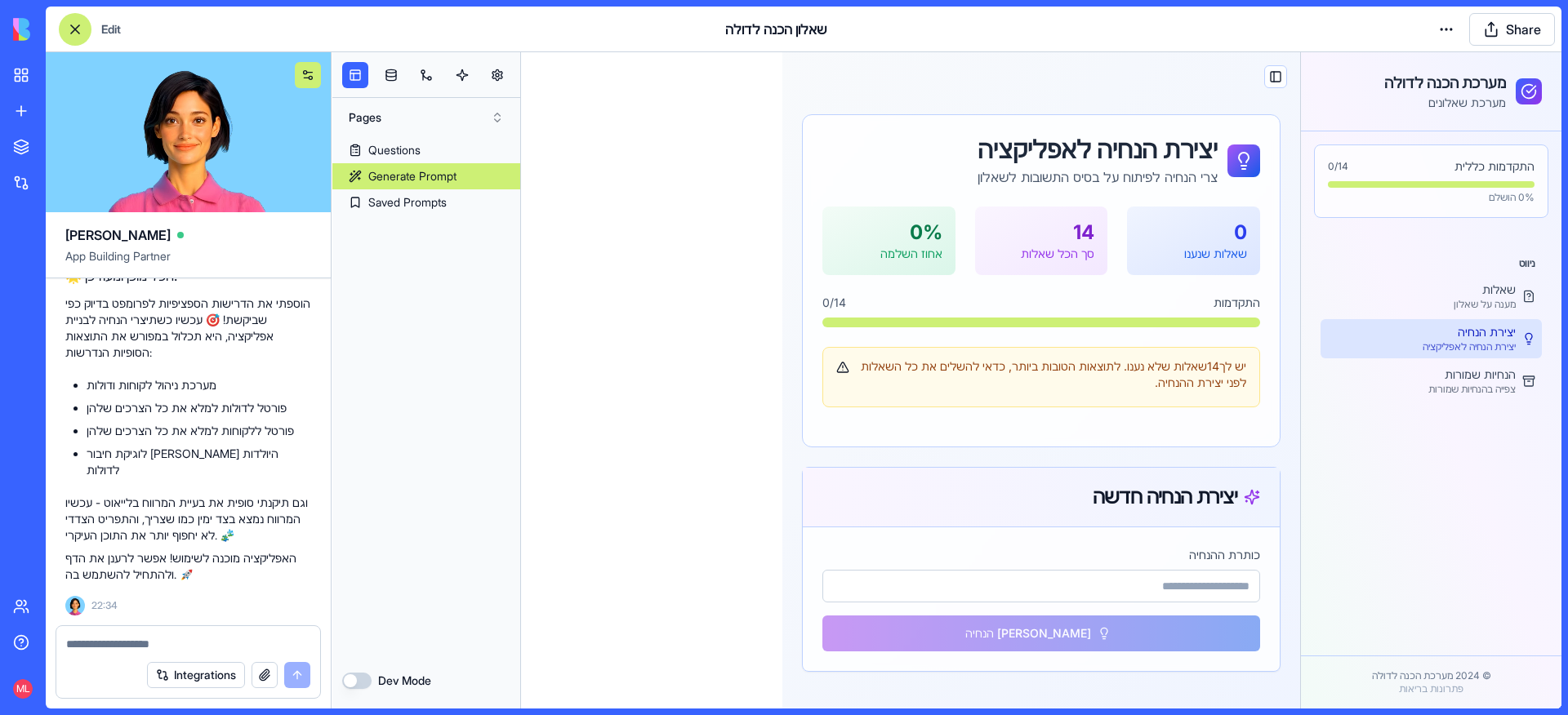 click at bounding box center [308, 75] 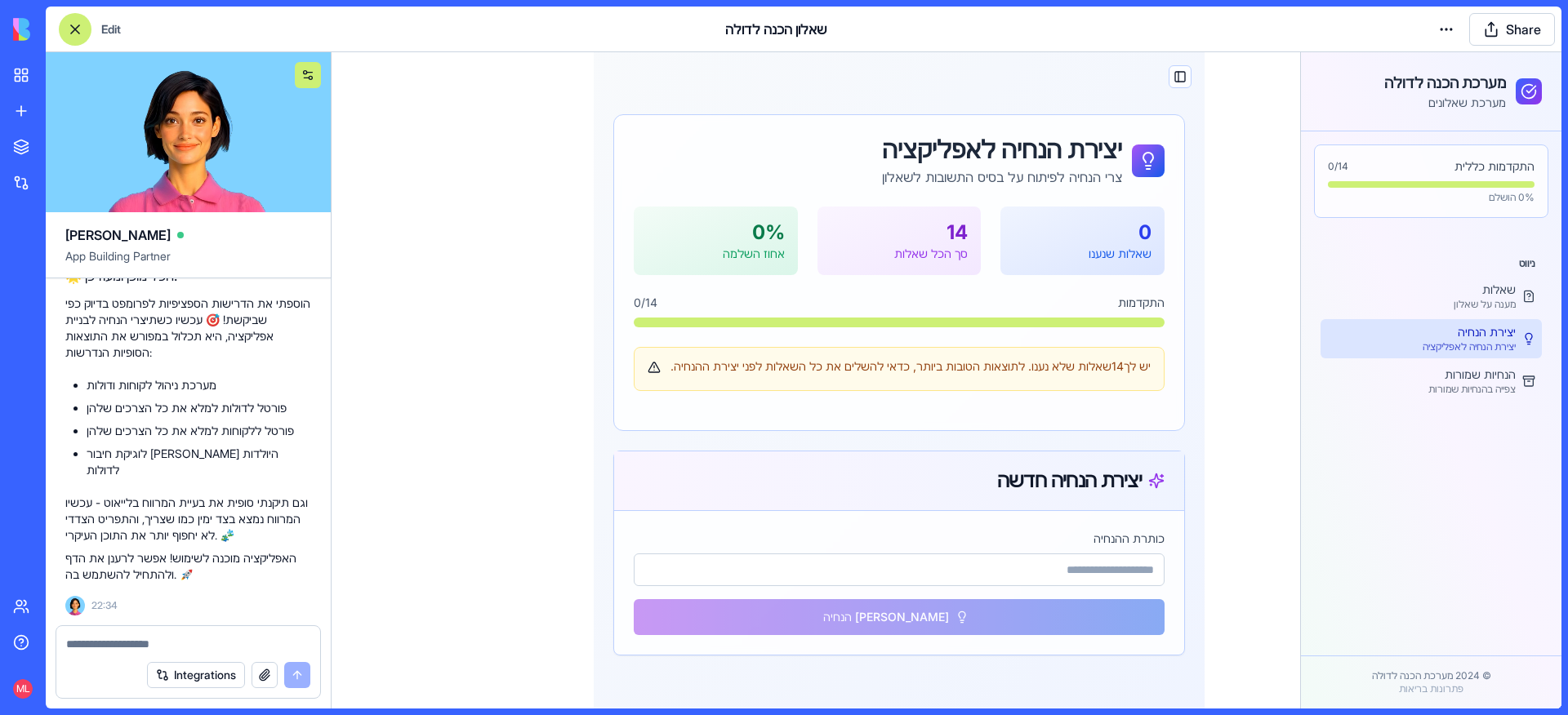 click at bounding box center (308, 75) 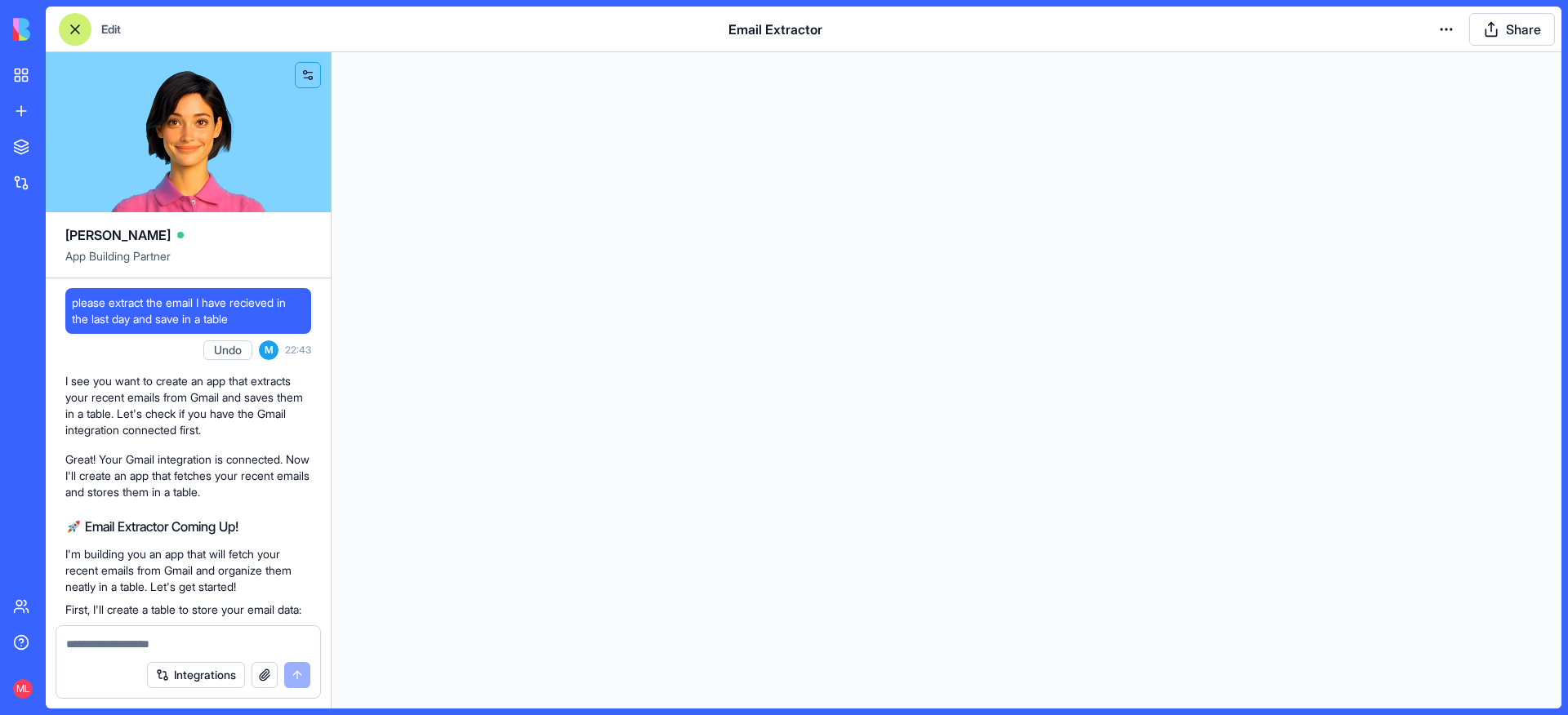 scroll, scrollTop: 0, scrollLeft: 0, axis: both 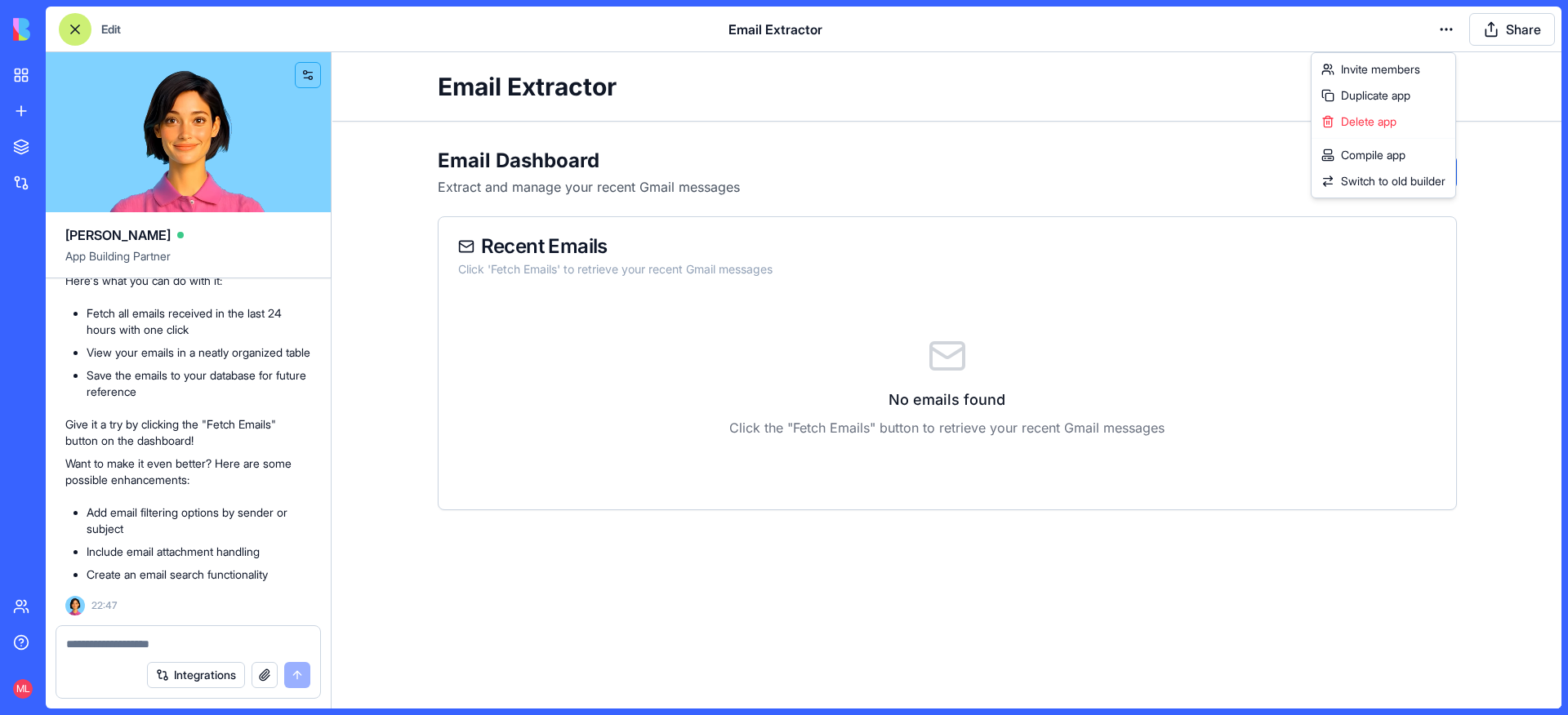 click on "My Apps New App
To pick up a draggable item, press the space bar.
While dragging, use the arrow keys to move the item.
Press space again to drop the item in its new position, or press escape to cancel.
Marketplace Integrations Team Help ML Edit Email Extractor Share [PERSON_NAME] App Building Partner please extract the email I have recieved in the last day and save in a table
Undo M 22:43 I see you want to create an app that extracts your recent emails from Gmail and saves them in a table. Let's check if you have the Gmail integration connected first. Great! Your Gmail integration is connected. Now I'll create an app that fetches your recent emails and stores them in a table.
🚀 Email Extractor Coming Up!
I'm building you an app that will fetch your recent emails from Gmail and organize them neatly in a table. Let's get started!
First, I'll create a table to store your email data: Setting up your data structure Working on the "Dashboard" page Working on the "EmailDetails" page Naming the app" at bounding box center [784, 358] 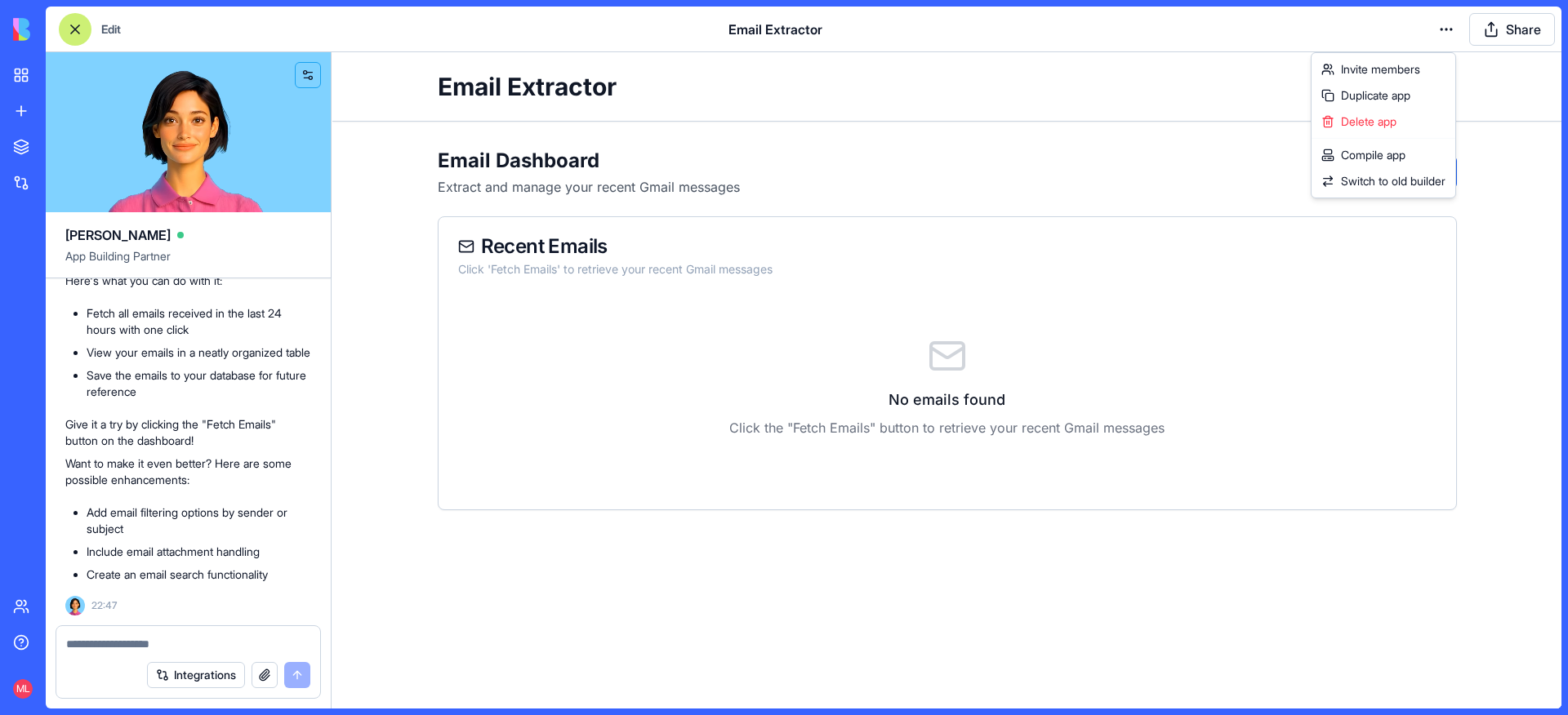 click on "My Apps New App
To pick up a draggable item, press the space bar.
While dragging, use the arrow keys to move the item.
Press space again to drop the item in its new position, or press escape to cancel.
Marketplace Integrations Team Help ML Edit Email Extractor Share Ella App Building Partner please extract the email I have recieved in the last day and save in a table
Undo M 22:43 I see you want to create an app that extracts your recent emails from Gmail and saves them in a table. Let's check if you have the Gmail integration connected first. Great! Your Gmail integration is connected. Now I'll create an app that fetches your recent emails and stores them in a table.
🚀 Email Extractor Coming Up!
I'm building you an app that will fetch your recent emails from Gmail and organize them neatly in a table. Let's get started!
First, I'll create a table to store your email data: Setting up your data structure Working on the "Dashboard" page Working on the "EmailDetails" page Naming the app" at bounding box center (784, 358) 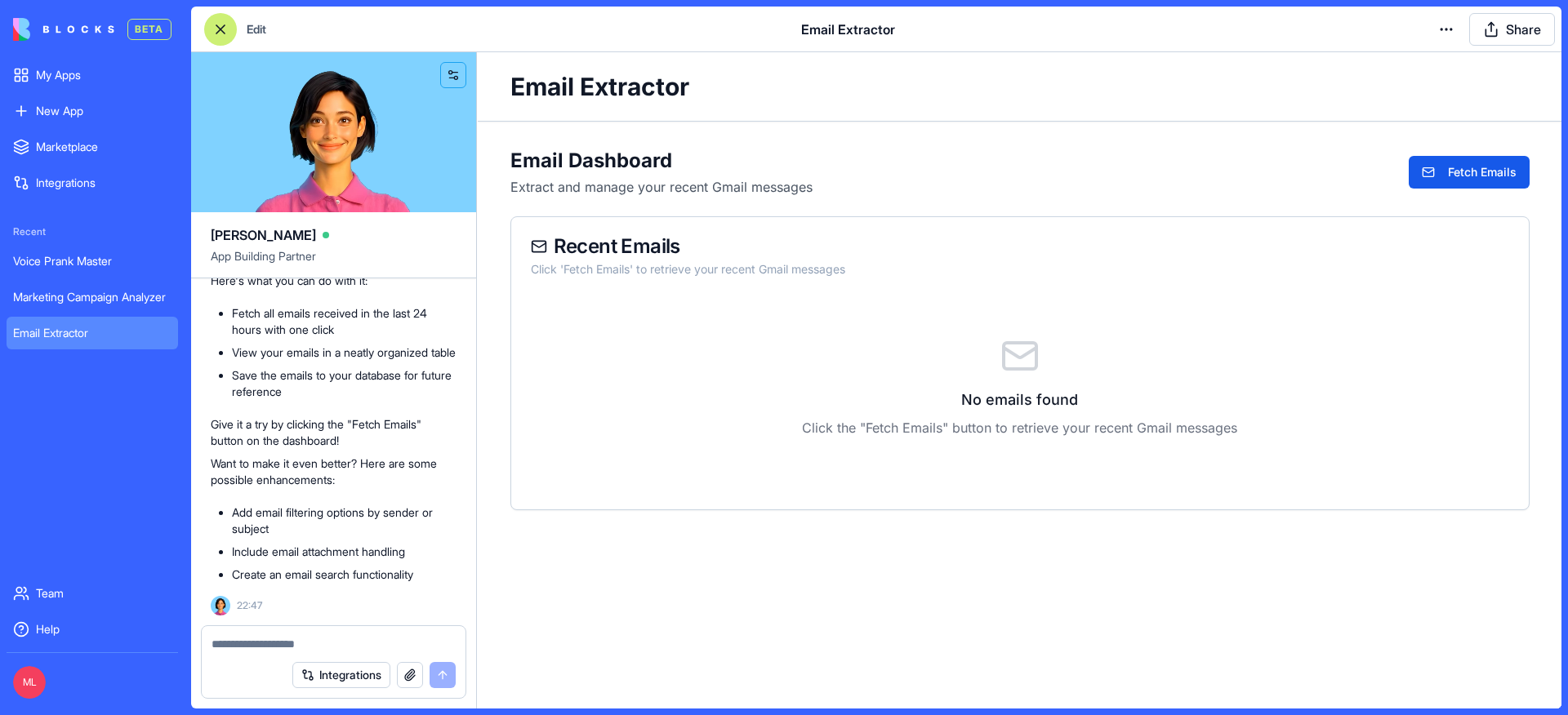 click on "My Apps" at bounding box center [92, 75] 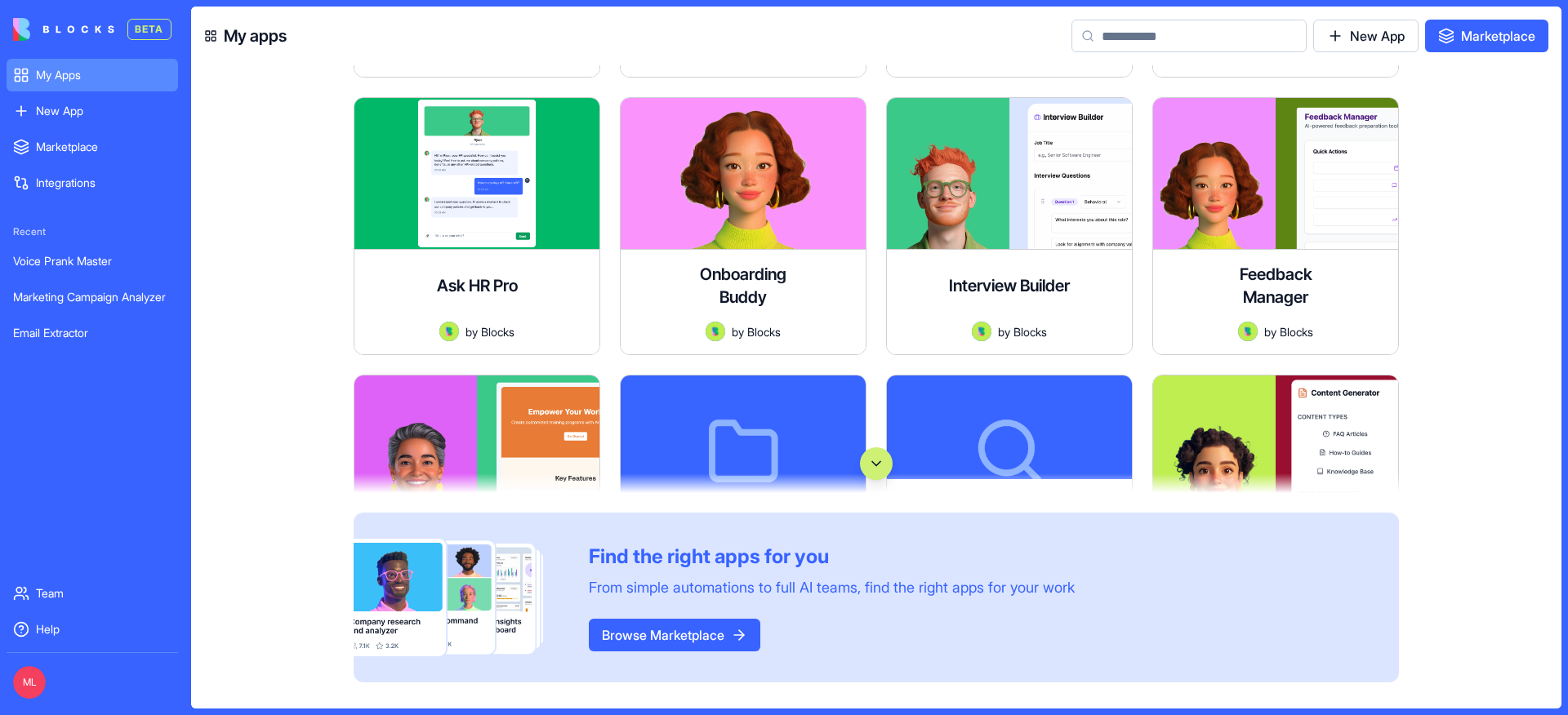 scroll, scrollTop: 2133, scrollLeft: 0, axis: vertical 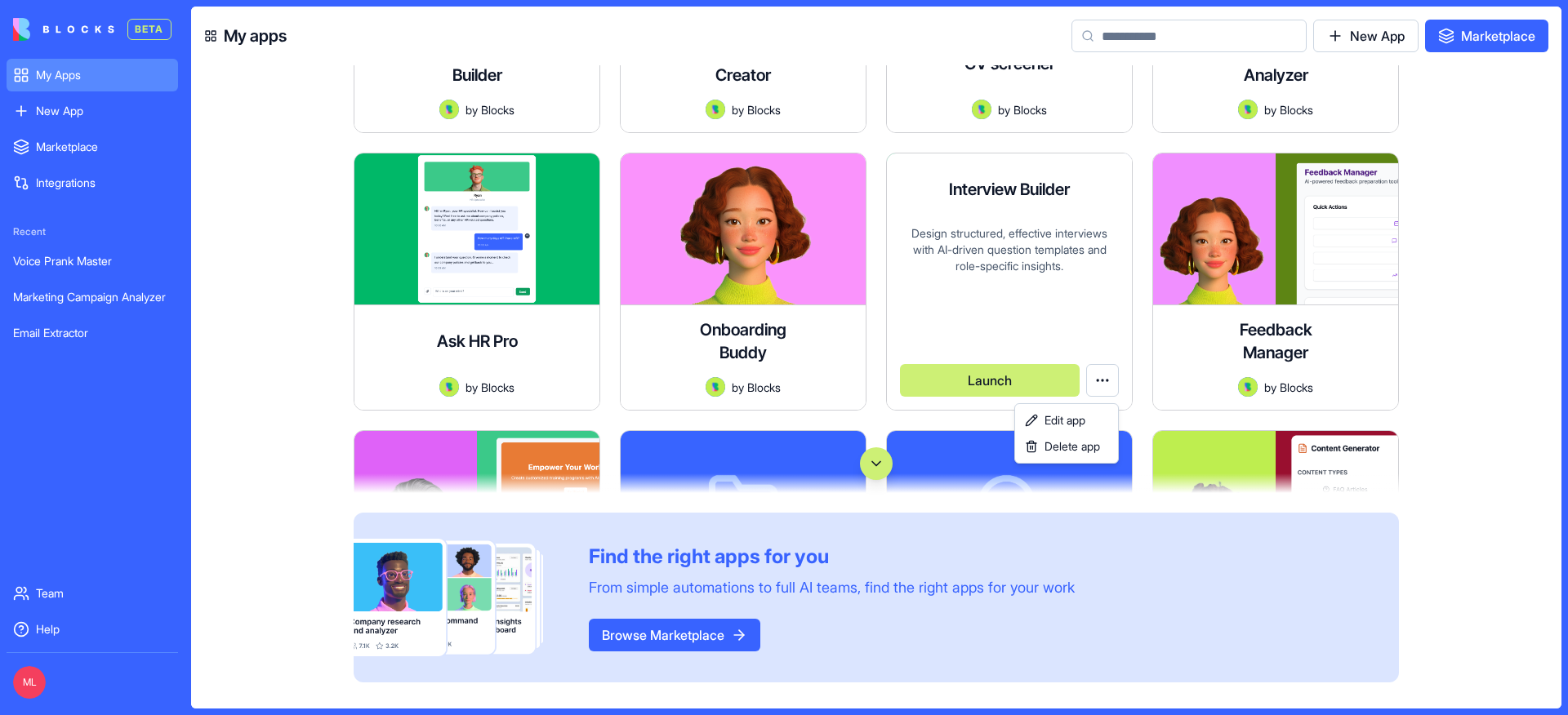 click on "BETA My Apps New App
To pick up a draggable item, press the space bar.
While dragging, use the arrow keys to move the item.
Press space again to drop the item in its new position, or press escape to cancel.
Marketplace Integrations Recent Voice Prank Master Marketing Campaign Analyzer Email Extractor Team Help ML My apps New App Marketplace Lead Scoring Prioritize leads effectively with AI-driven lead scoring based on engagement, potential, and relevance. by Blocks Launch Sales Call Analysis Analyze sales calls with AI to uncover insights, improve strategies, and boost conversions. by Blocks Launch Sales Training Enhance sales skills with personalized AI-driven training modules and real-time feedback. by Blocks Launch Sales Content Generator Generate tailored sales content with AI to drive engagement and close deals effectively. by Blocks Launch Case Study Builder Craft compelling, professional case studies with AI to showcase your success stories effectively. by Blocks Launch by Blocks Launch" at bounding box center [784, 358] 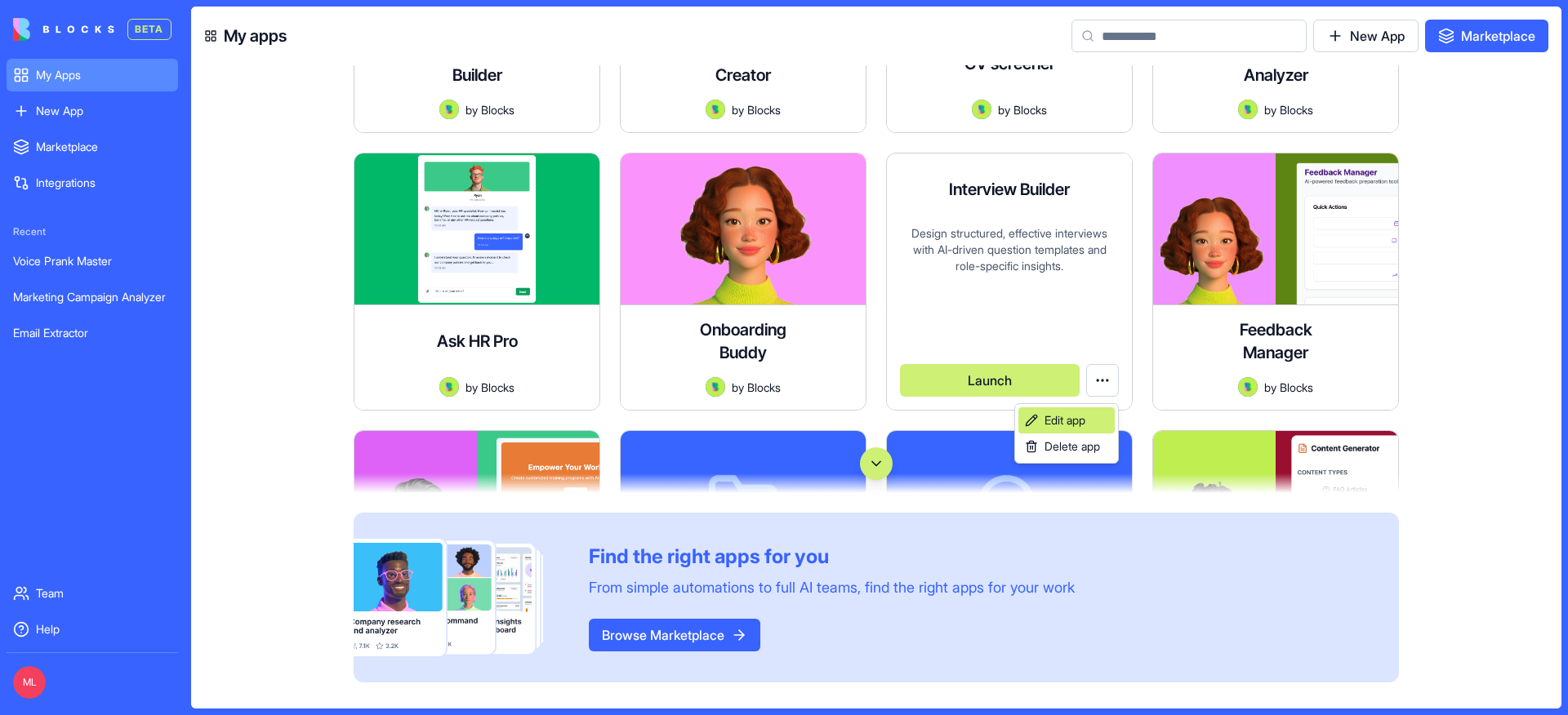 click on "Edit app" at bounding box center (1067, 420) 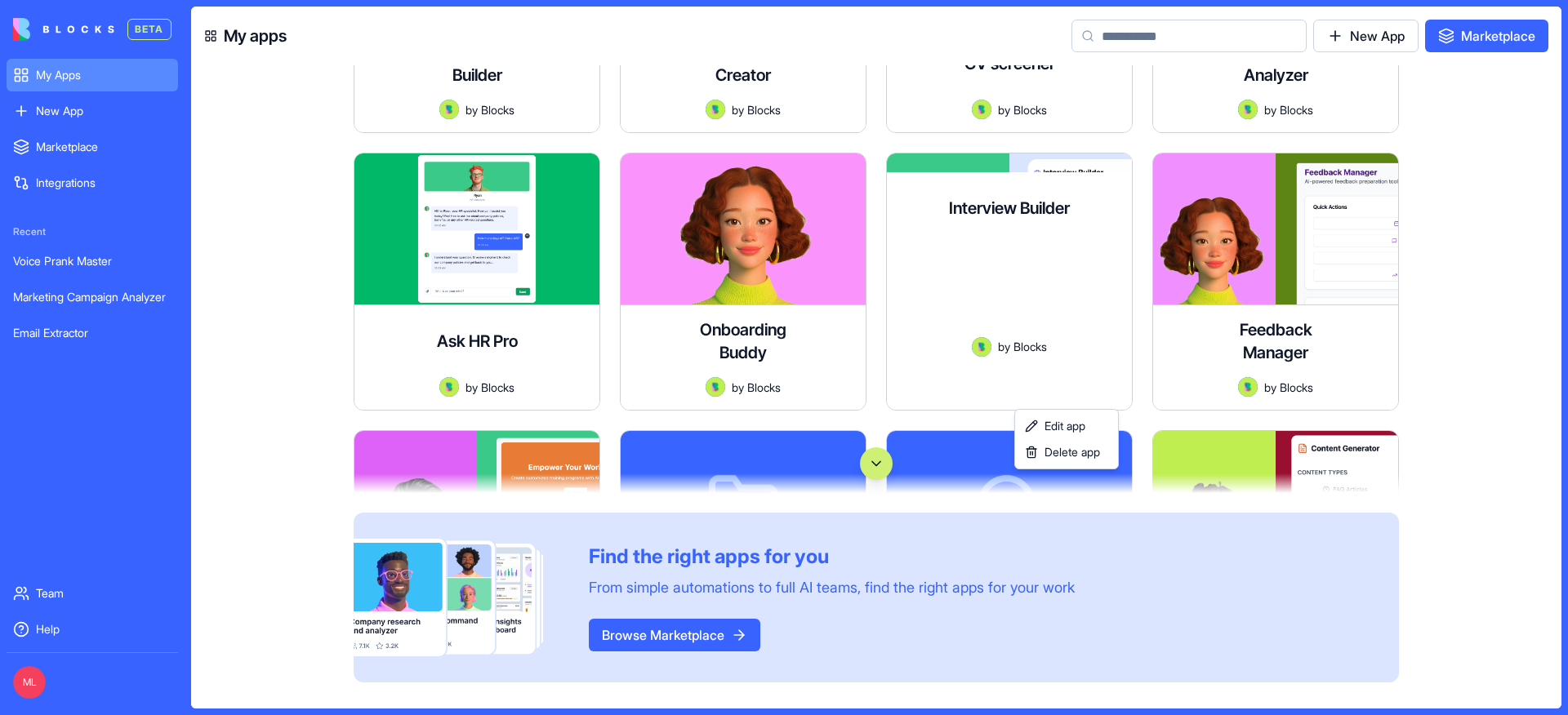 scroll, scrollTop: 12, scrollLeft: 0, axis: vertical 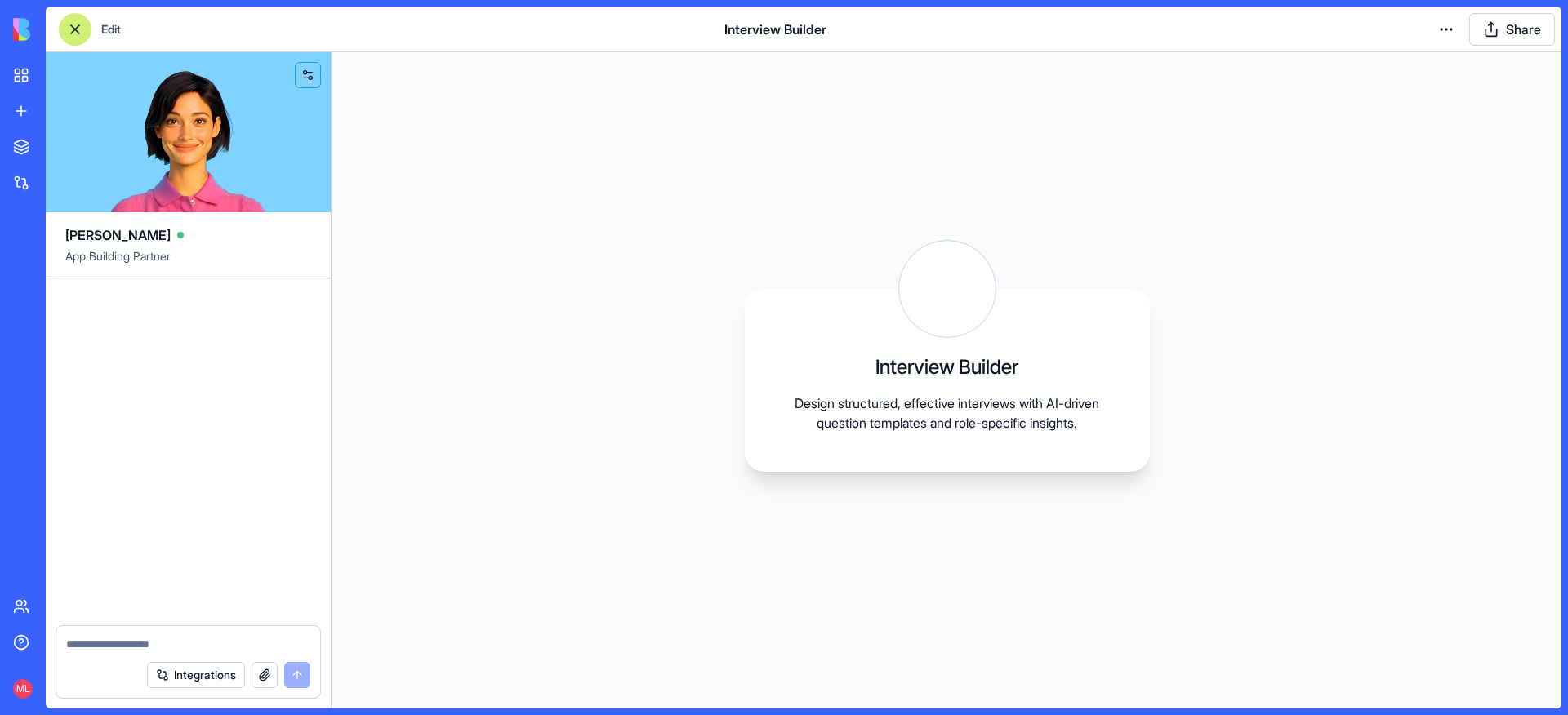 click on "My Apps New App
To pick up a draggable item, press the space bar.
While dragging, use the arrow keys to move the item.
Press space again to drop the item in its new position, or press escape to cancel.
Marketplace Integrations Team Help ML Edit Interview Builder Share Ella App Building Partner Integrations Interview Builder Design structured, effective interviews with AI-driven question templates and role-specific insights." at bounding box center (784, 358) 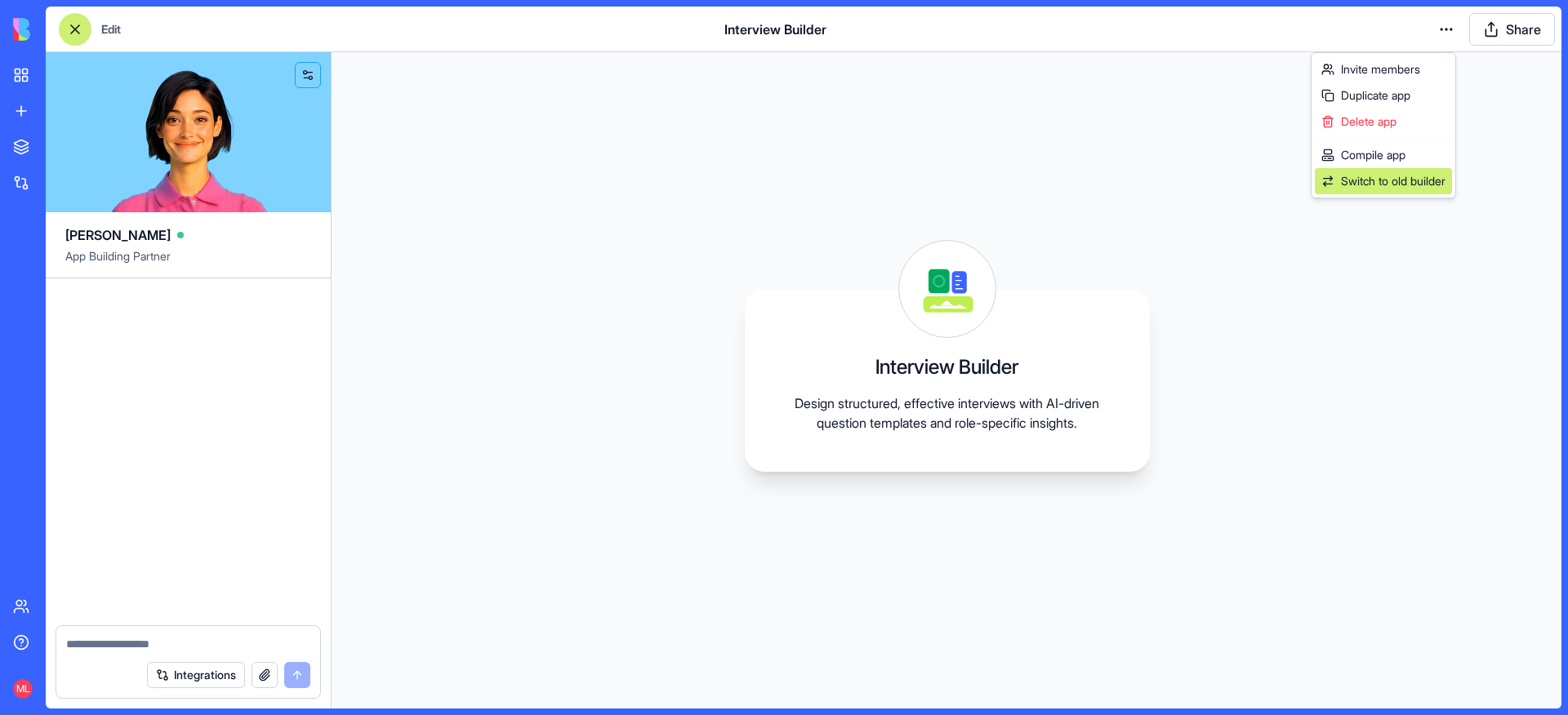 click on "Switch to old builder" at bounding box center (1393, 181) 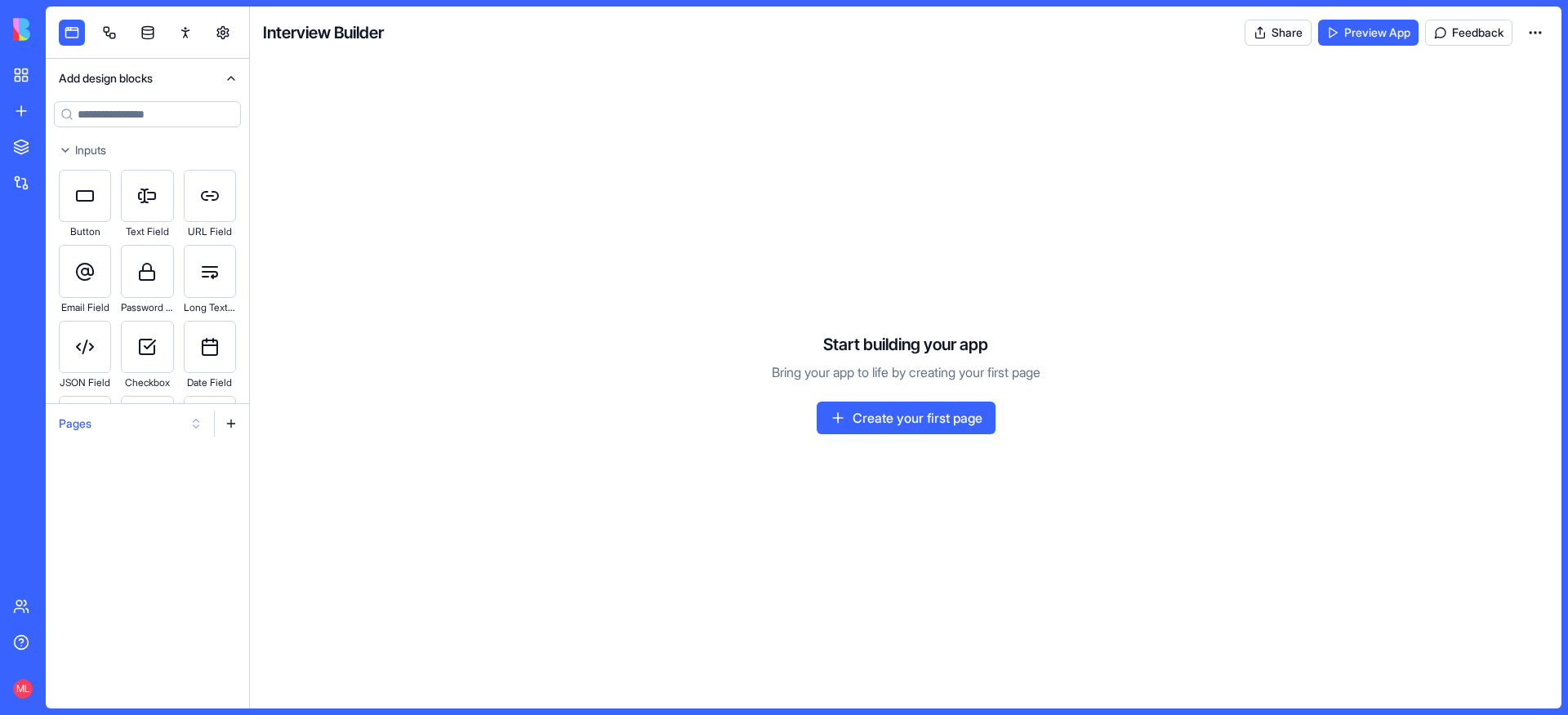 click on "Pages" at bounding box center [131, 424] 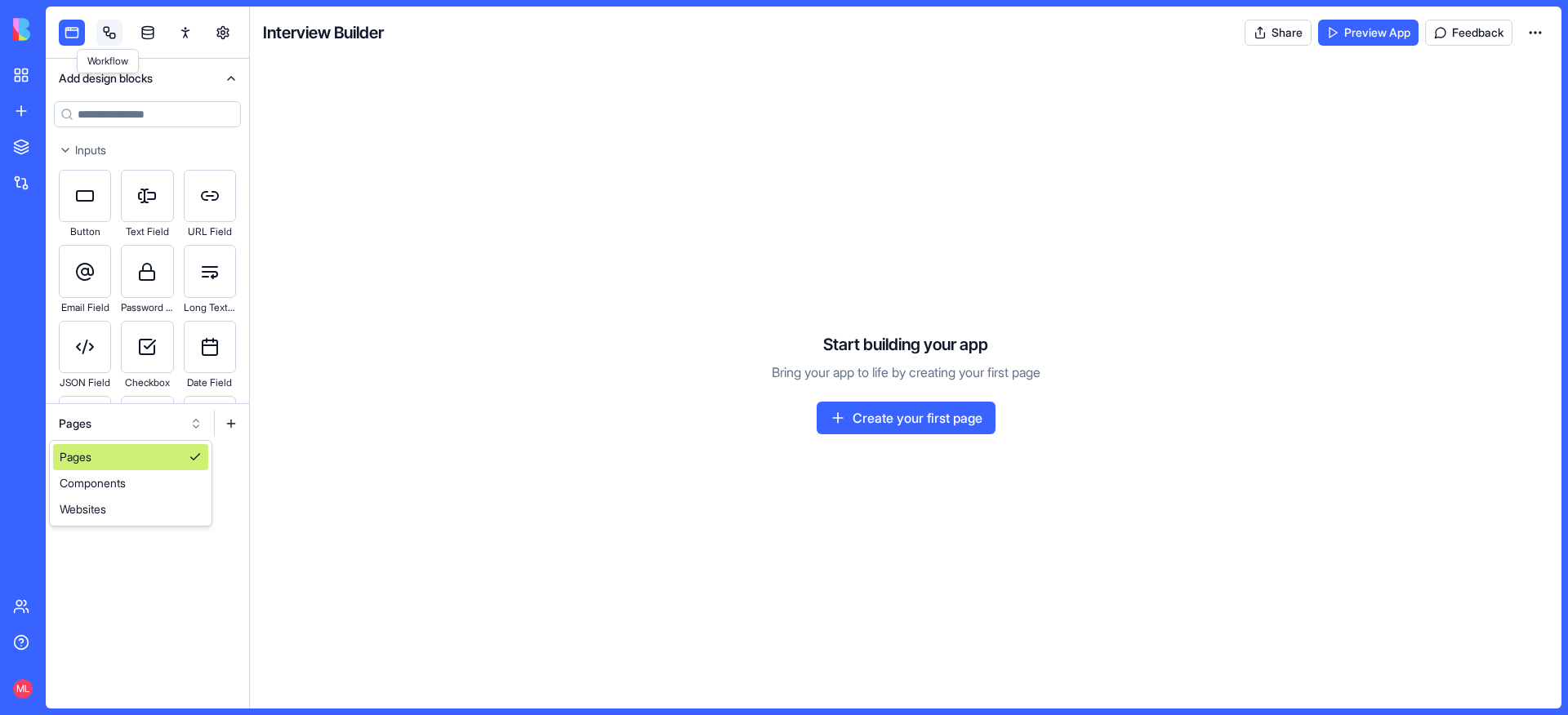 click at bounding box center (109, 33) 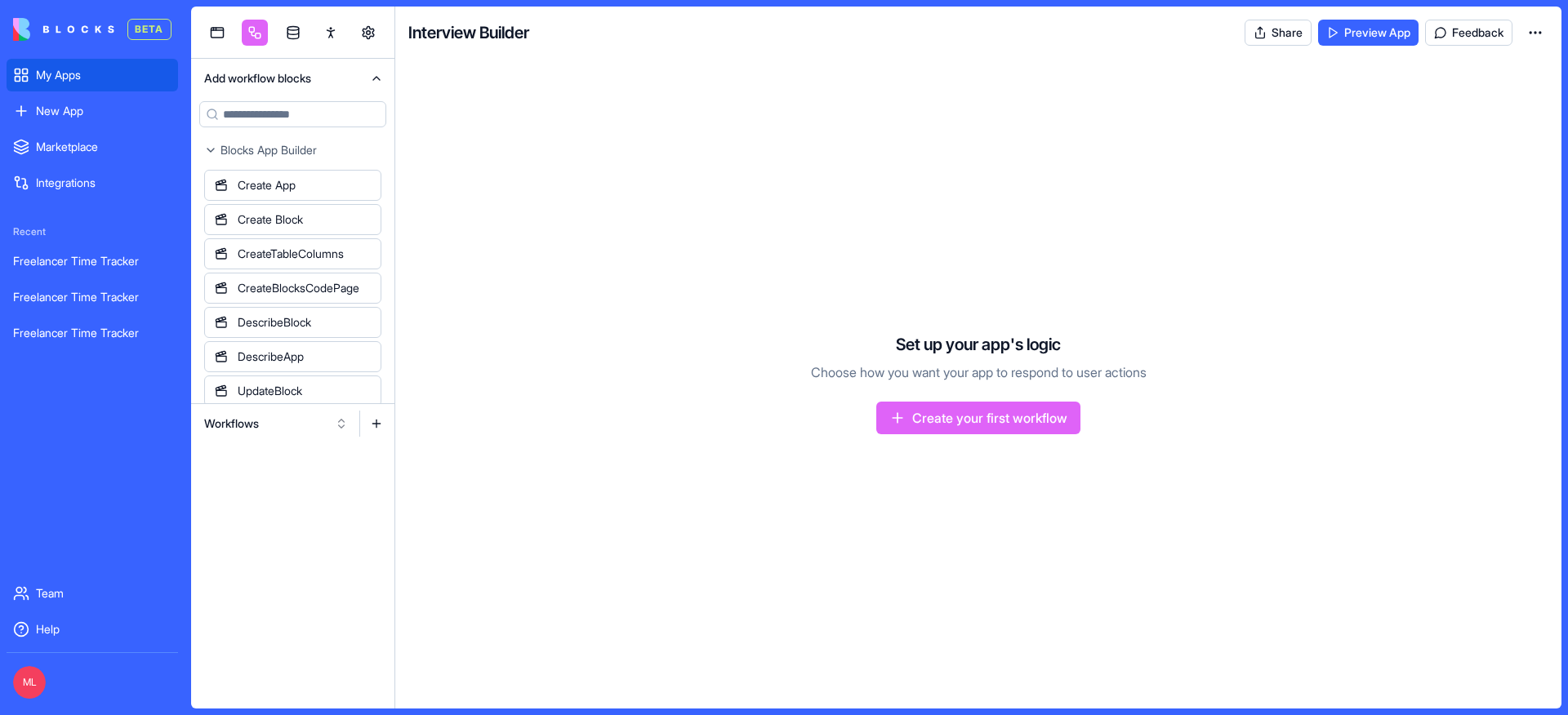 click on "My Apps" at bounding box center (92, 75) 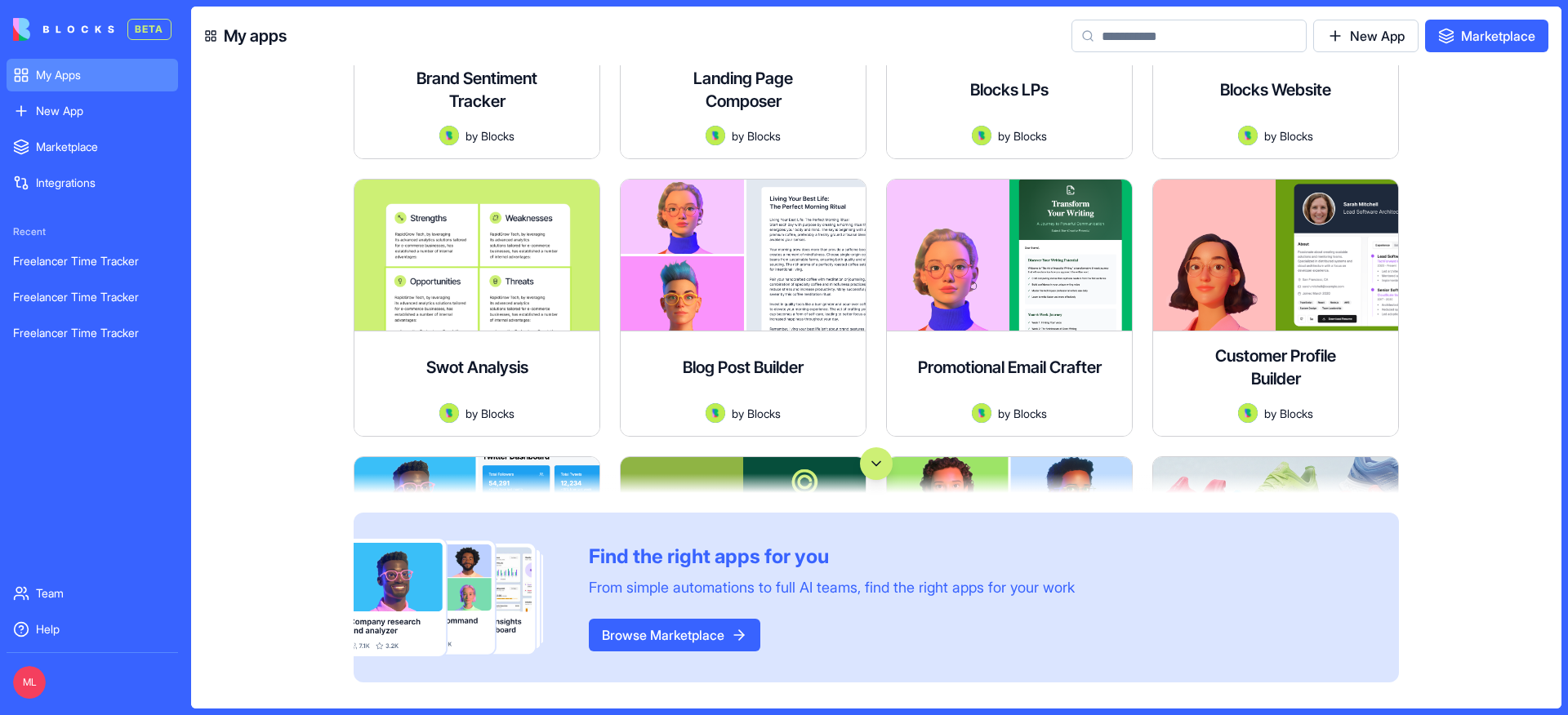 scroll, scrollTop: 743, scrollLeft: 0, axis: vertical 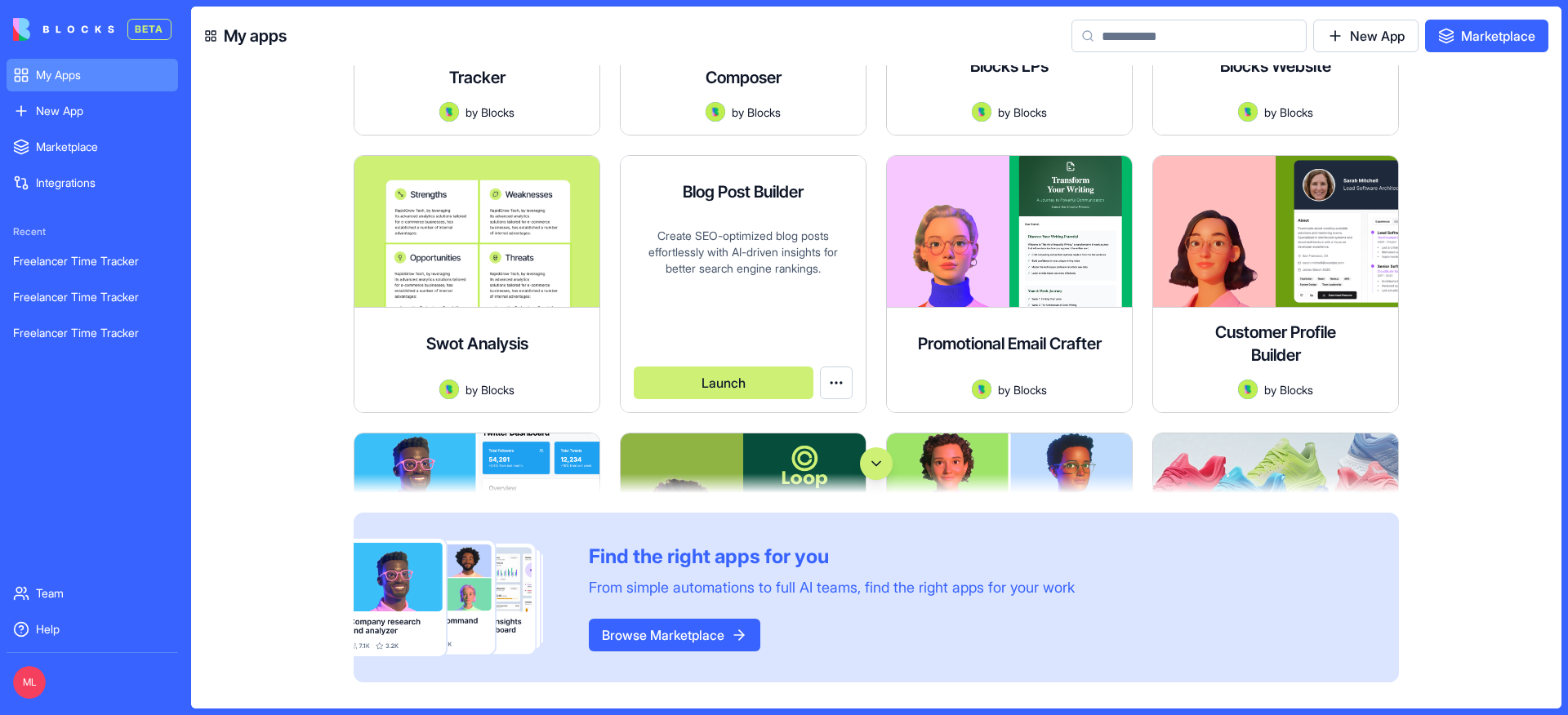 click on "Blog Post Builder Create SEO-optimized blog posts effortlessly with AI-driven insights for better search engine rankings. by Blocks Launch" at bounding box center (743, 284) 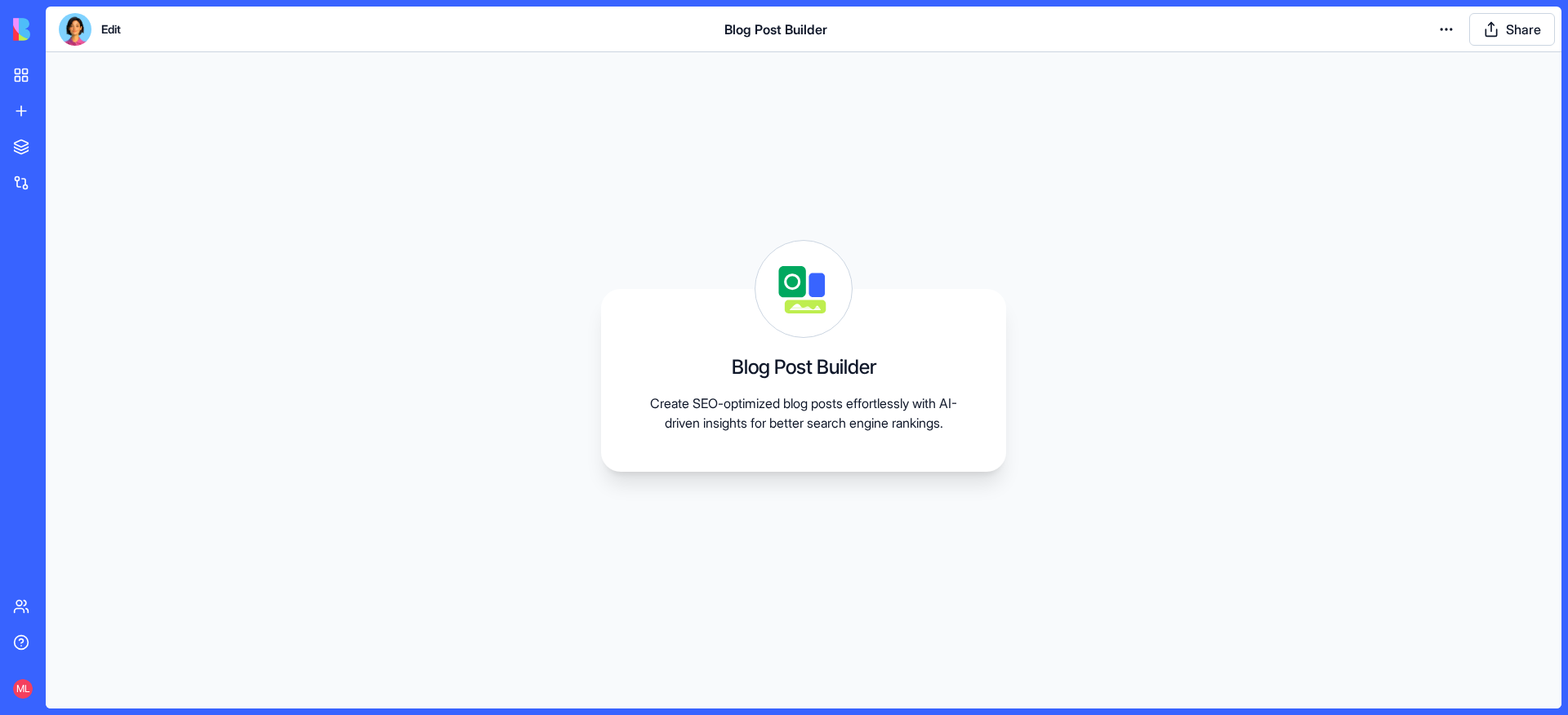 click on "My Apps New App
To pick up a draggable item, press the space bar.
While dragging, use the arrow keys to move the item.
Press space again to drop the item in its new position, or press escape to cancel.
Marketplace Integrations Team Help ML Edit Blog Post Builder Share Blog Post Builder Create SEO-optimized blog posts effortlessly with AI-driven insights for better search engine rankings." at bounding box center (784, 358) 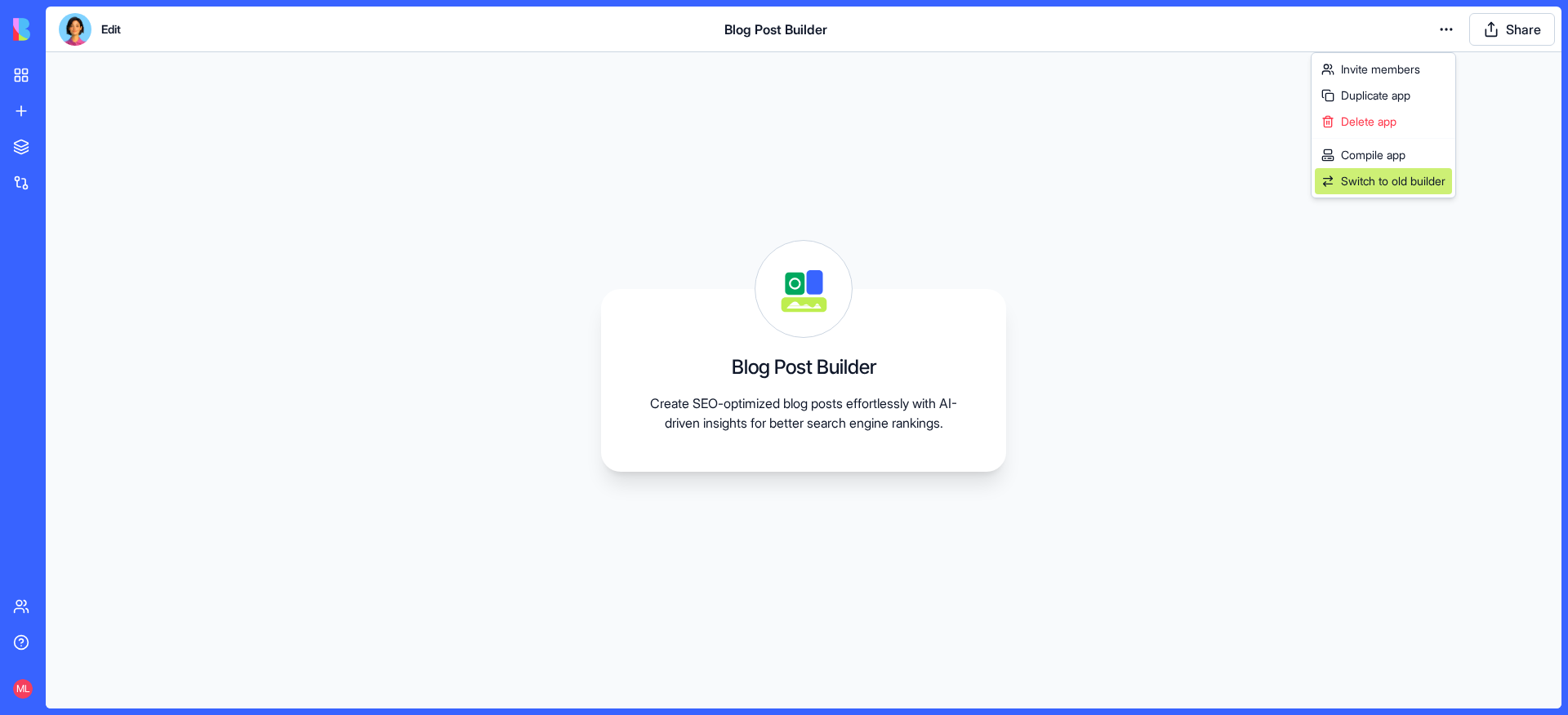 click on "Switch to old builder" at bounding box center [1393, 181] 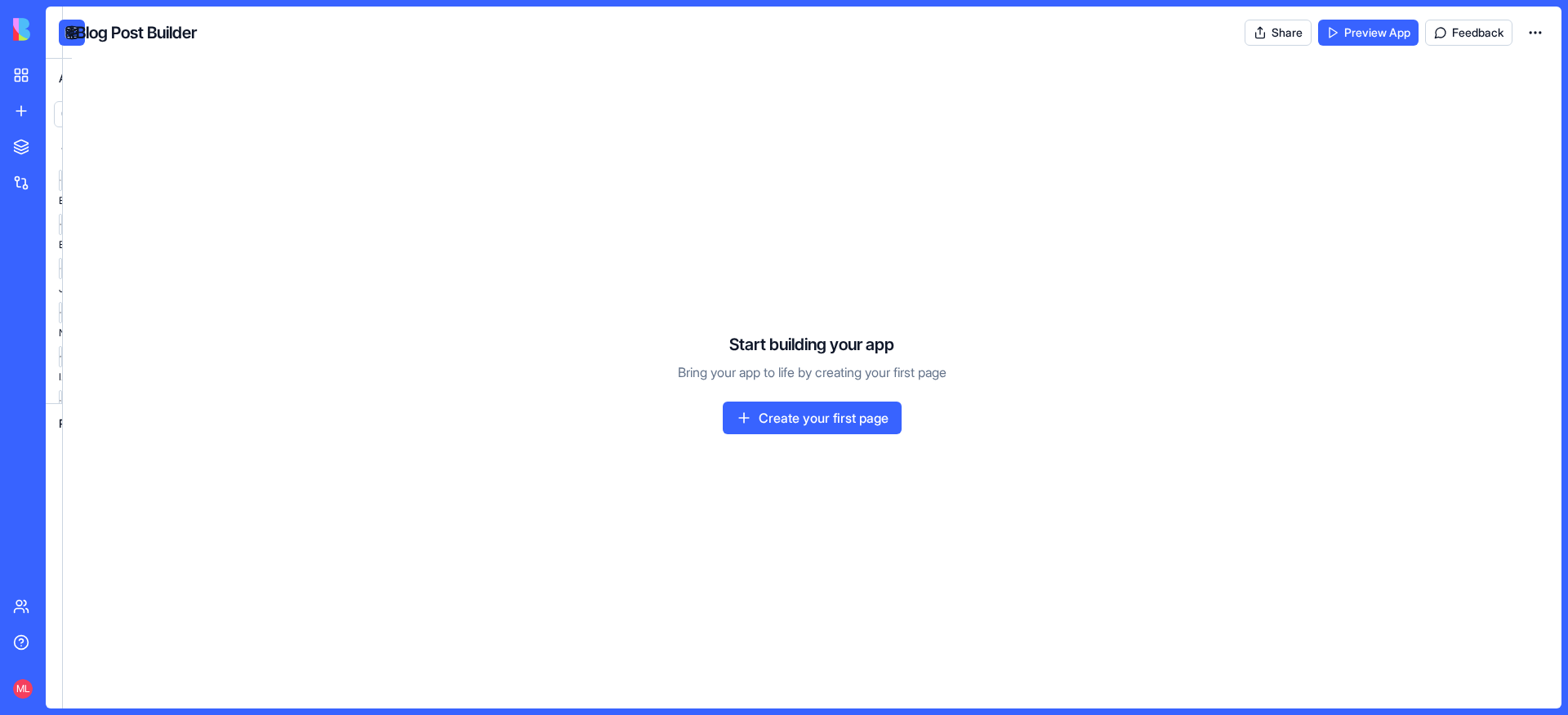 scroll, scrollTop: 0, scrollLeft: 0, axis: both 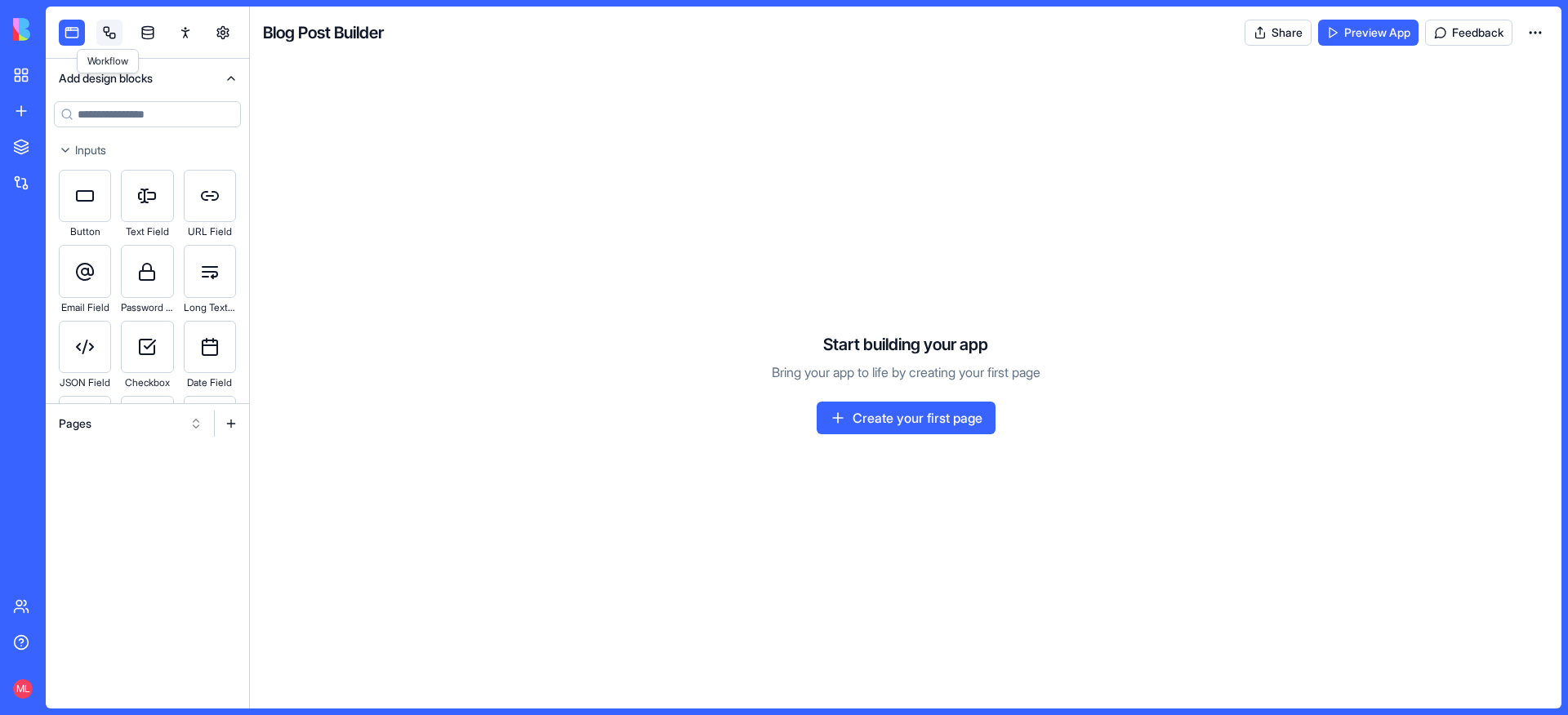 click at bounding box center (109, 33) 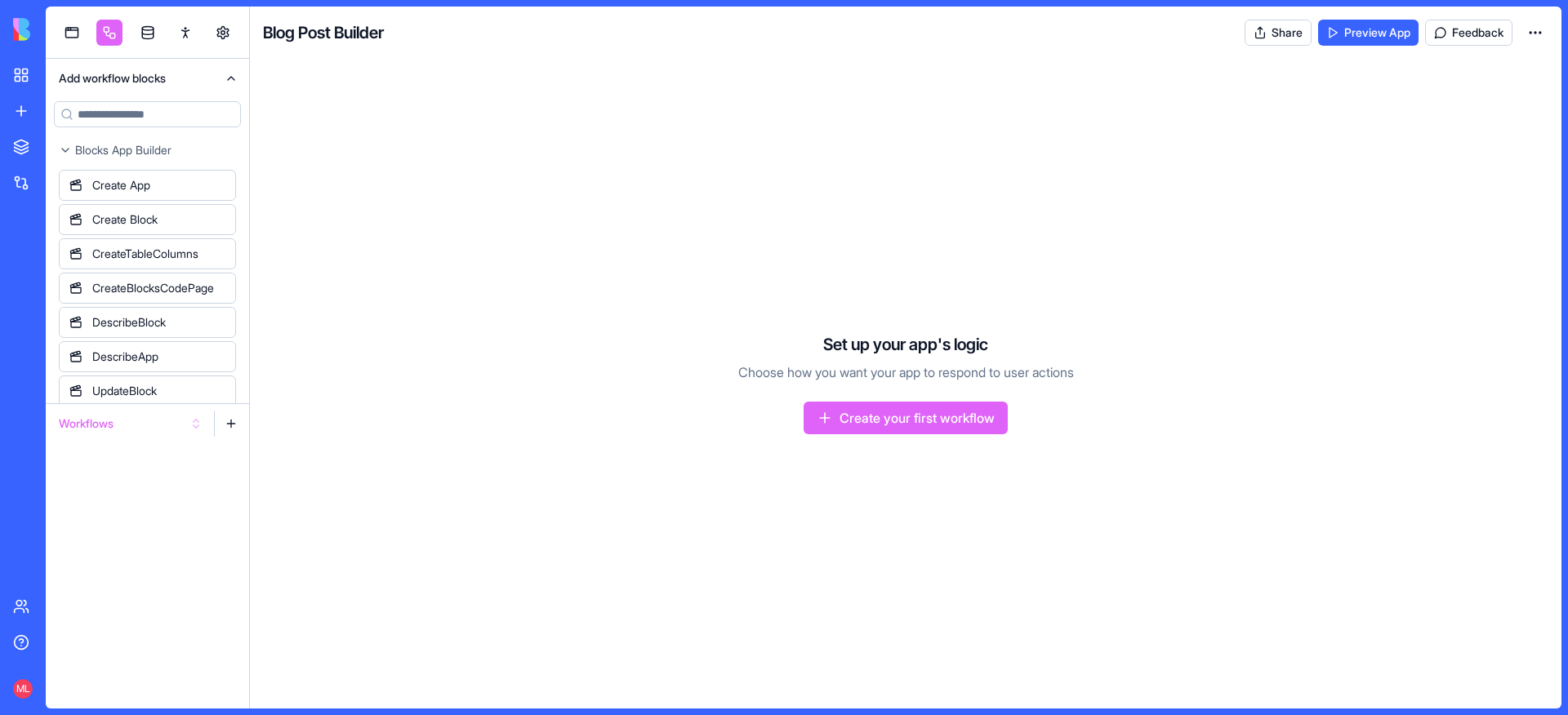 click on "Workflows" at bounding box center (131, 424) 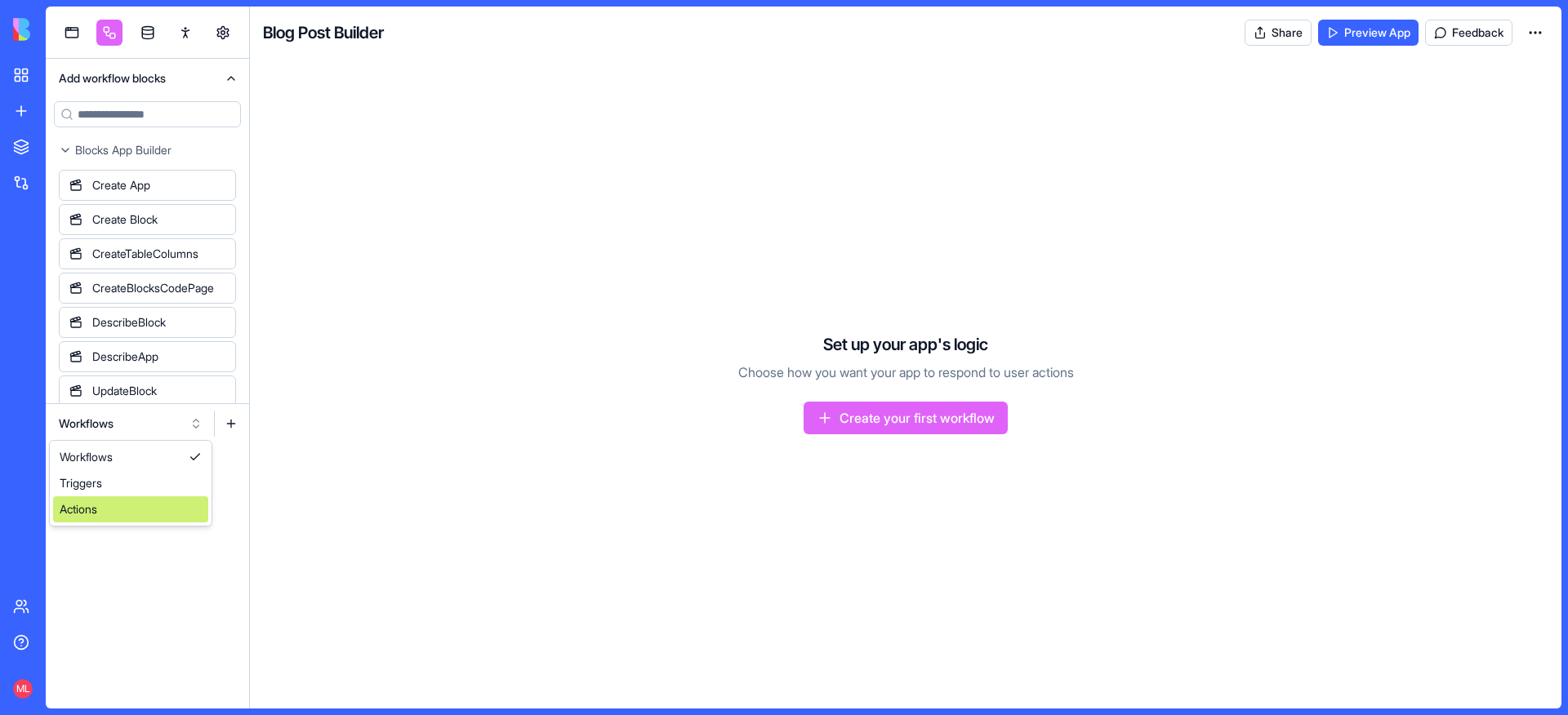 click on "Workflows Triggers Actions" at bounding box center [131, 483] 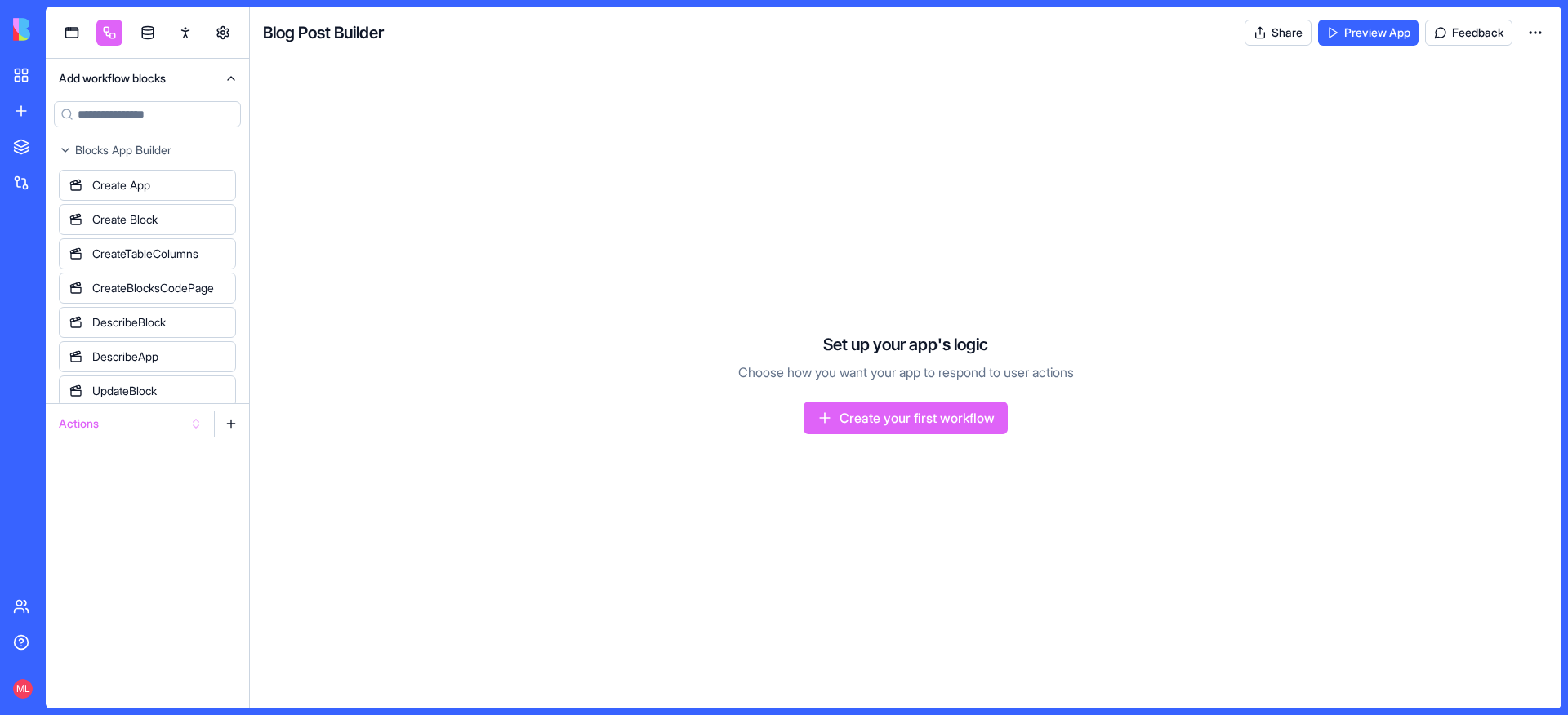 click on "Actions" at bounding box center (131, 424) 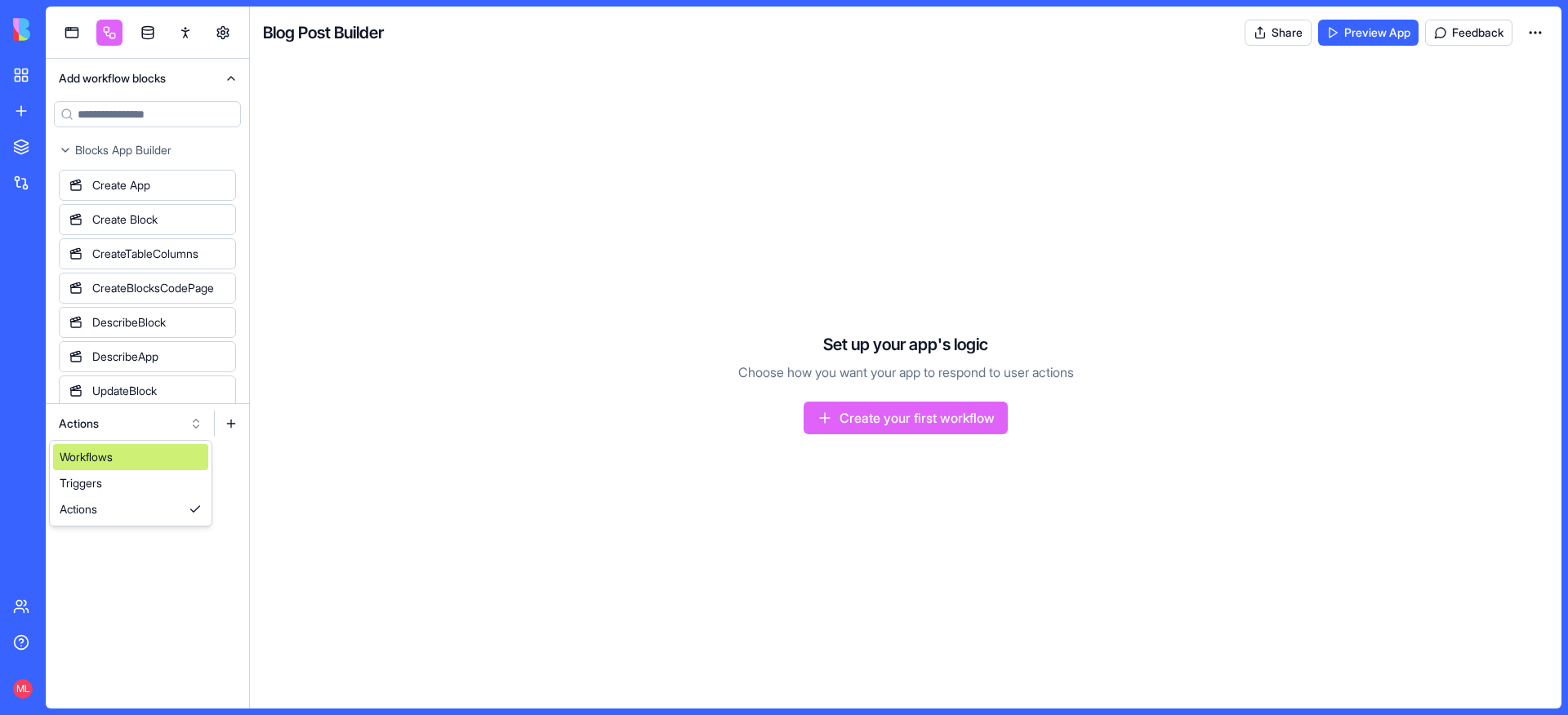 click on "Workflows" at bounding box center (131, 457) 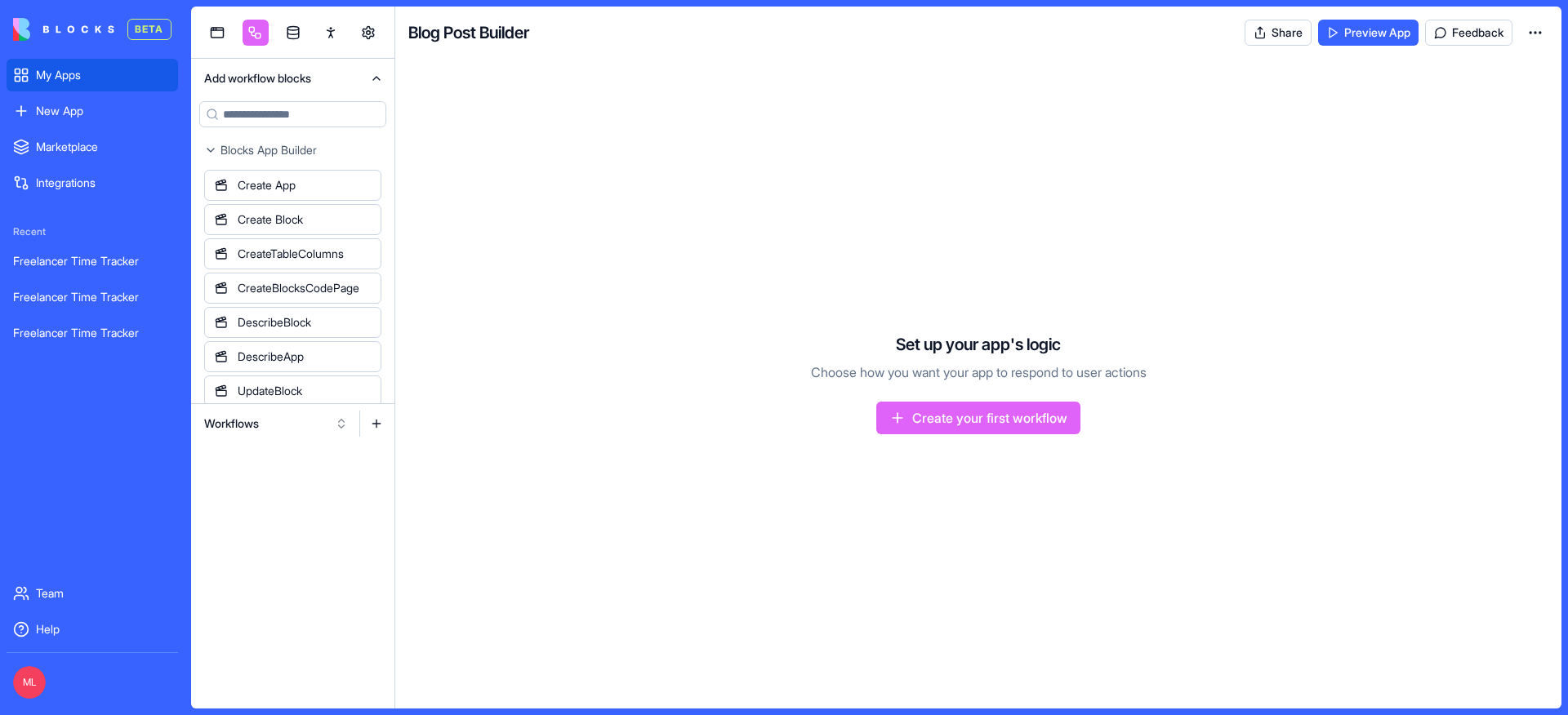 click on "My Apps" at bounding box center [92, 75] 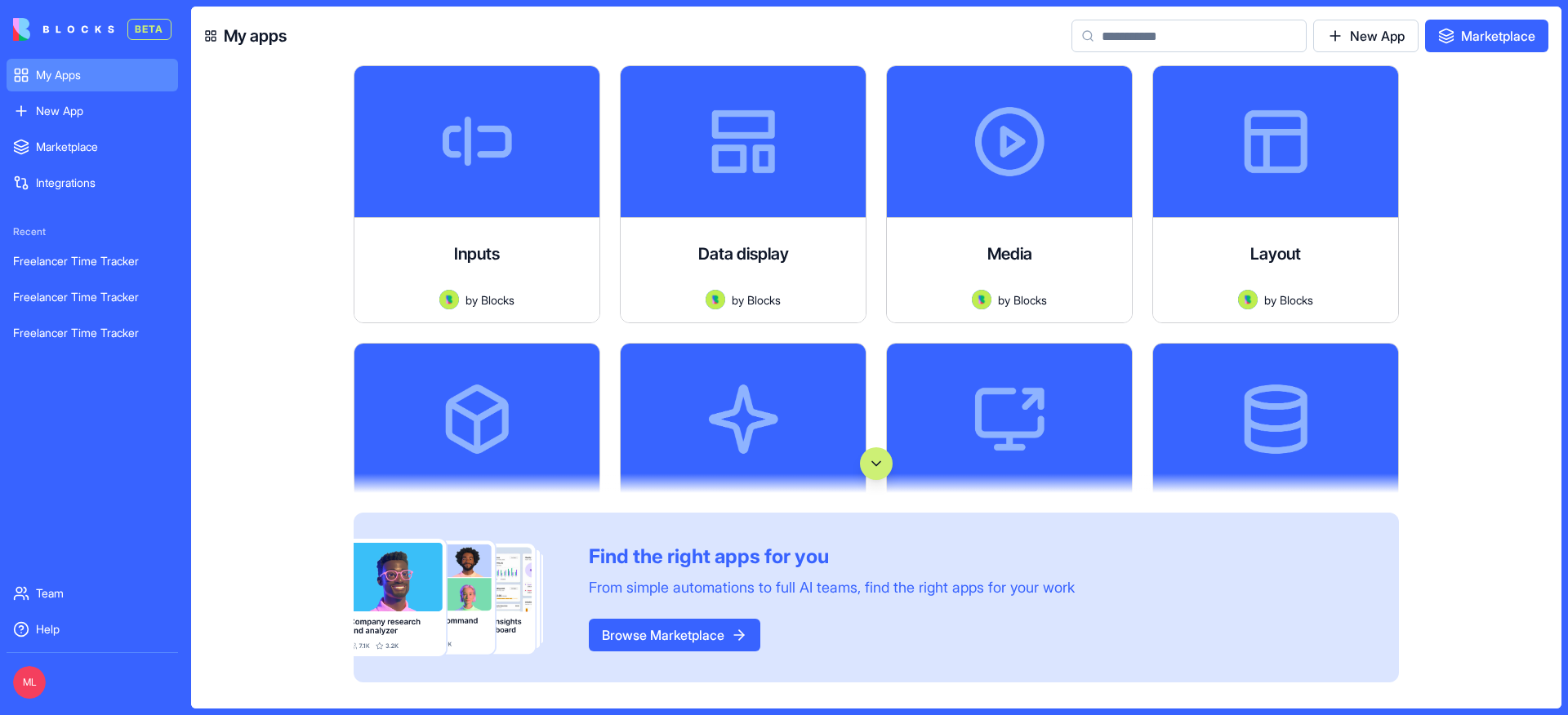 click at bounding box center [1189, 36] 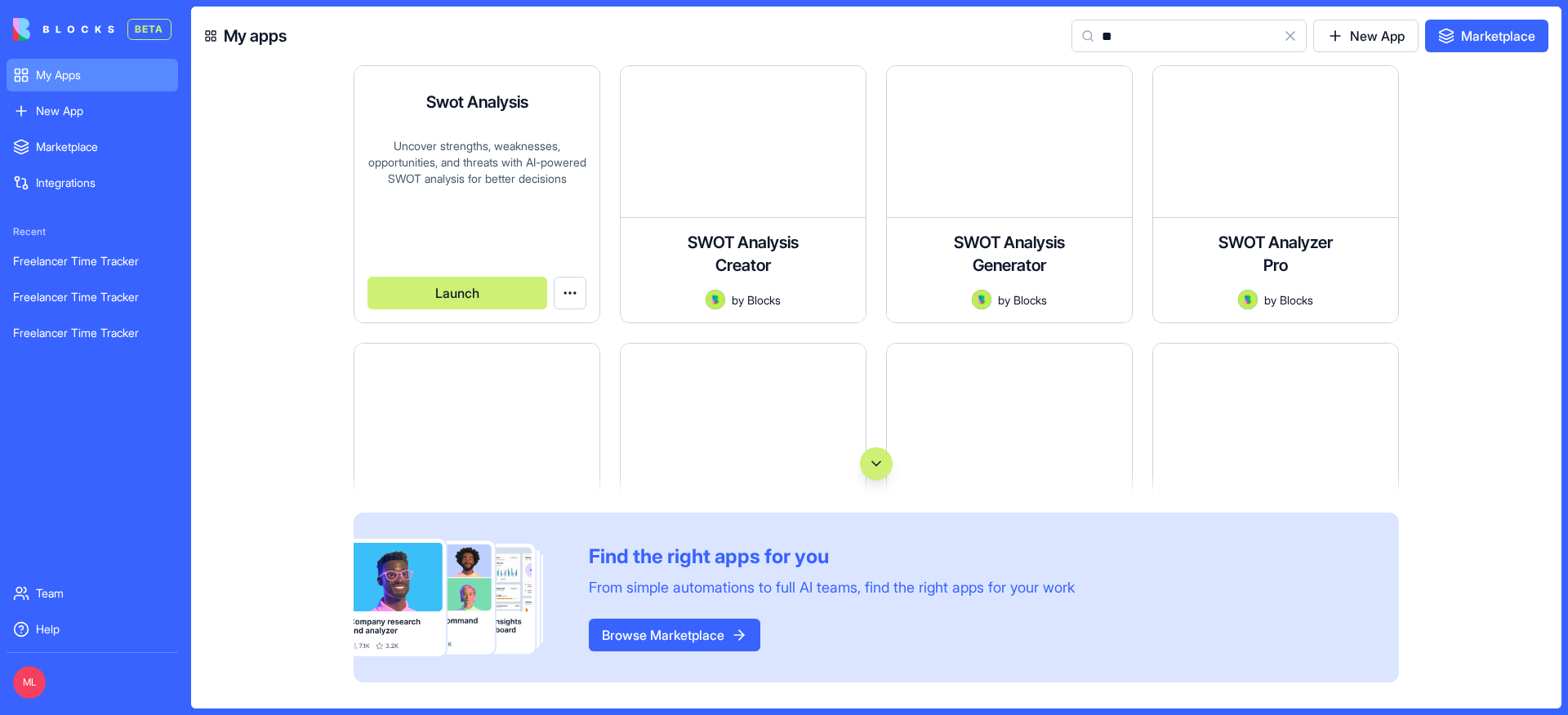 type on "**" 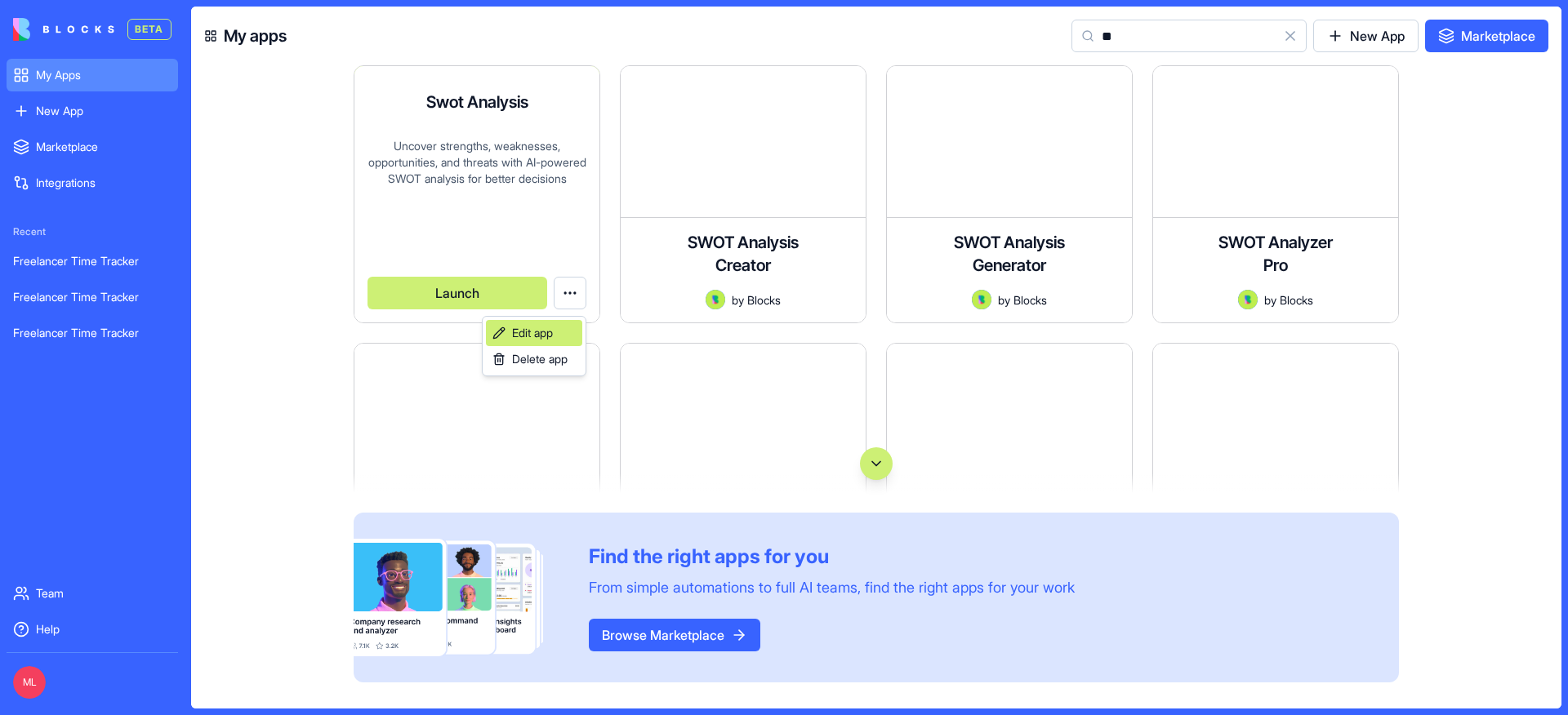 click on "Edit app" at bounding box center [534, 333] 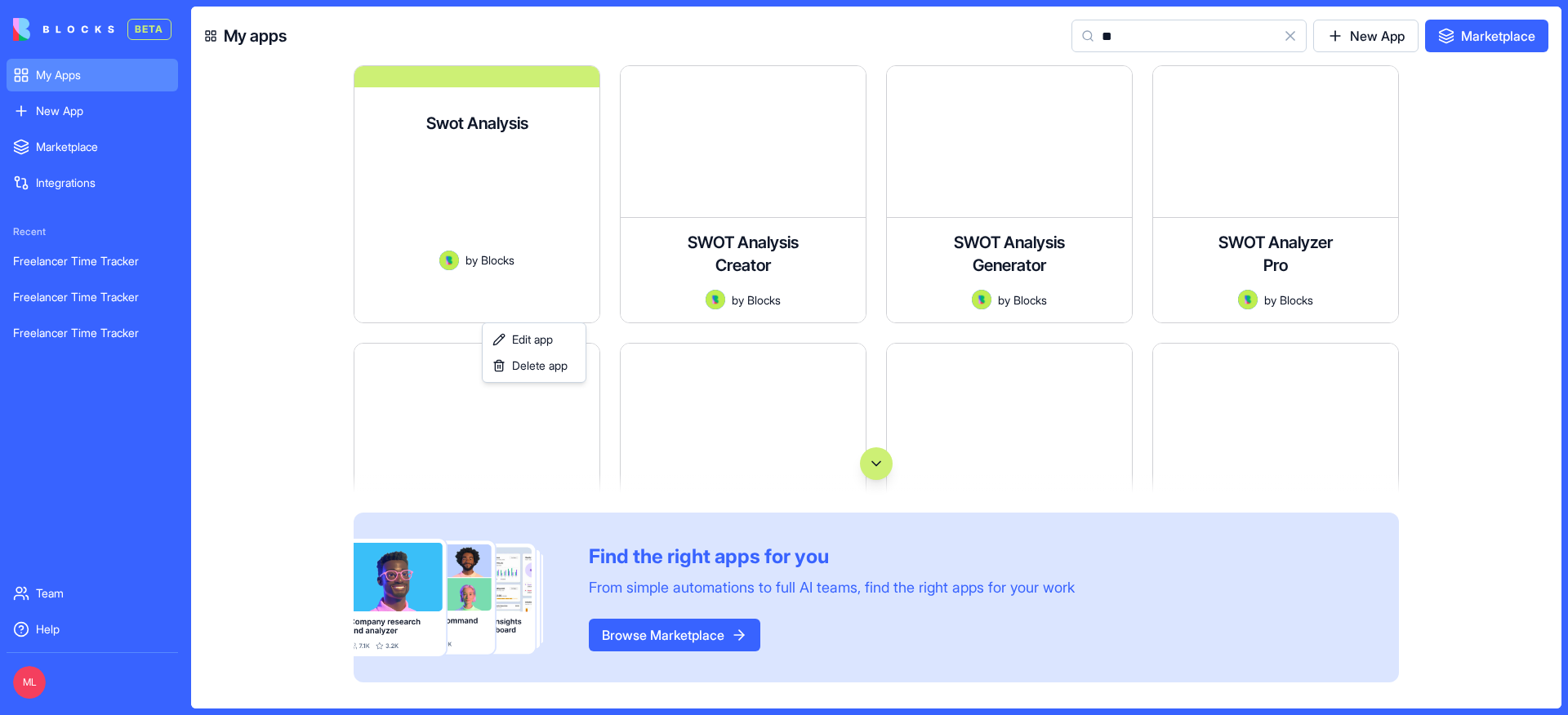 scroll, scrollTop: 17, scrollLeft: 0, axis: vertical 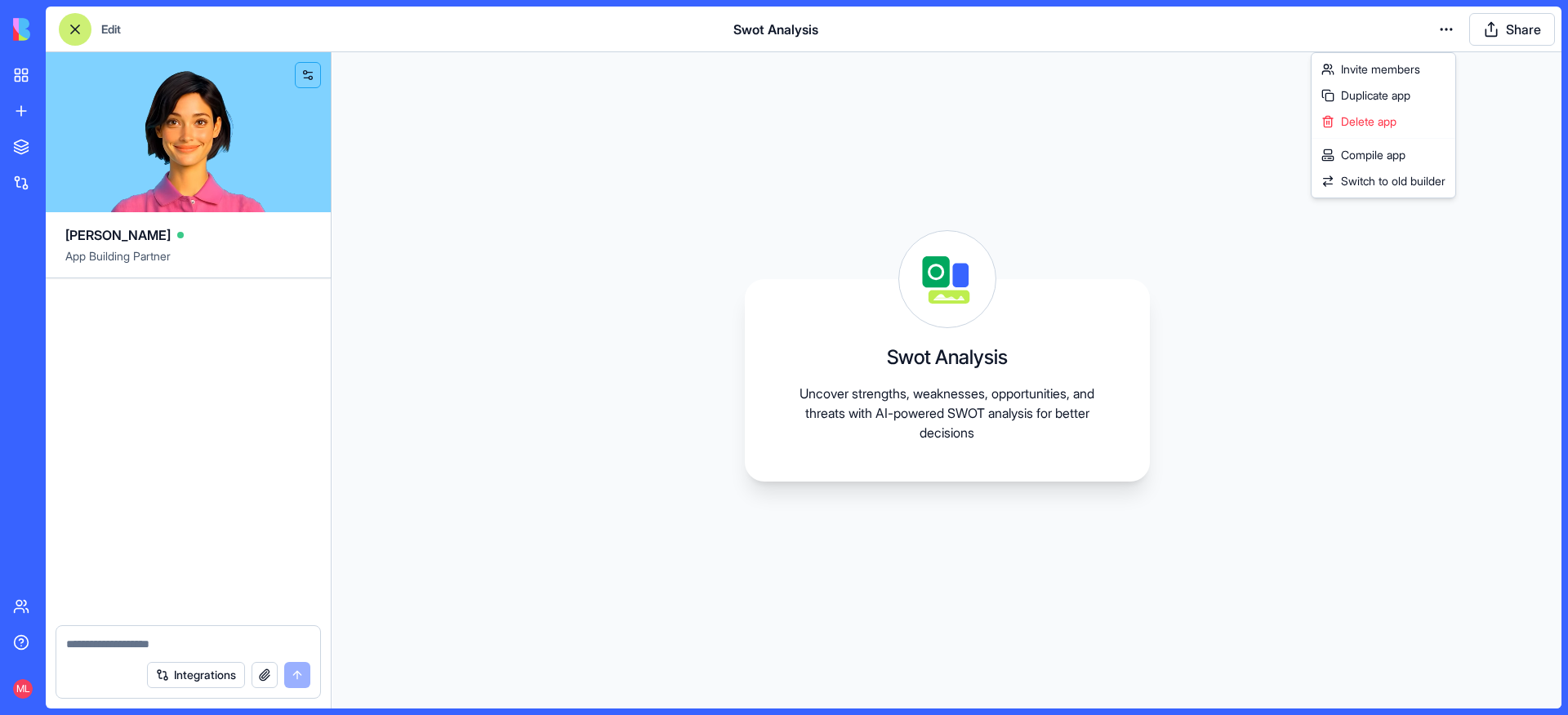 click on "My Apps New App
To pick up a draggable item, press the space bar.
While dragging, use the arrow keys to move the item.
Press space again to drop the item in its new position, or press escape to cancel.
Marketplace Integrations Team Help ML Edit Swot Analysis Share Ella App Building Partner Integrations Swot Analysis Uncover strengths, weaknesses, opportunities, and threats with AI-powered SWOT analysis for better decisions
Invite members Duplicate app Delete app Compile app Switch to old builder" at bounding box center (784, 358) 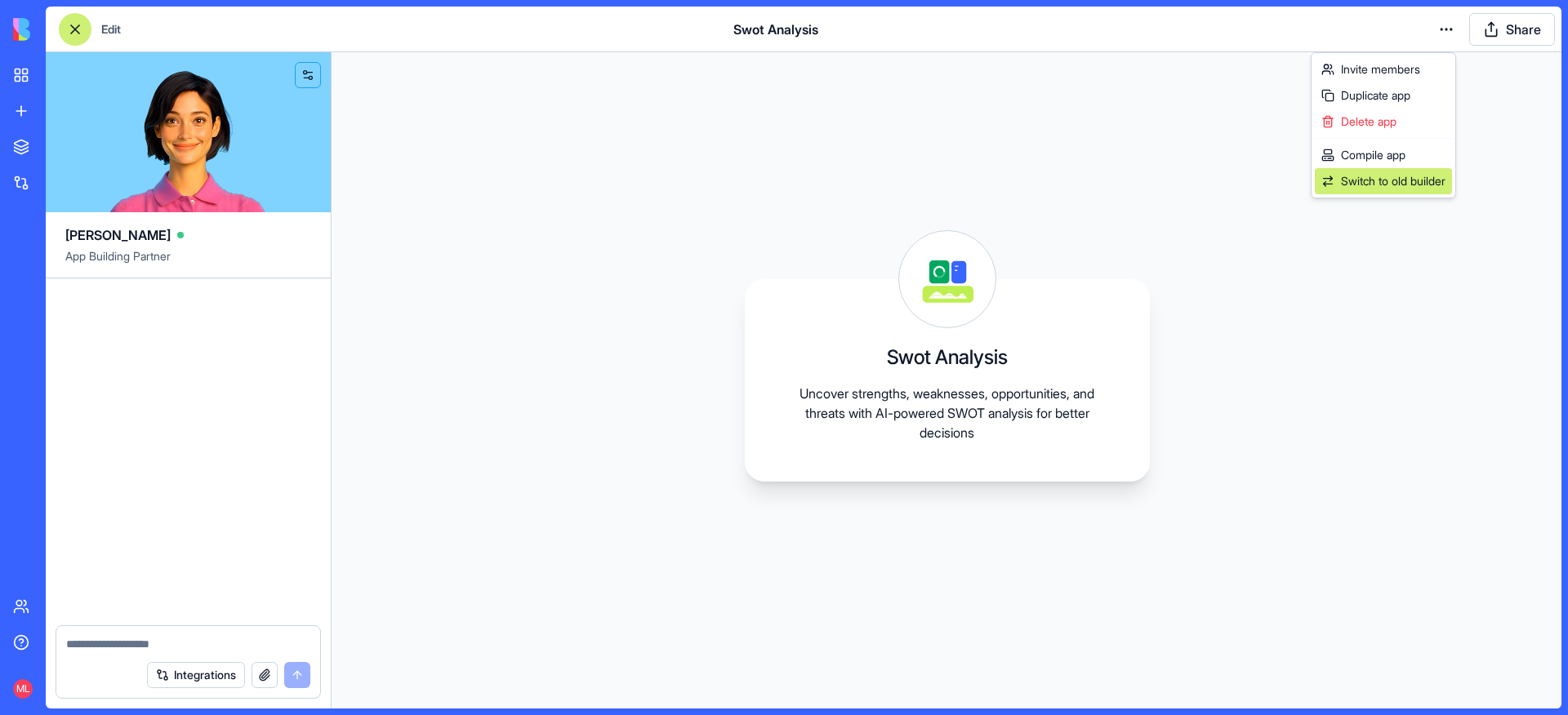 click on "Switch to old builder" at bounding box center [1393, 181] 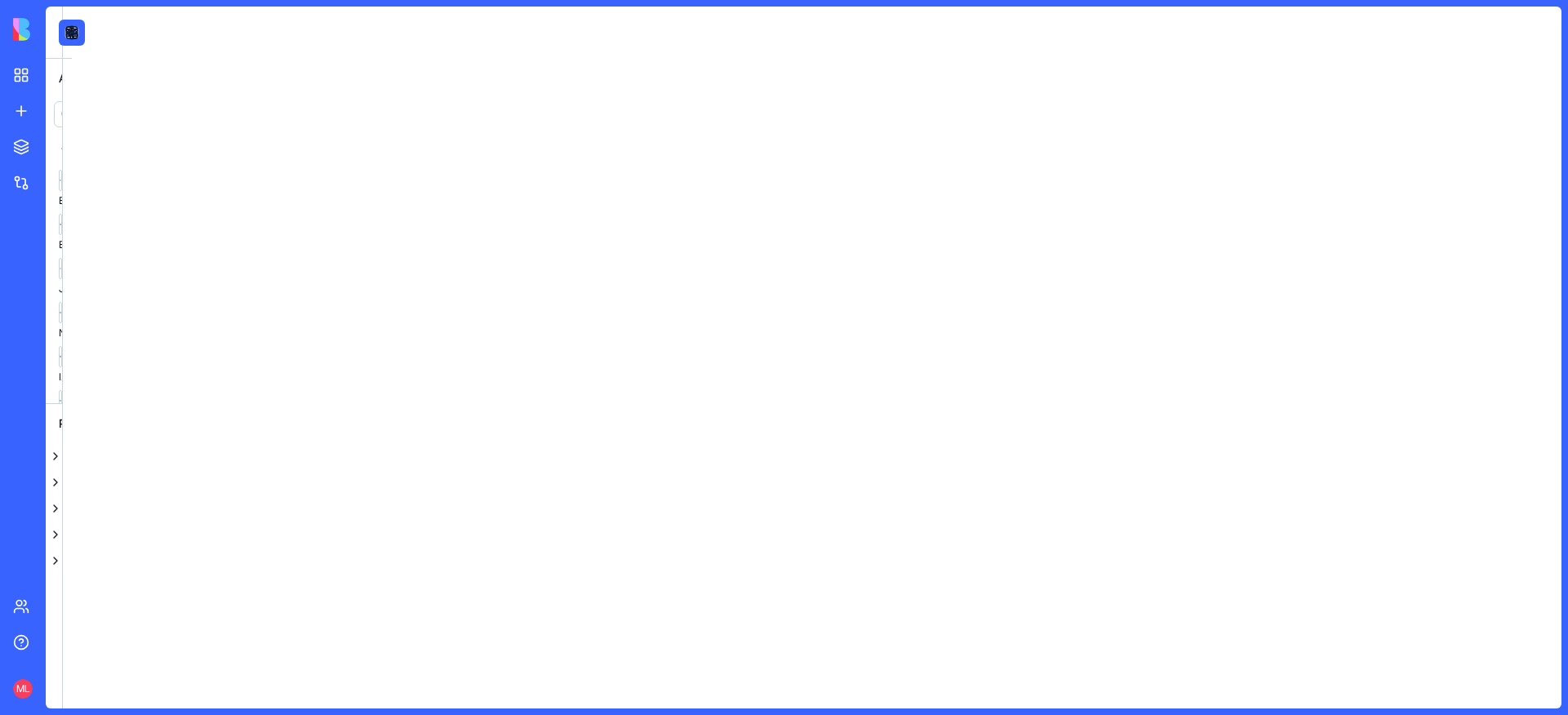 scroll, scrollTop: 0, scrollLeft: 0, axis: both 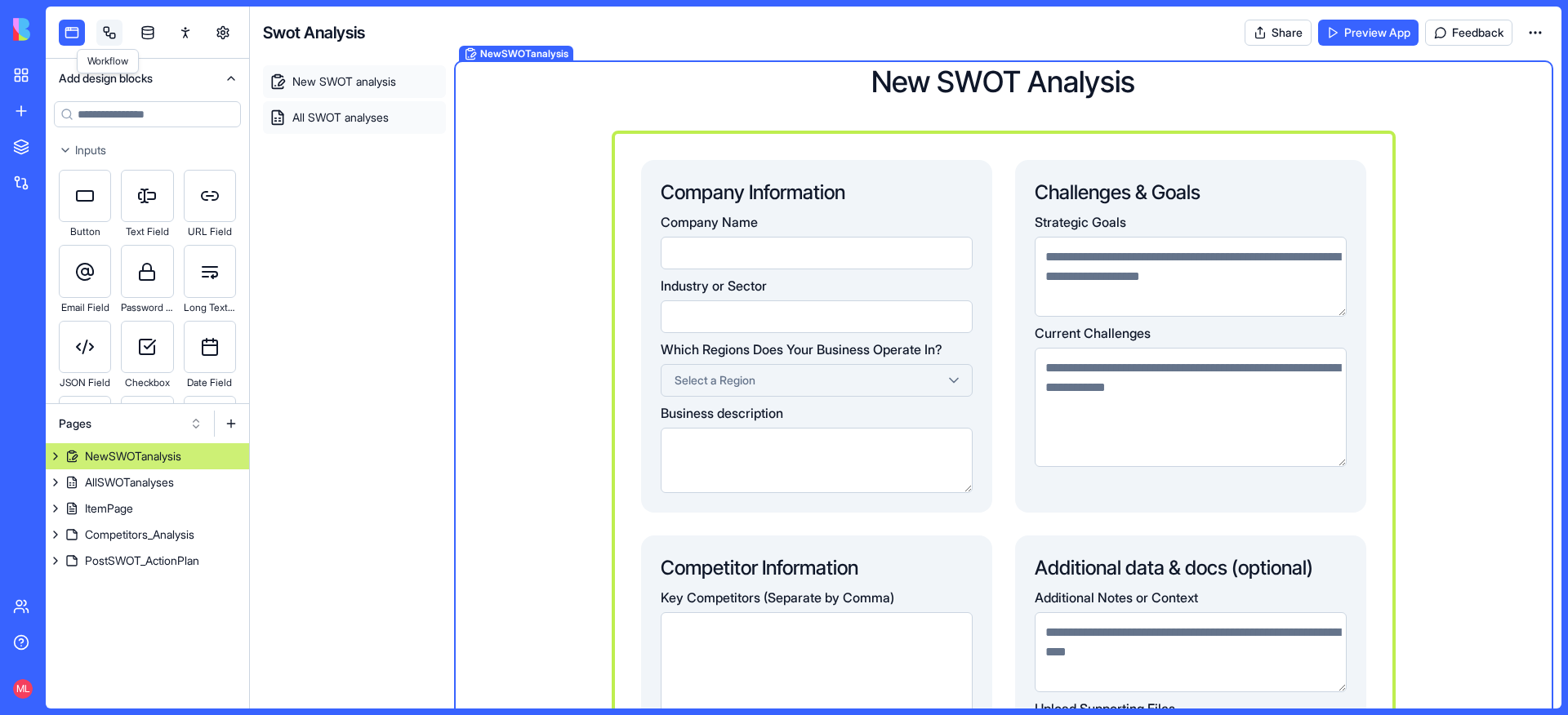 click at bounding box center (109, 33) 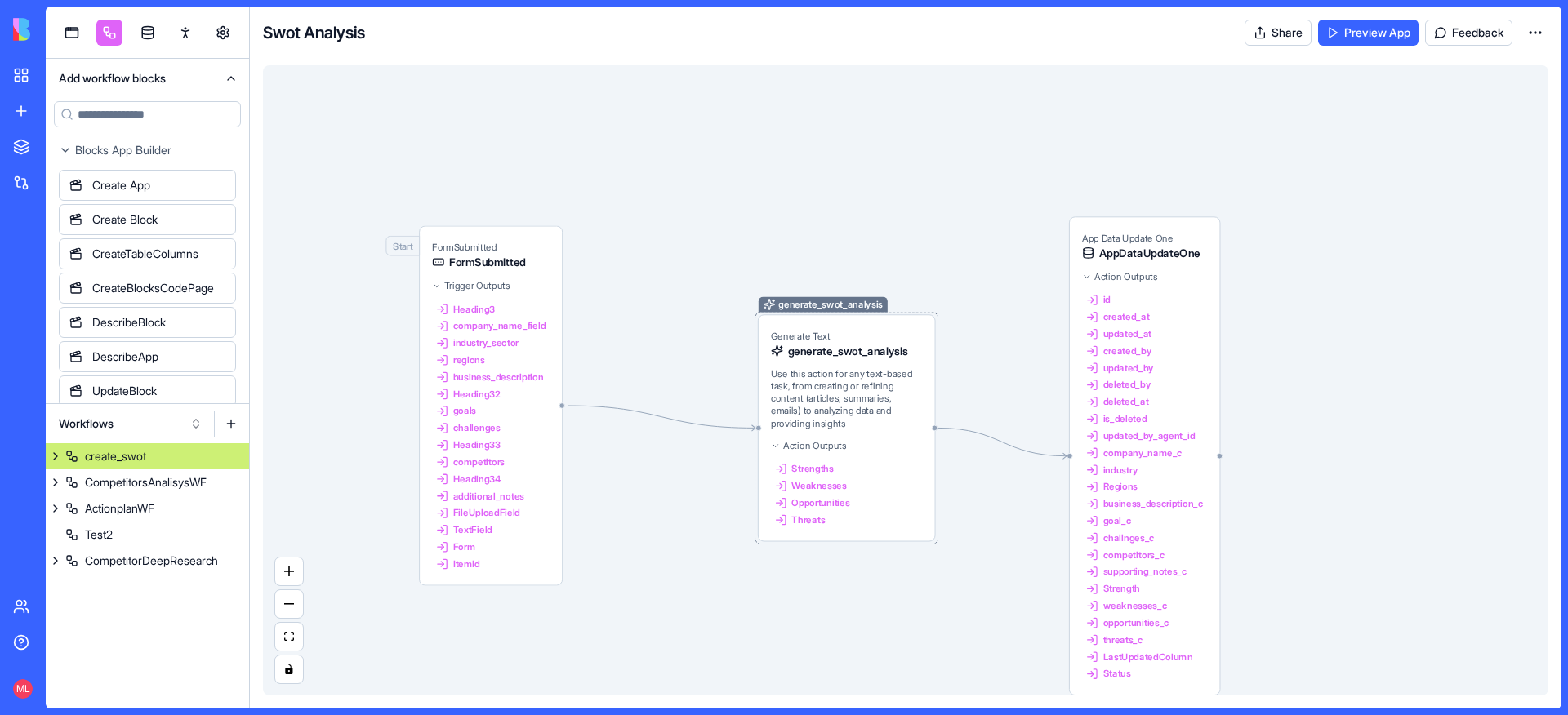 drag, startPoint x: 893, startPoint y: 368, endPoint x: 856, endPoint y: 349, distance: 42 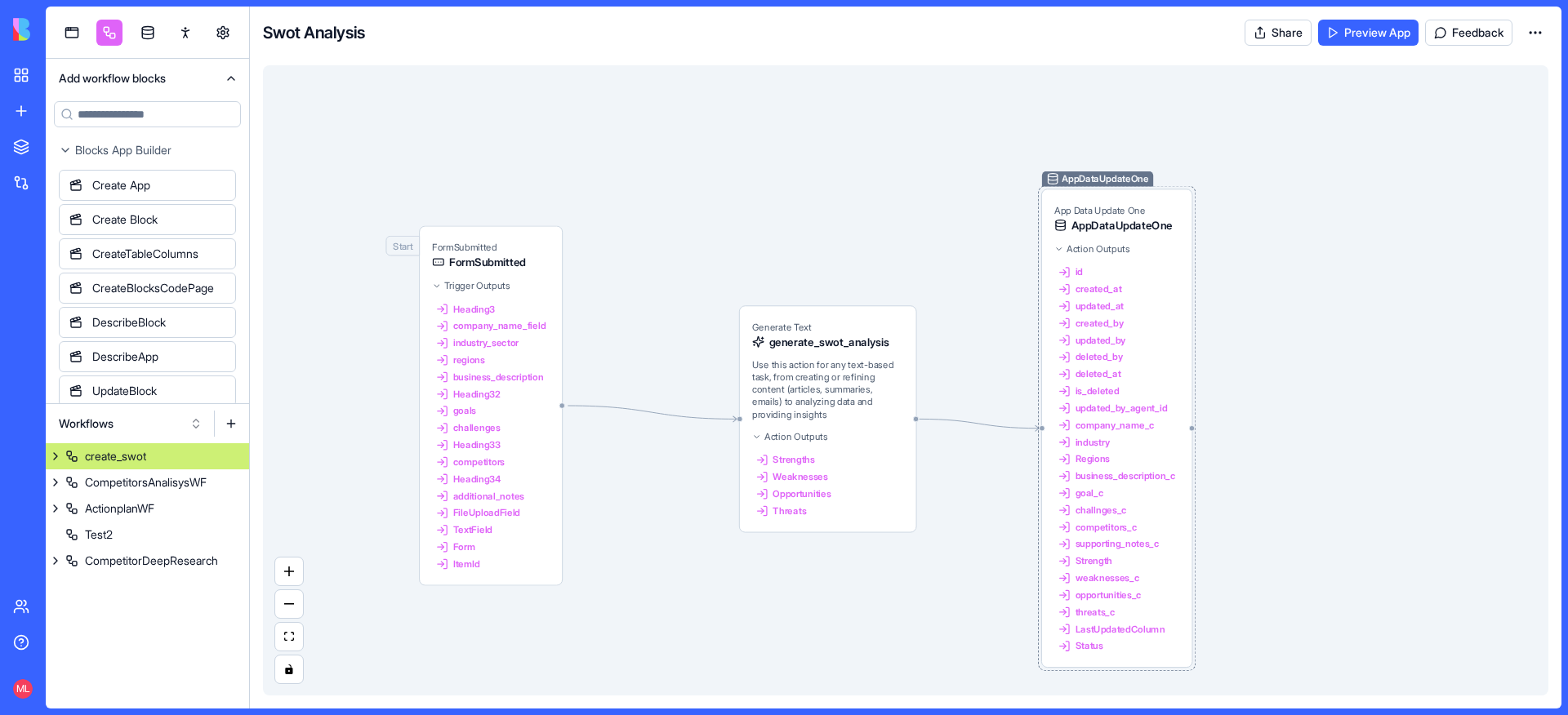 drag, startPoint x: 1174, startPoint y: 339, endPoint x: 1146, endPoint y: 311, distance: 39.59798 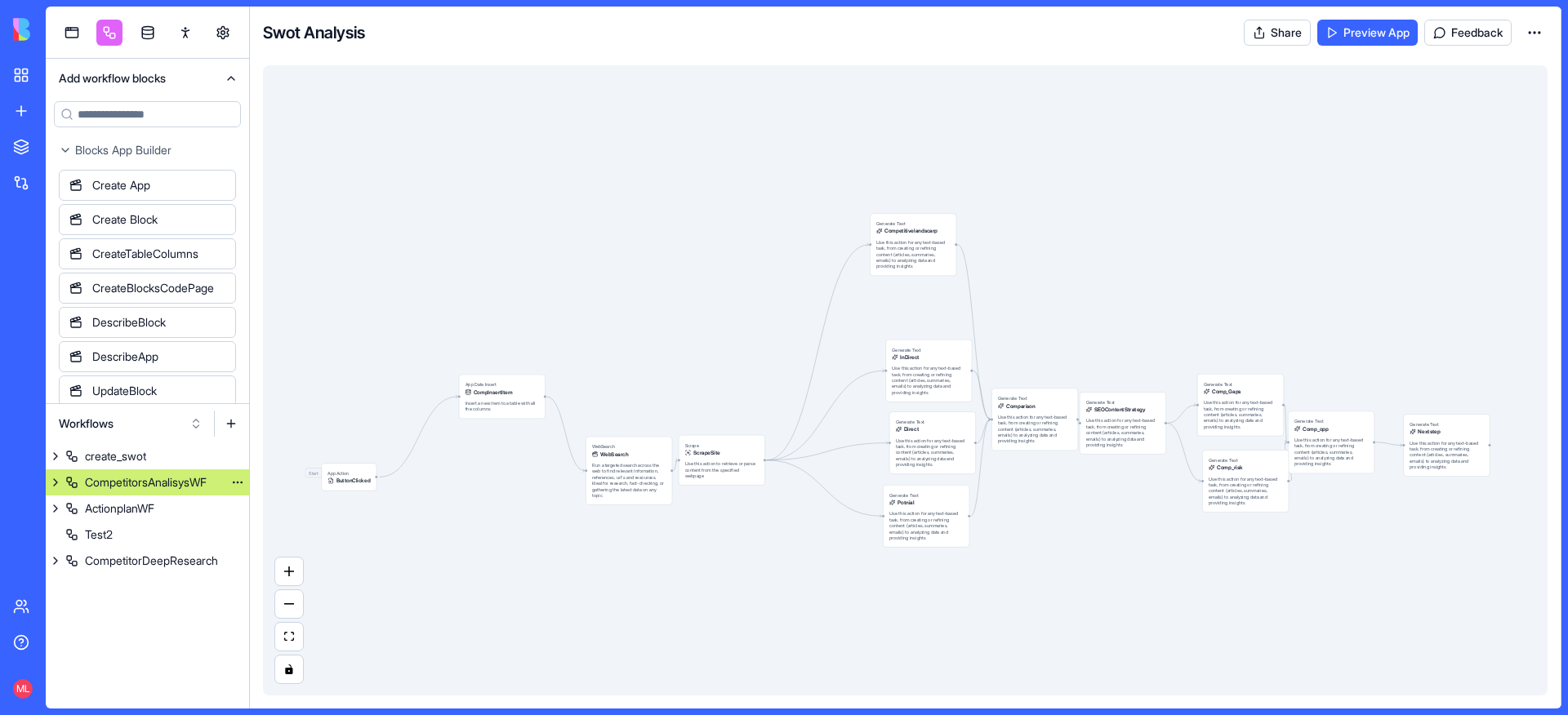 click on "CompetitorsAnalisysWF" at bounding box center (145, 482) 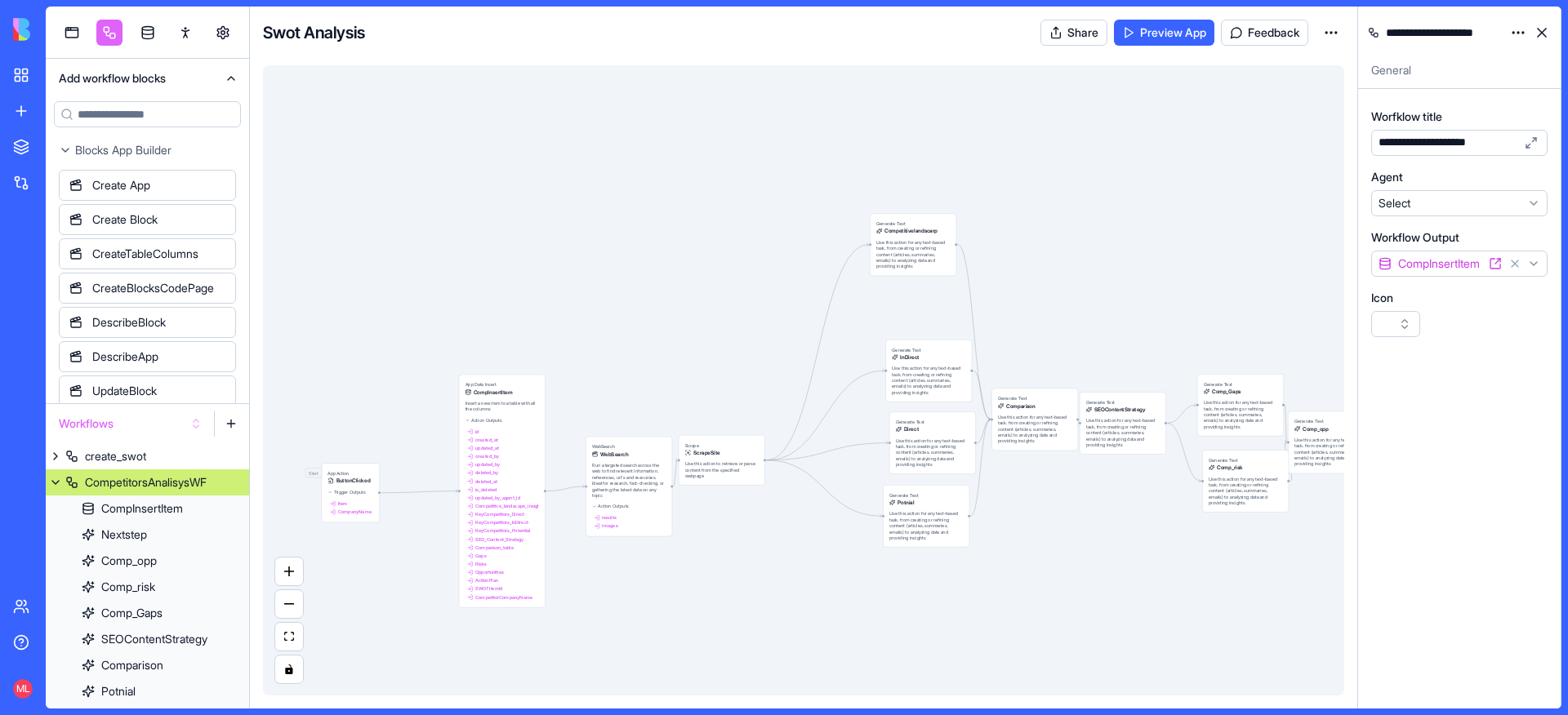 click on "Workflows" at bounding box center (131, 424) 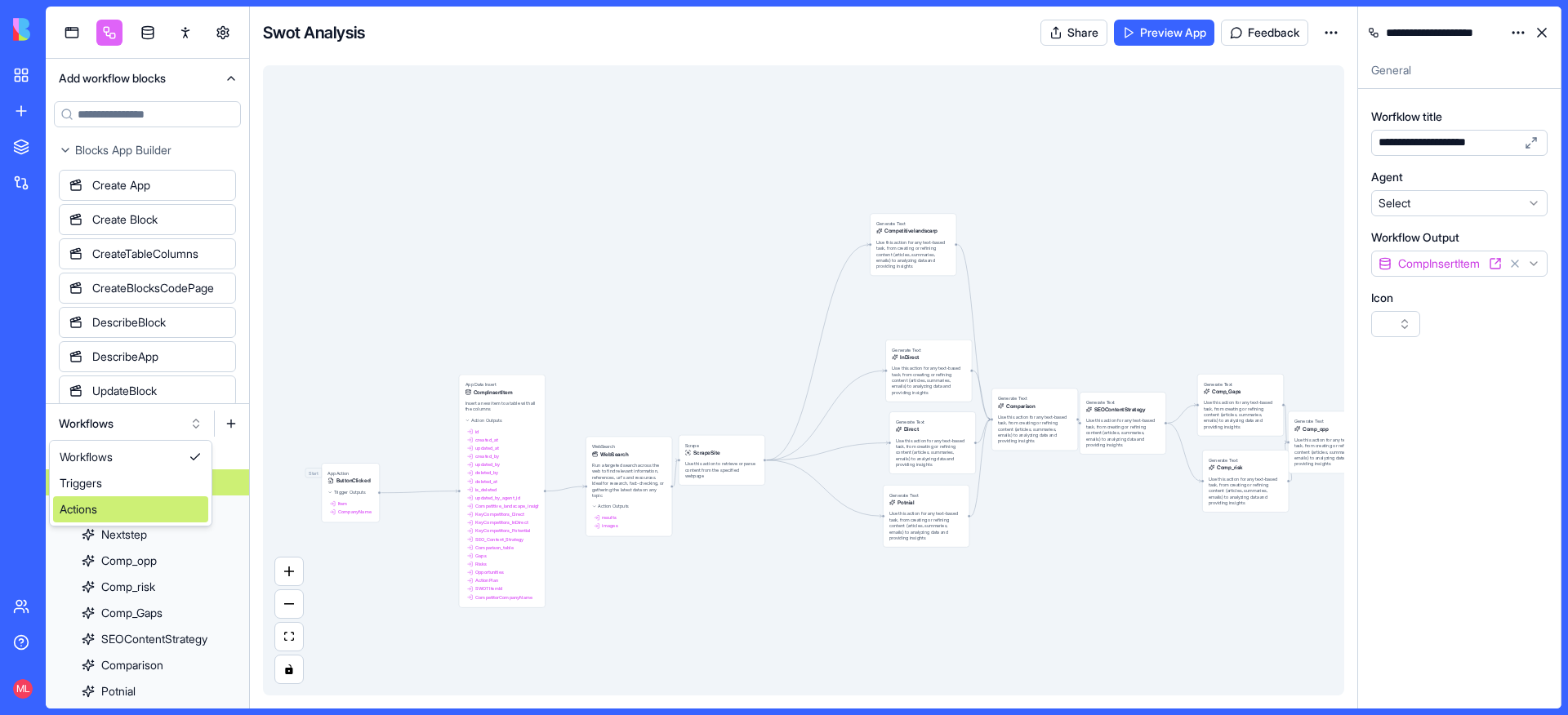 click on "Actions" at bounding box center (131, 509) 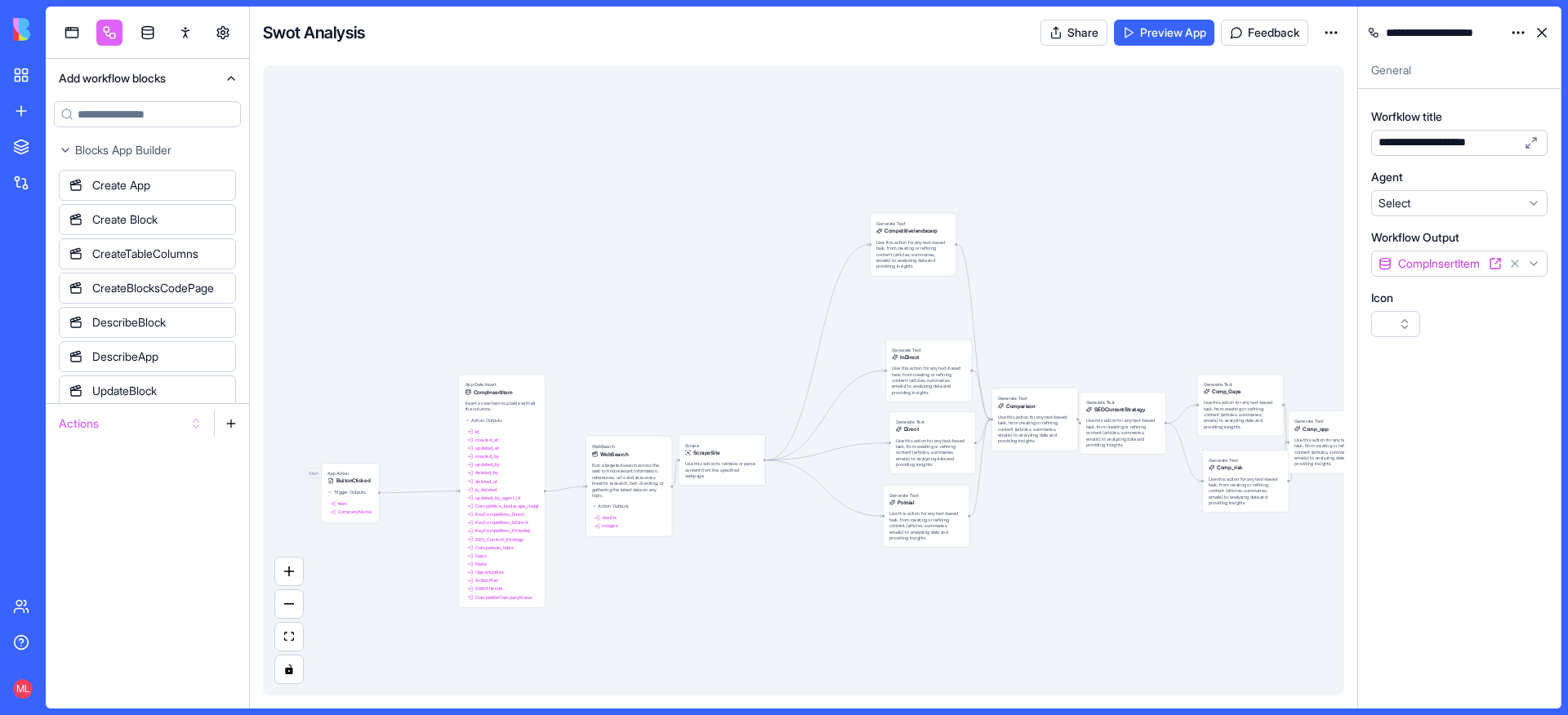 click on "Actions" at bounding box center (131, 424) 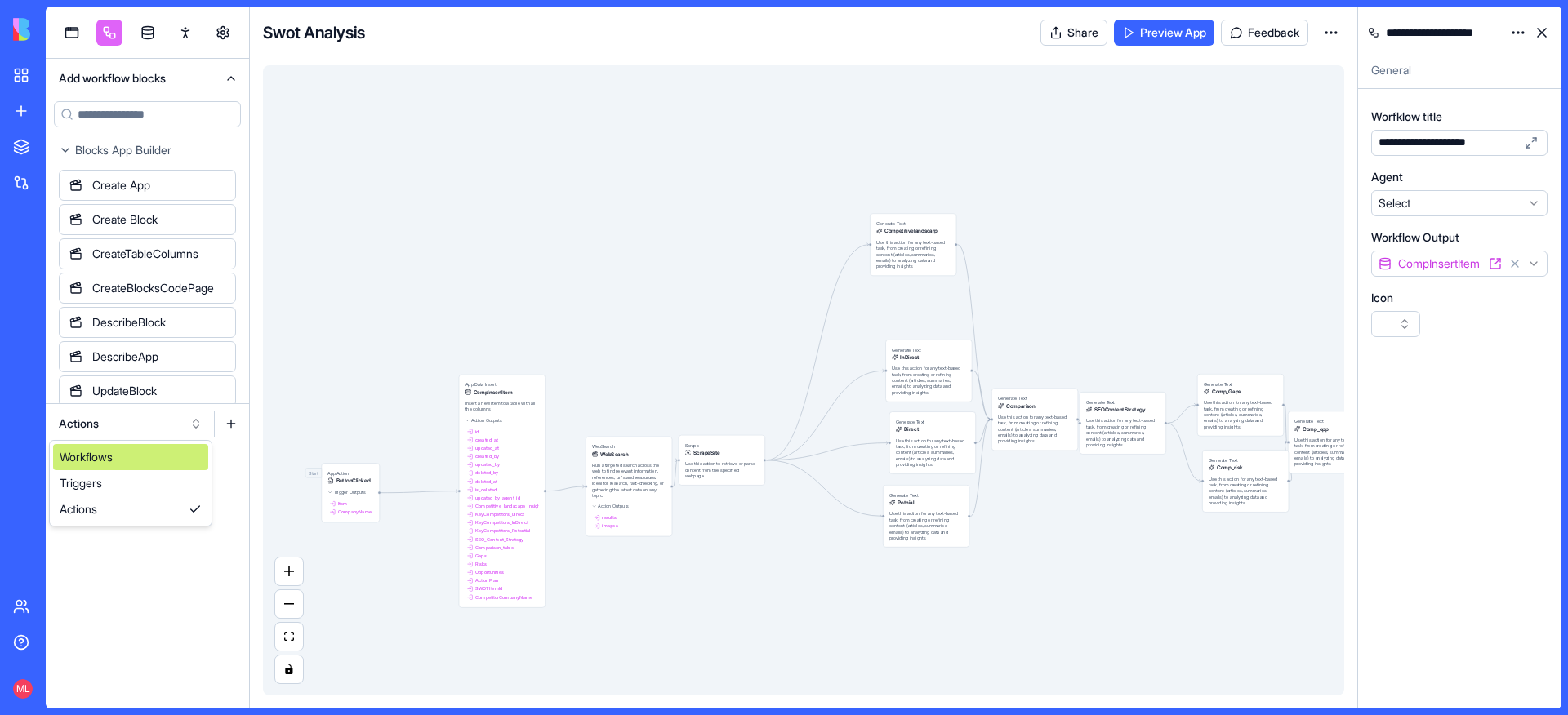 click on "Workflows" at bounding box center (131, 457) 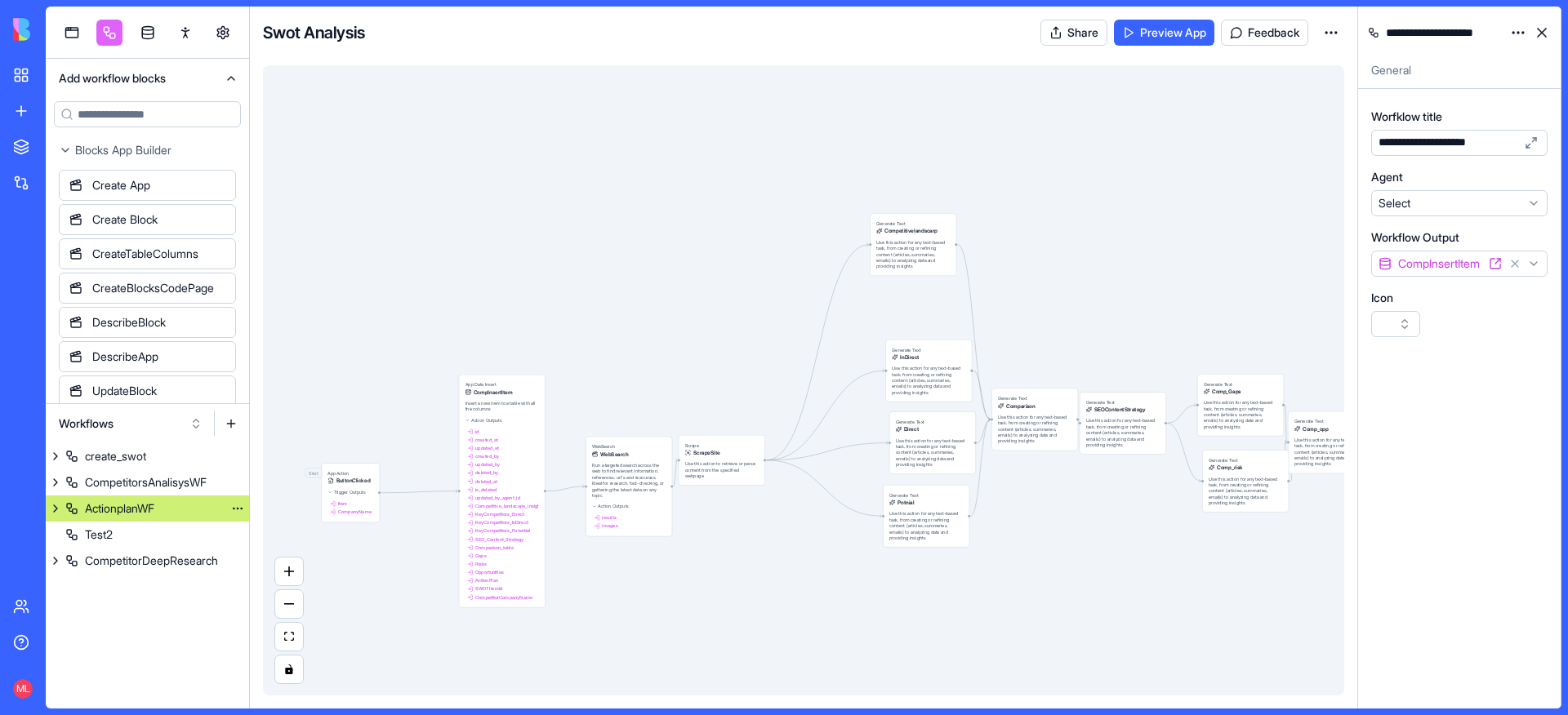click on "ActionplanWF" at bounding box center (119, 508) 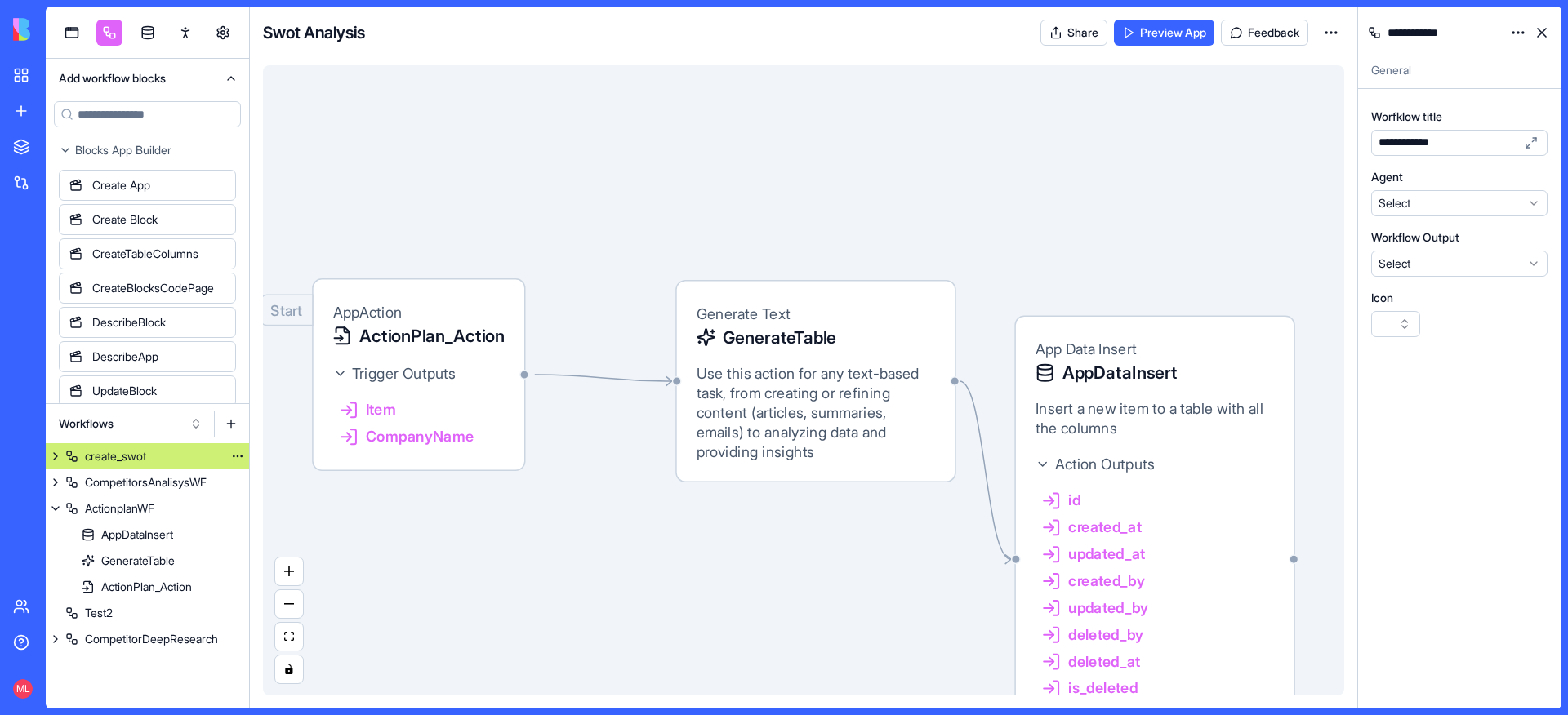 click on "create_swot" at bounding box center [147, 456] 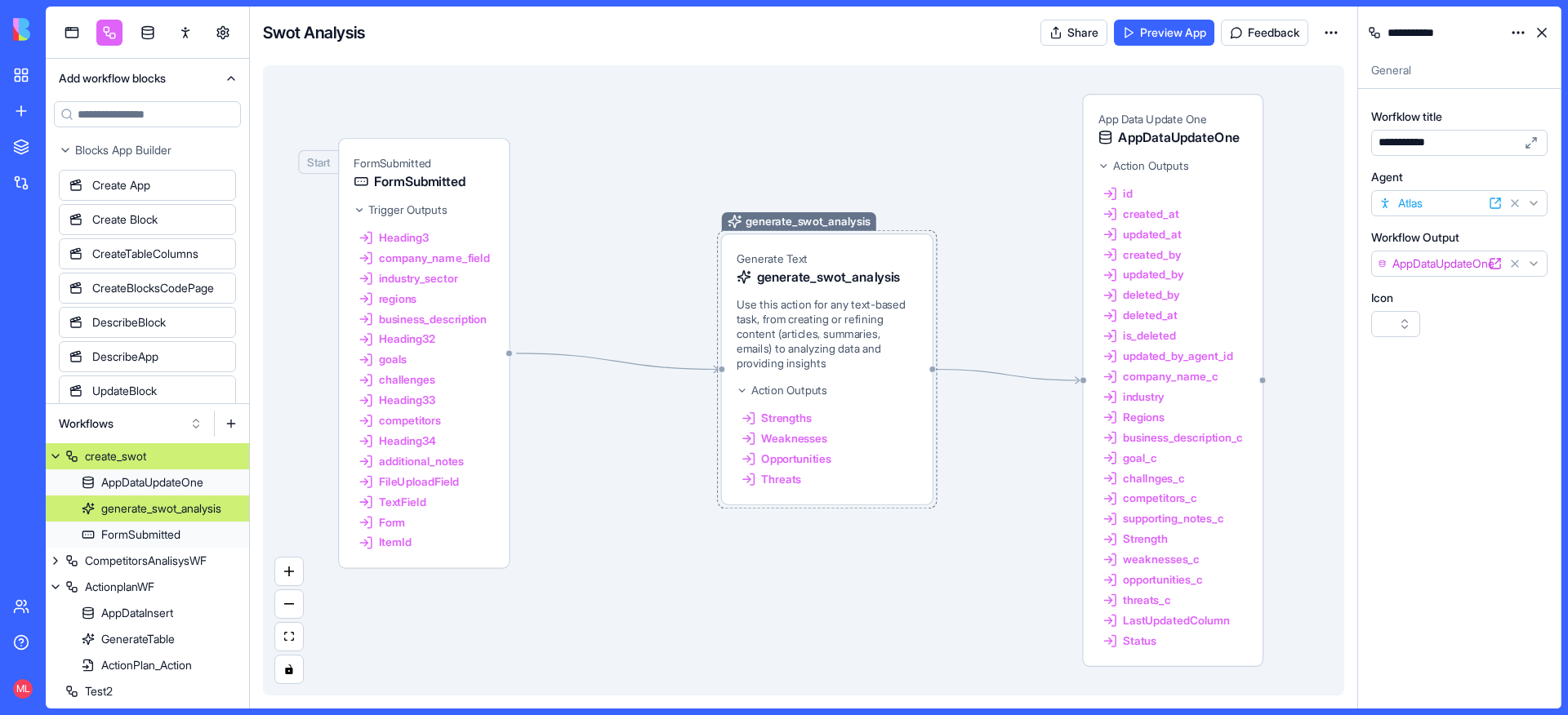 click on "Use this action for any text-based task, from creating or refining content (articles, summaries, emails) to analyzing data and providing insights" at bounding box center [827, 334] 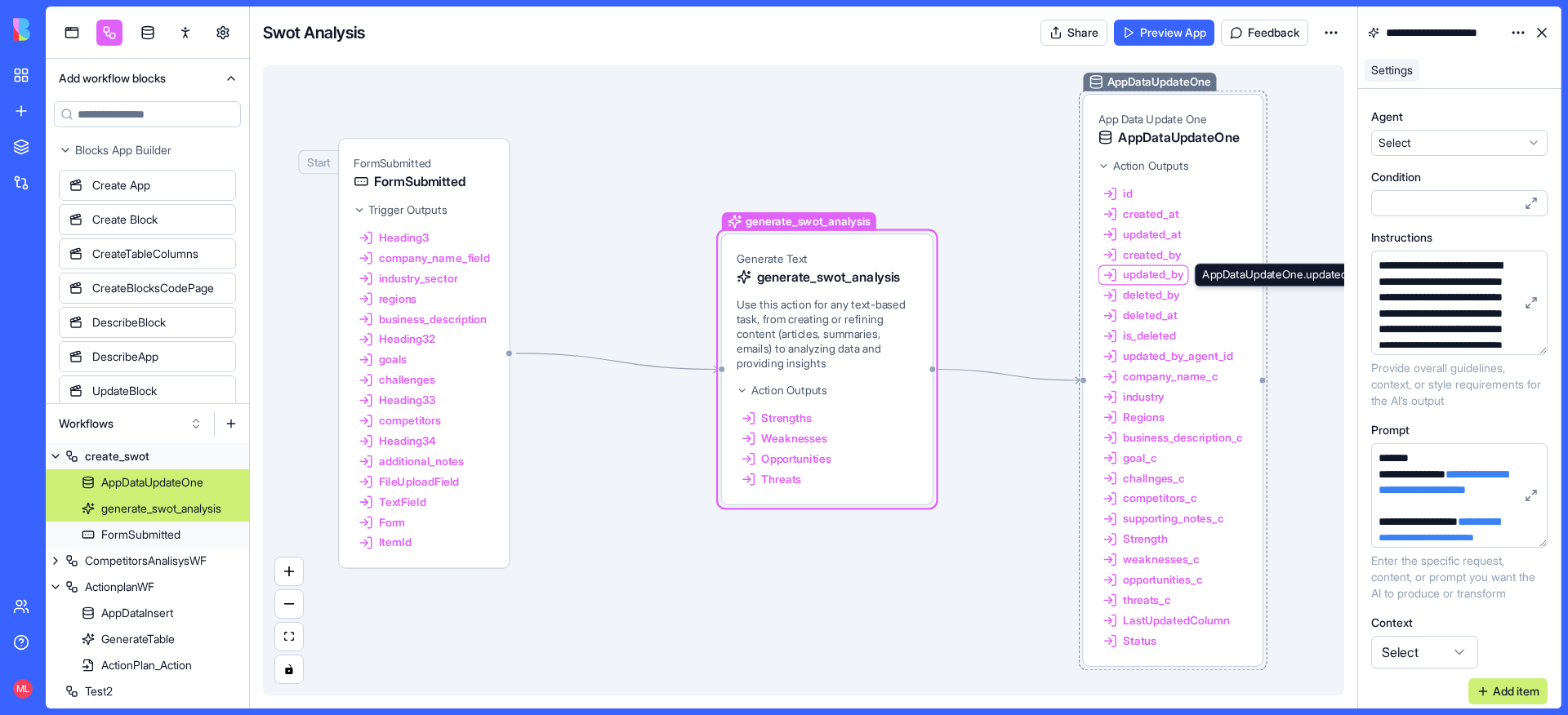 click on "updated_by" at bounding box center (1143, 275) 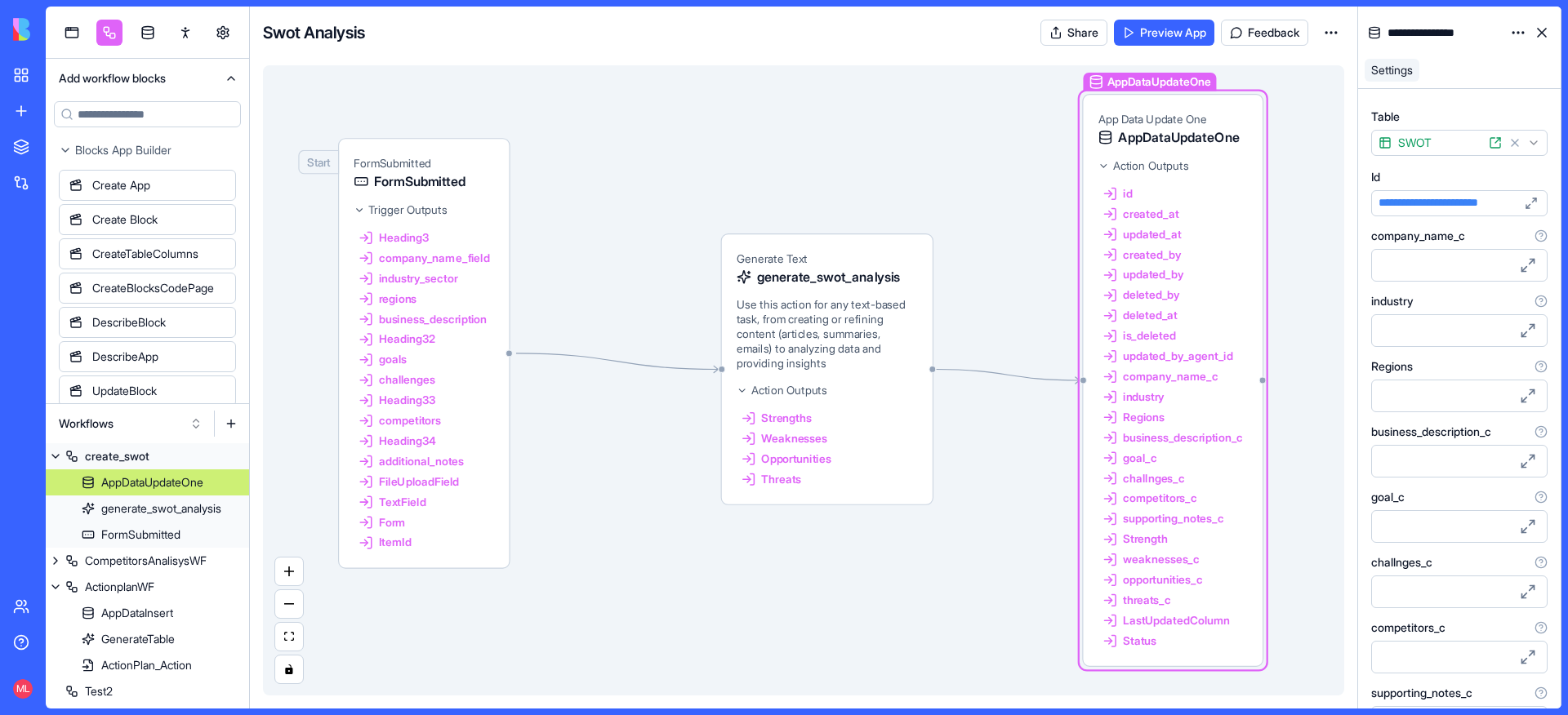 click at bounding box center [1542, 33] 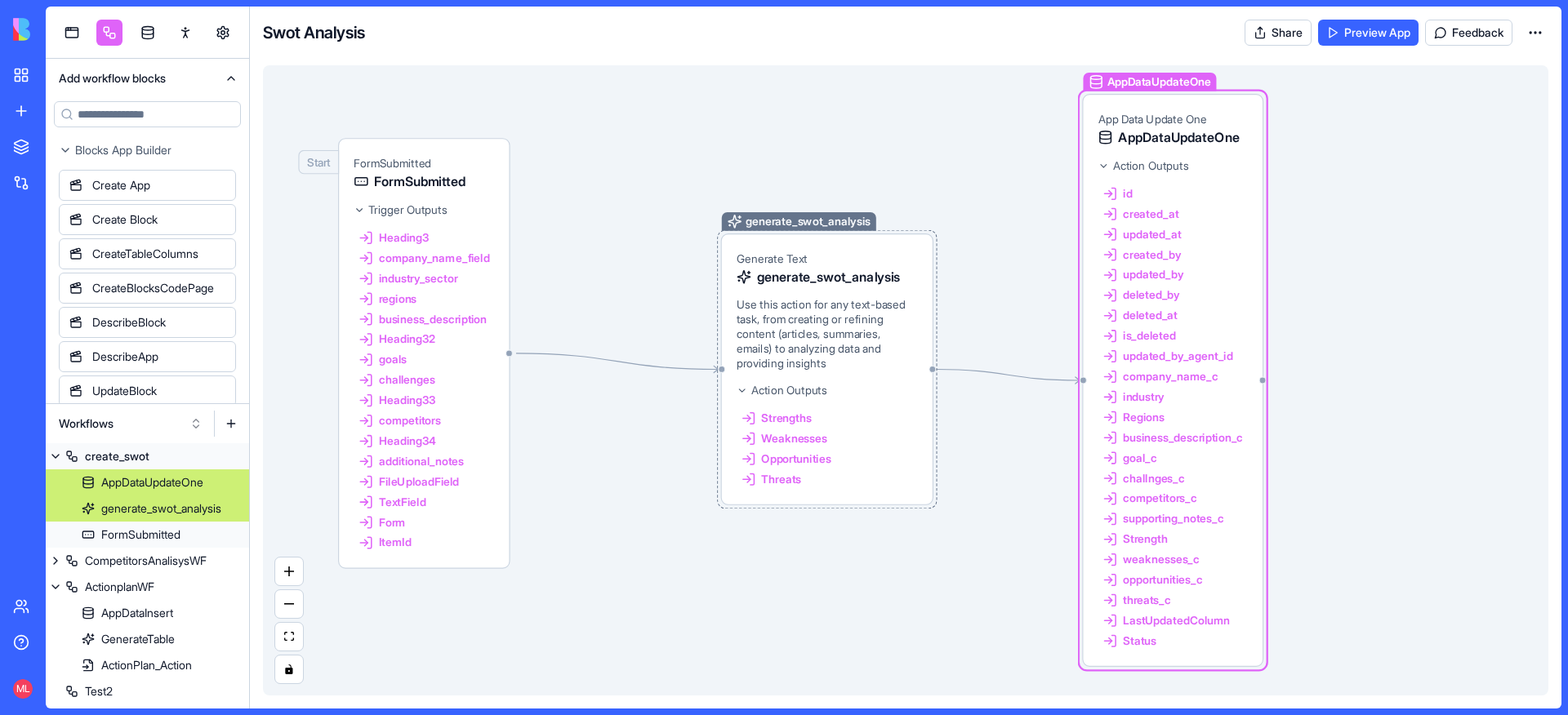 click on "generate_swot_analysis" at bounding box center (799, 223) 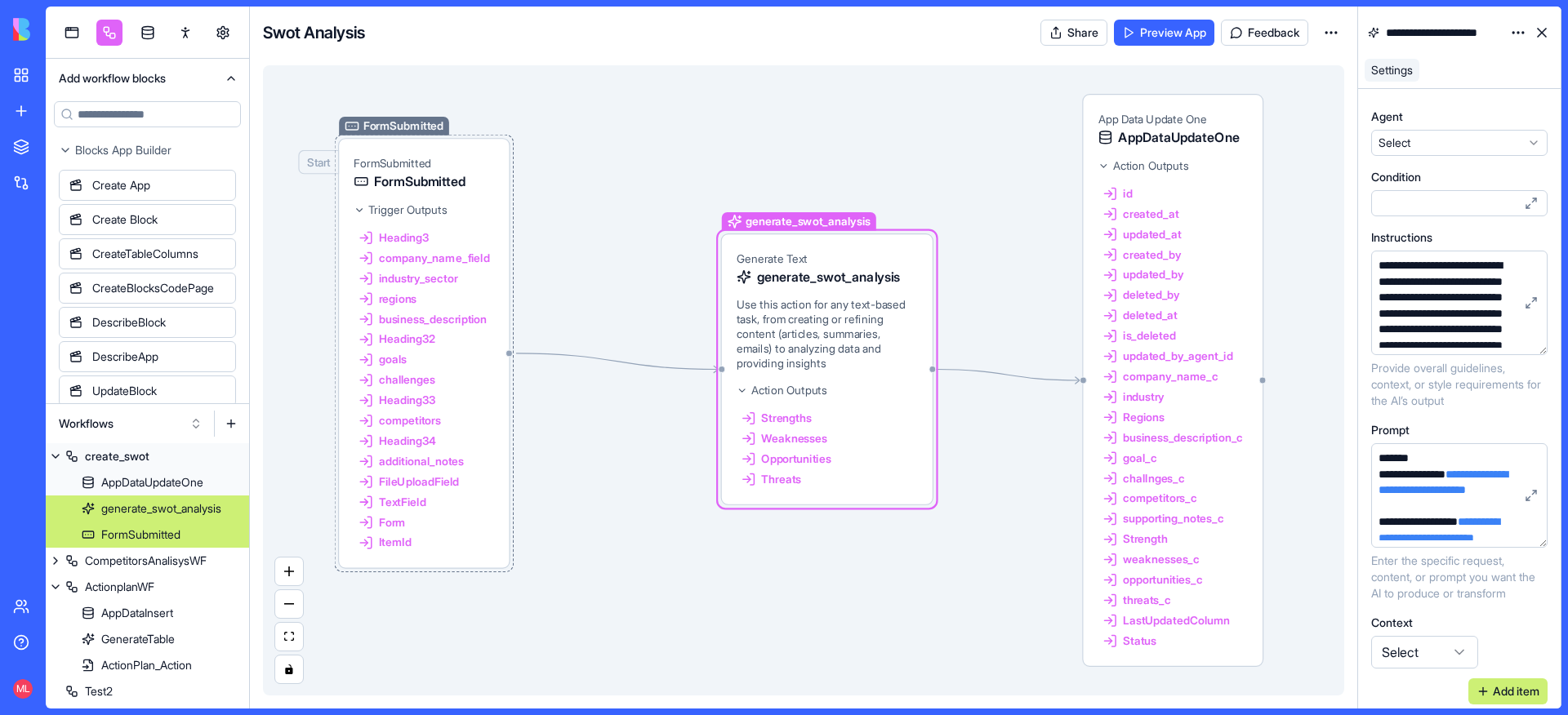 click on "Start FormSubmitted FormSubmitted FormSubmitted Trigger Outputs Heading3 company_name_field industry_sector regions business_description Heading32 goals challenges Heading33 competitors Heading34 additional_notes FileUploadField TextField Form ItemId" at bounding box center (424, 353) 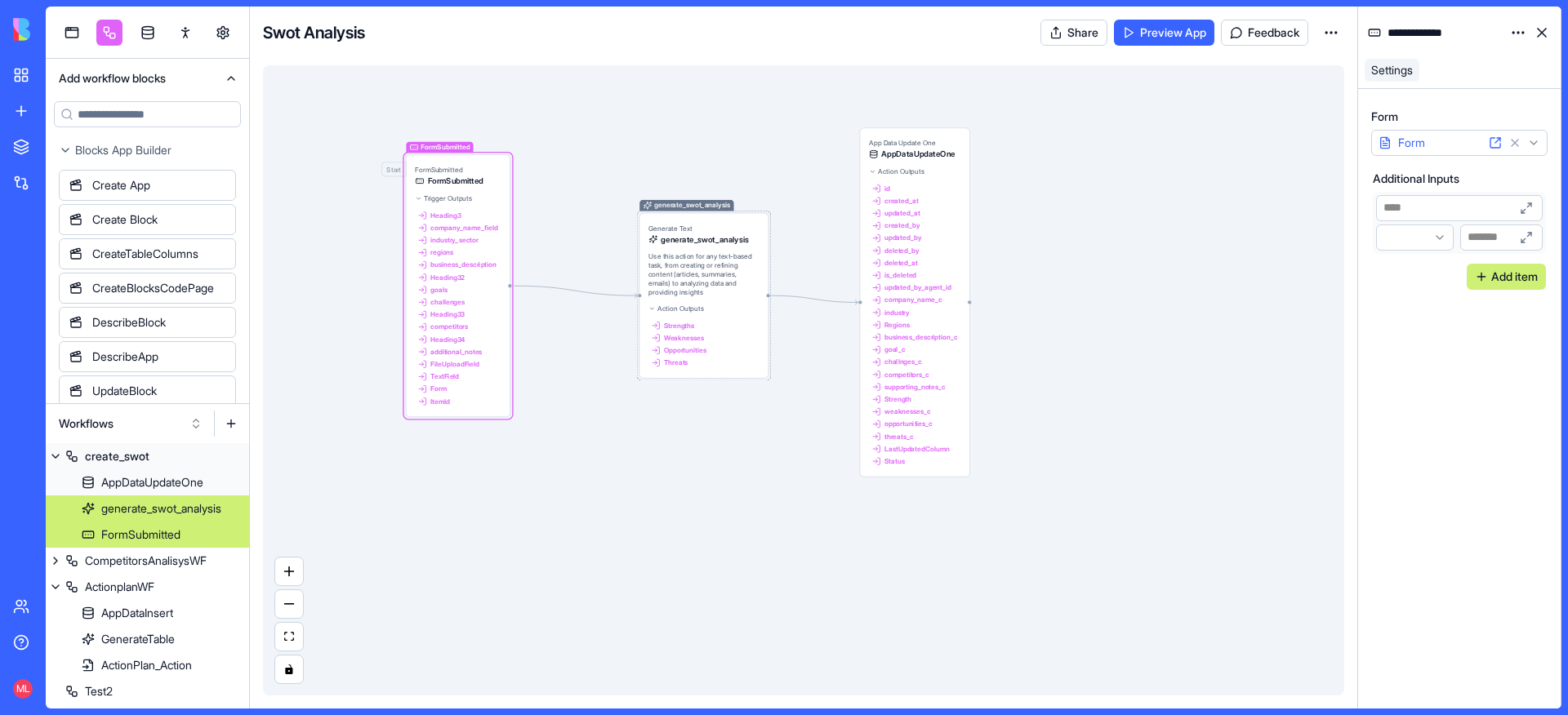 click on "generate_swot_analysis Generate Text generate_swot_analysis Use this action for any text-based task, from creating or refining content (articles, summaries, emails) to analyzing data and providing insights Action Outputs Strengths Weaknesses Opportunities Threats" at bounding box center (704, 295) 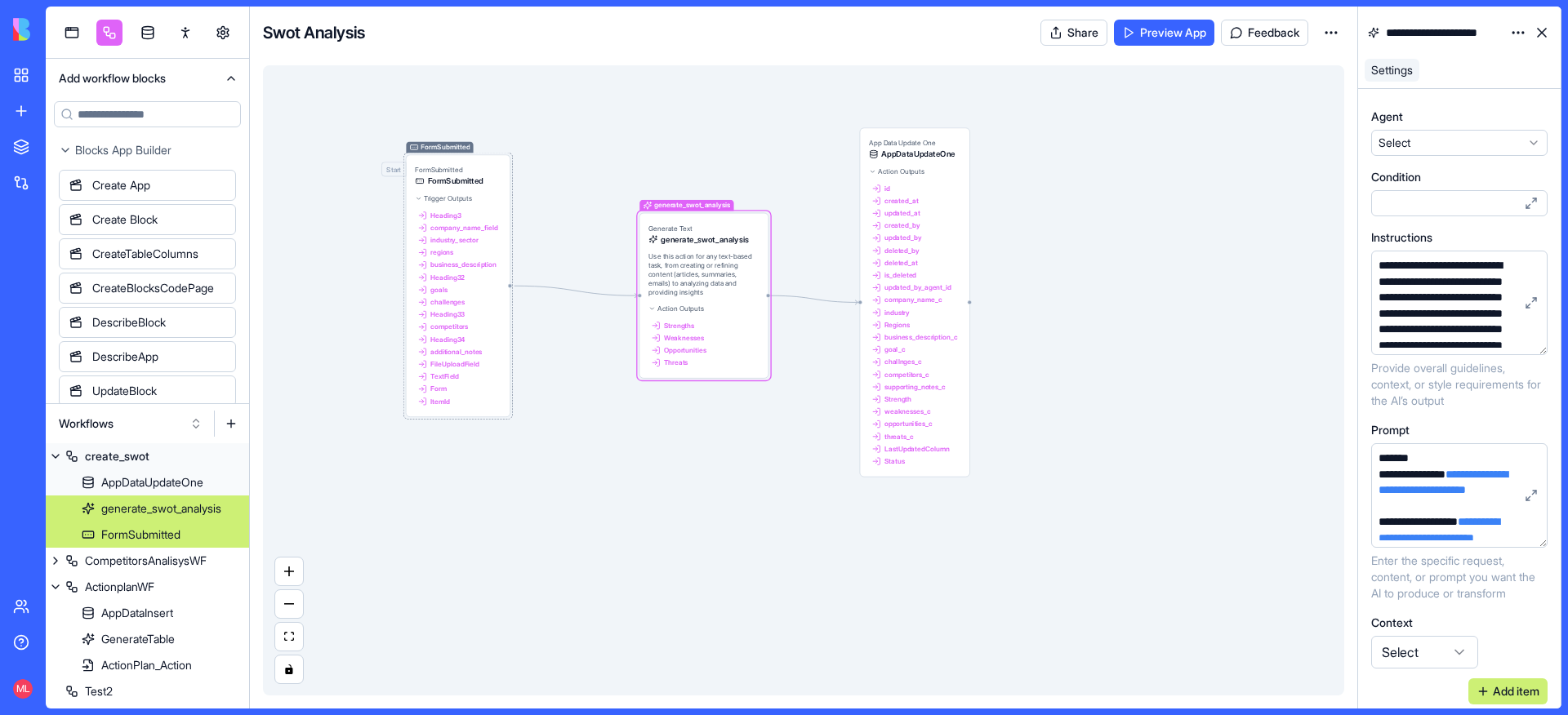 click on "FormSubmitted FormSubmitted" at bounding box center (457, 175) 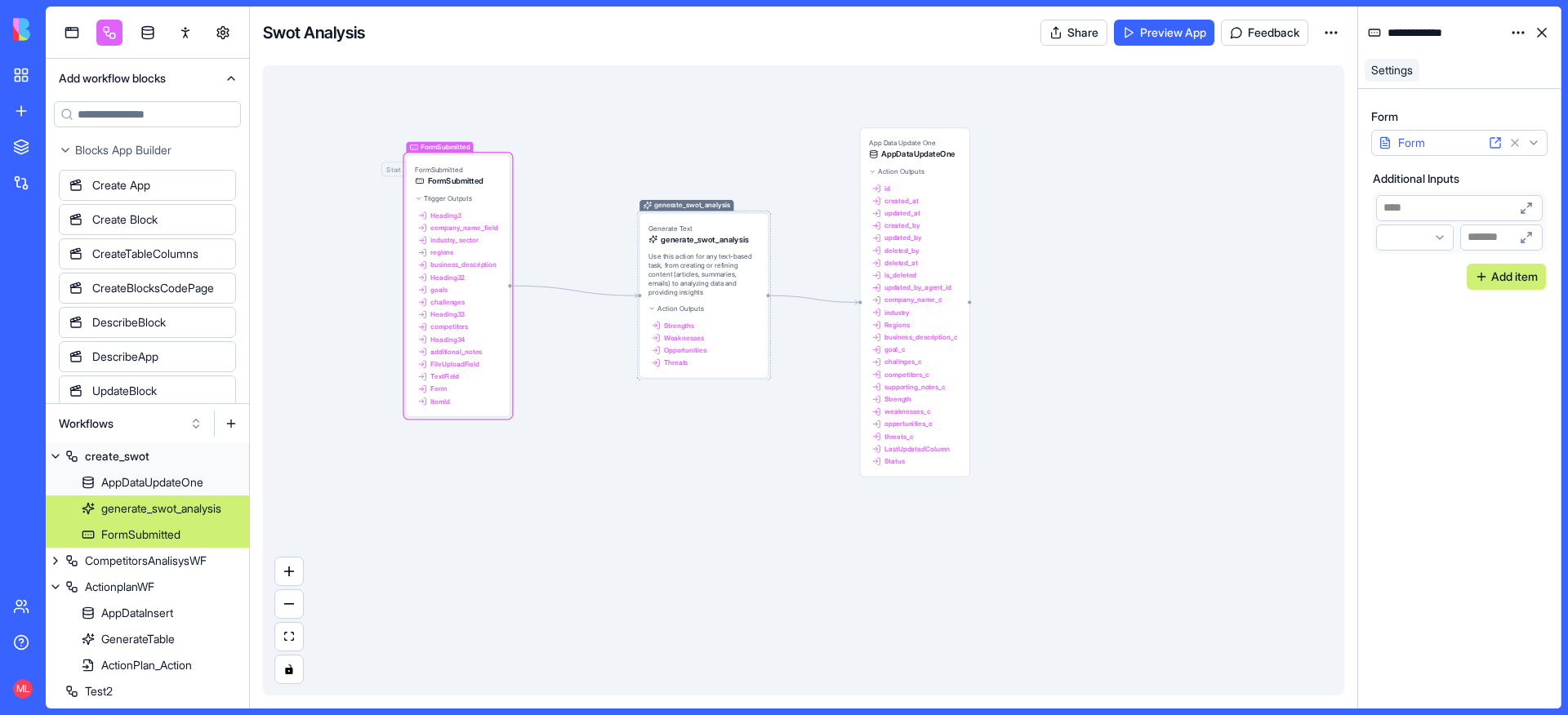 click on "Action Outputs Strengths Weaknesses Opportunities Threats" at bounding box center [703, 336] 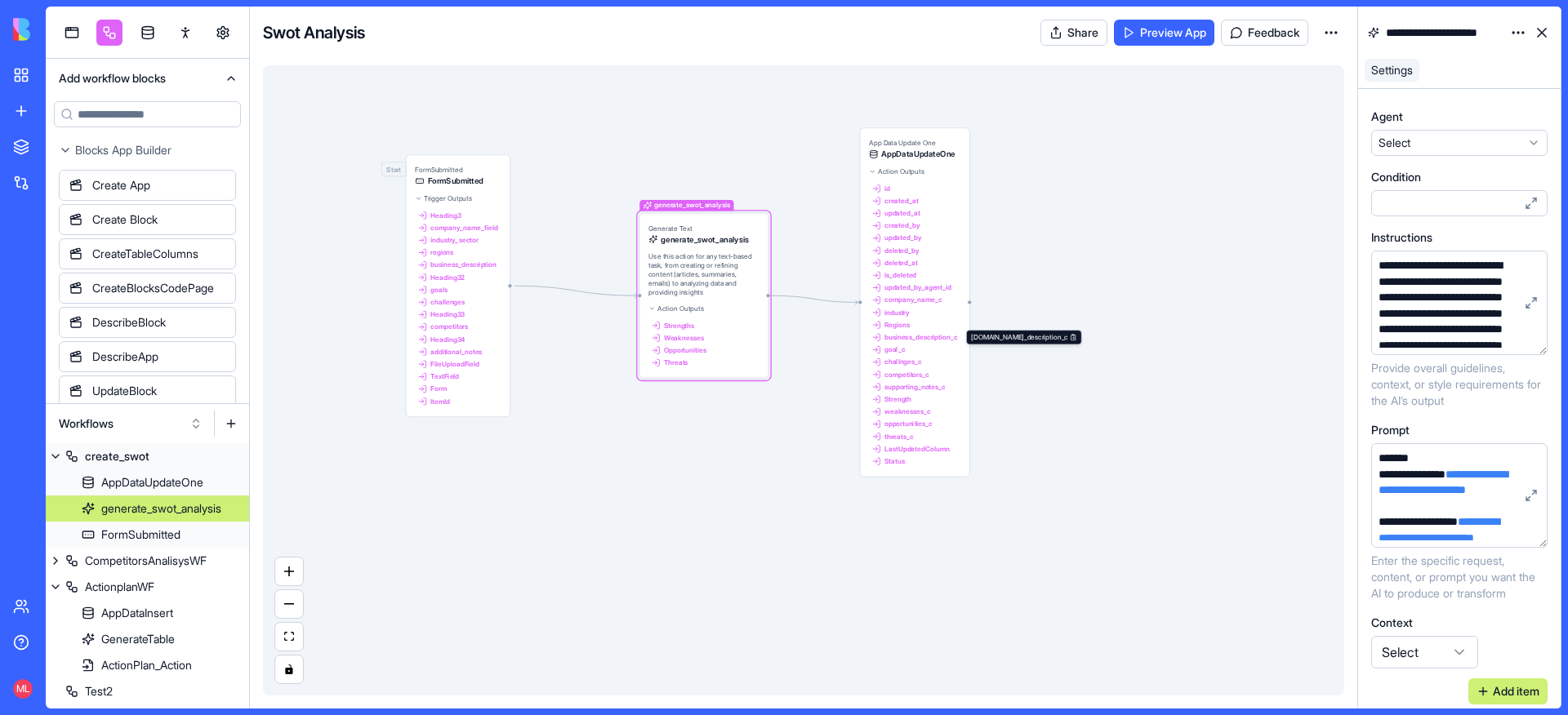 click on "**********" at bounding box center [1443, 482] 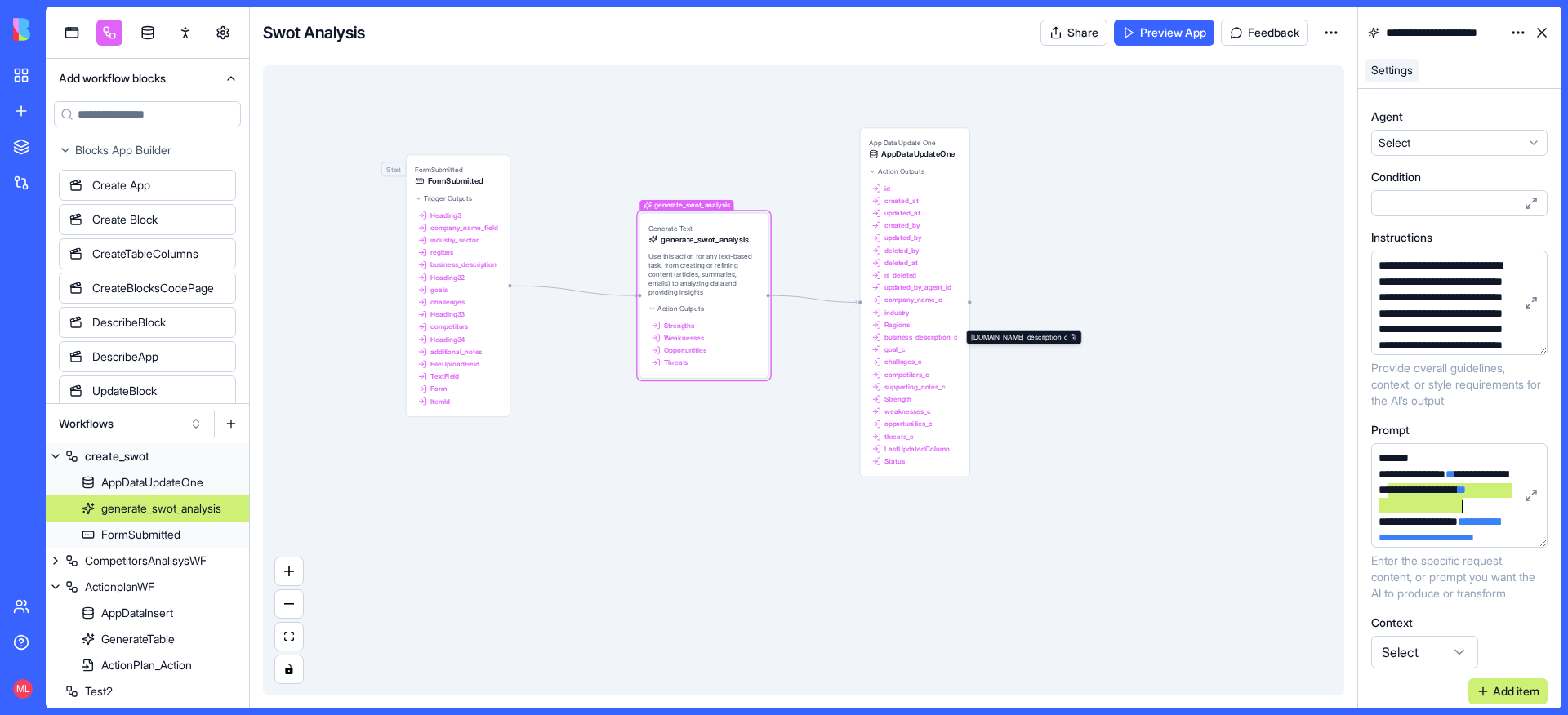 drag, startPoint x: 1446, startPoint y: 483, endPoint x: 1453, endPoint y: 505, distance: 23.086793 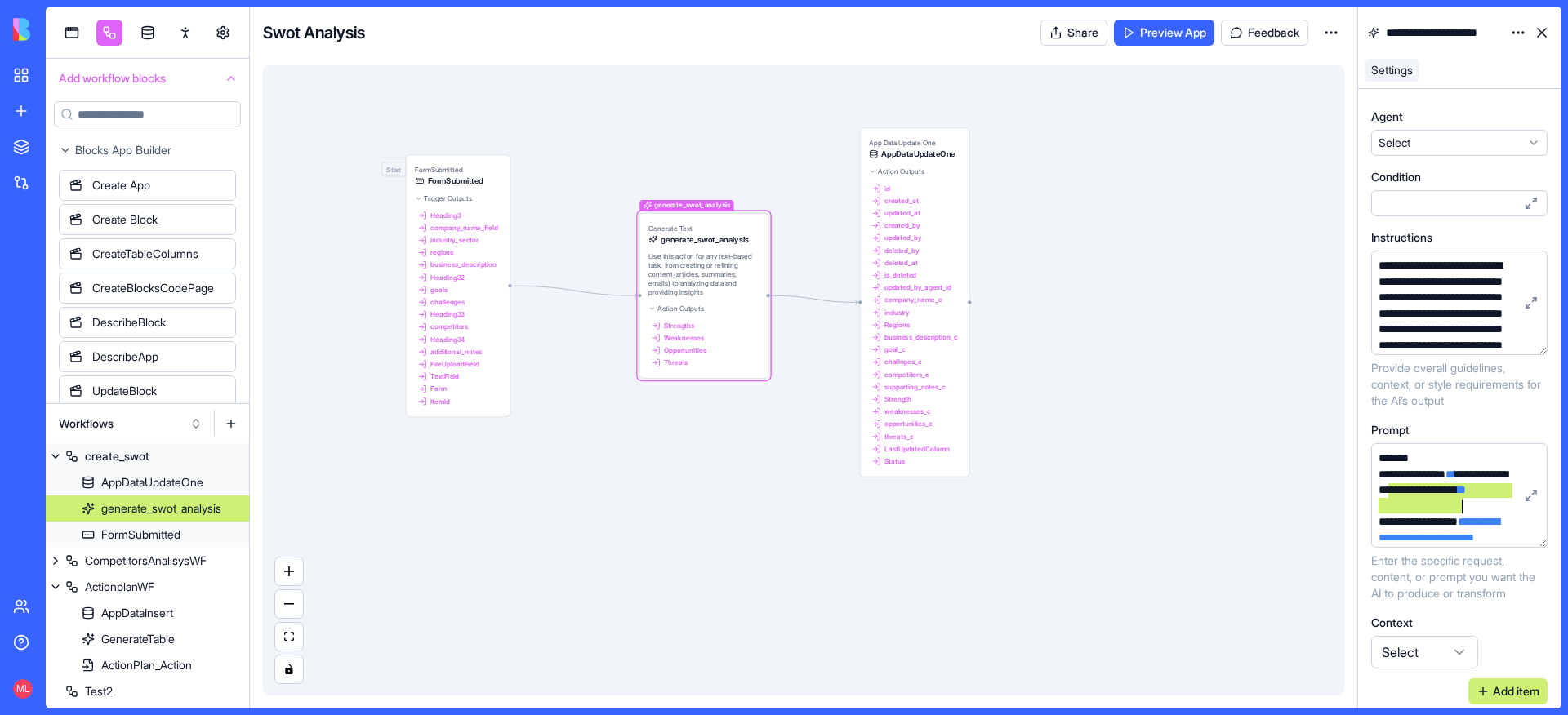 click on "Add workflow blocks" at bounding box center (147, 78) 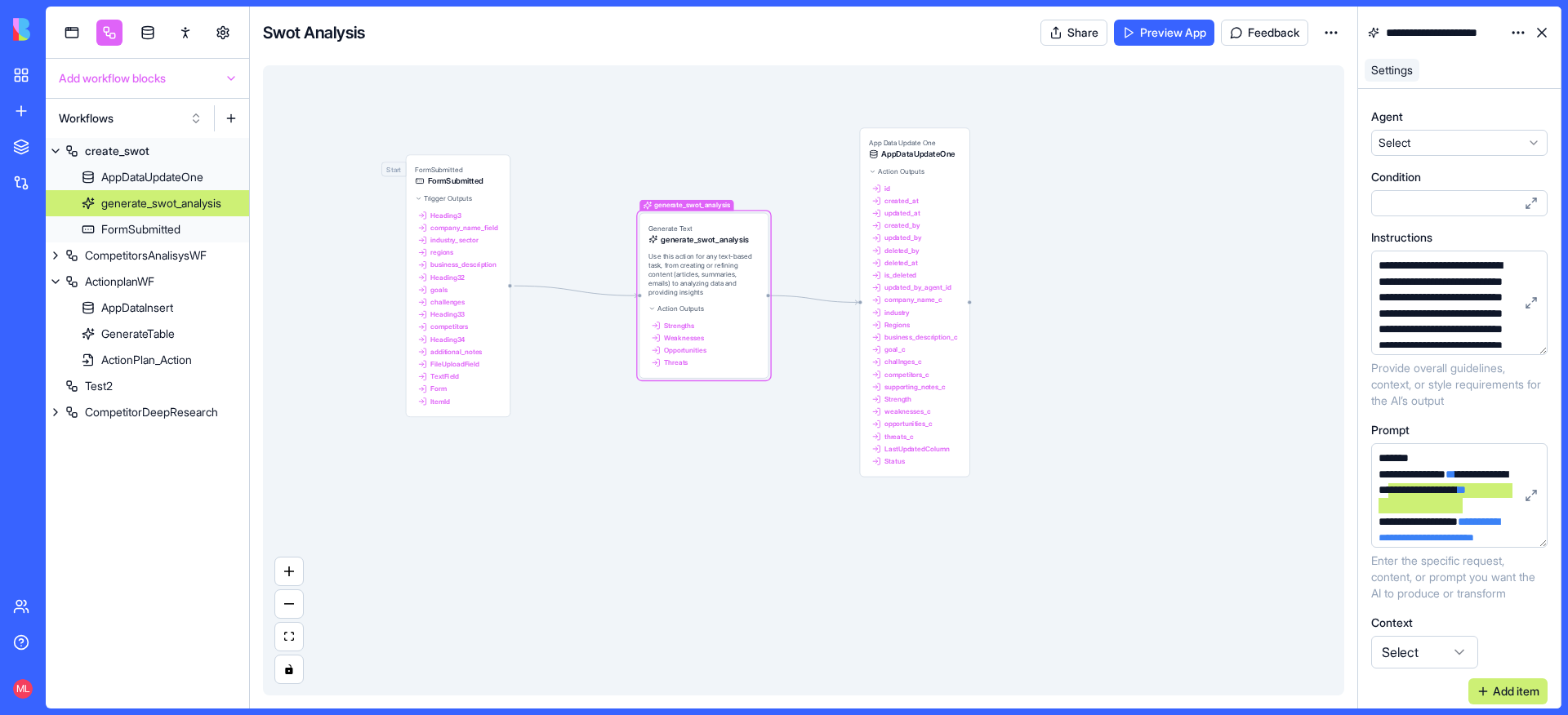 click on "Add workflow blocks" at bounding box center (147, 78) 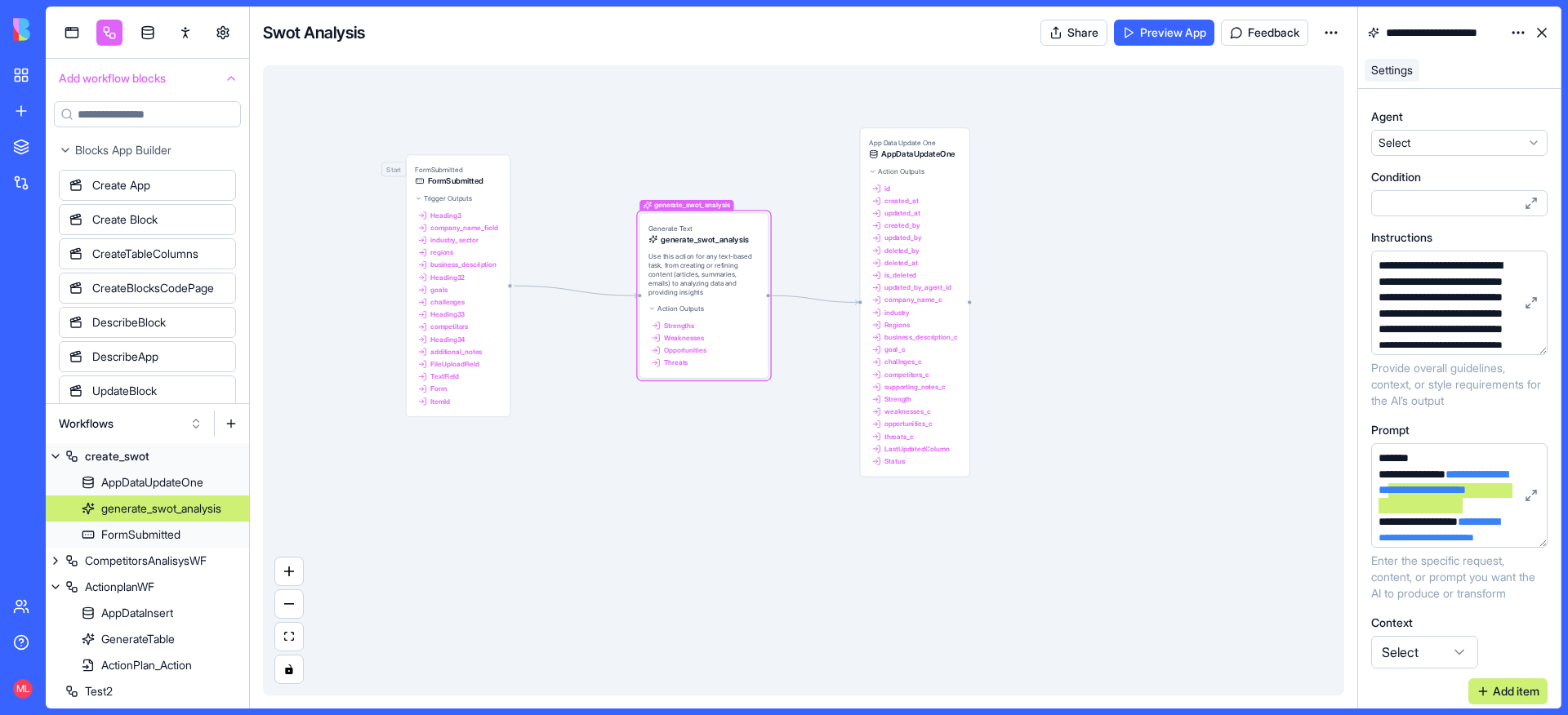 scroll, scrollTop: 0, scrollLeft: 0, axis: both 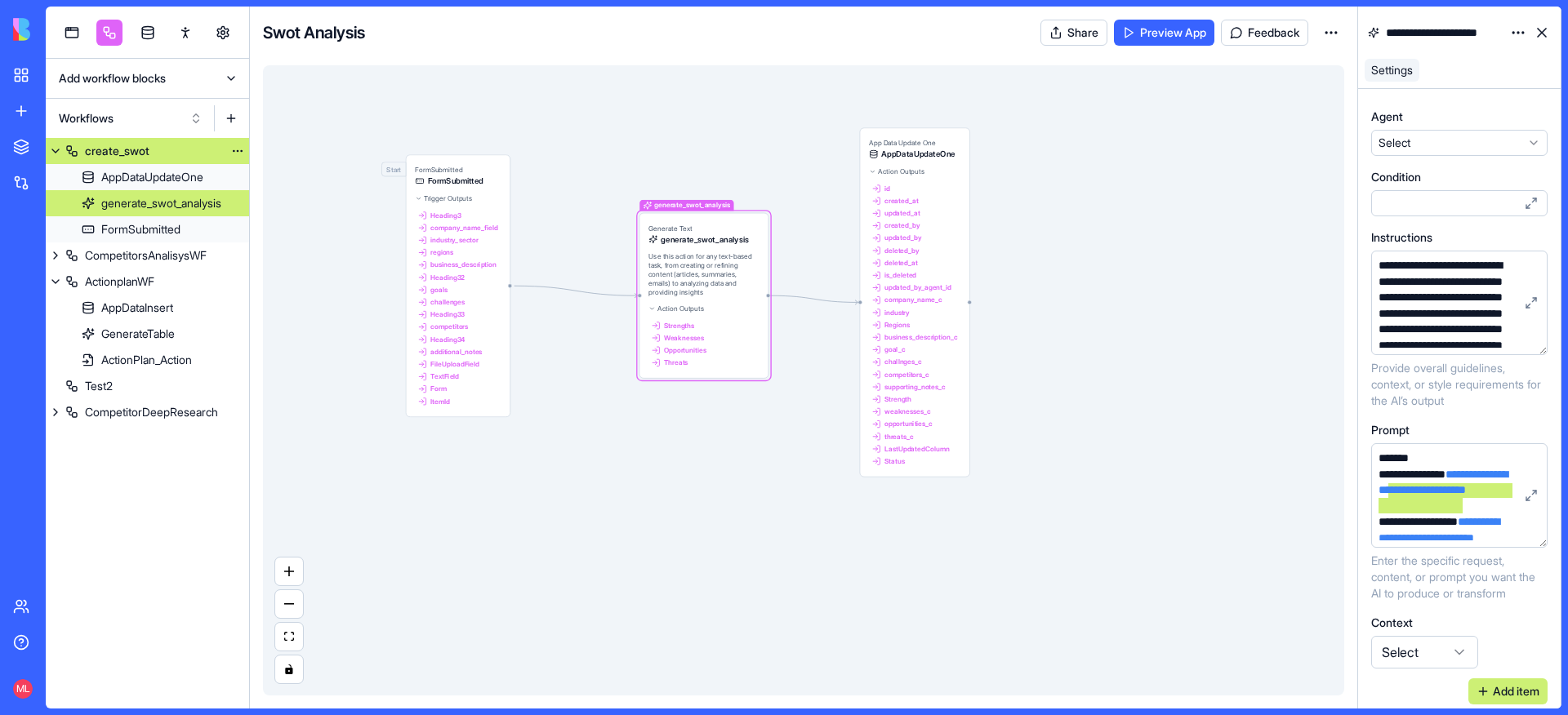 click at bounding box center (56, 151) 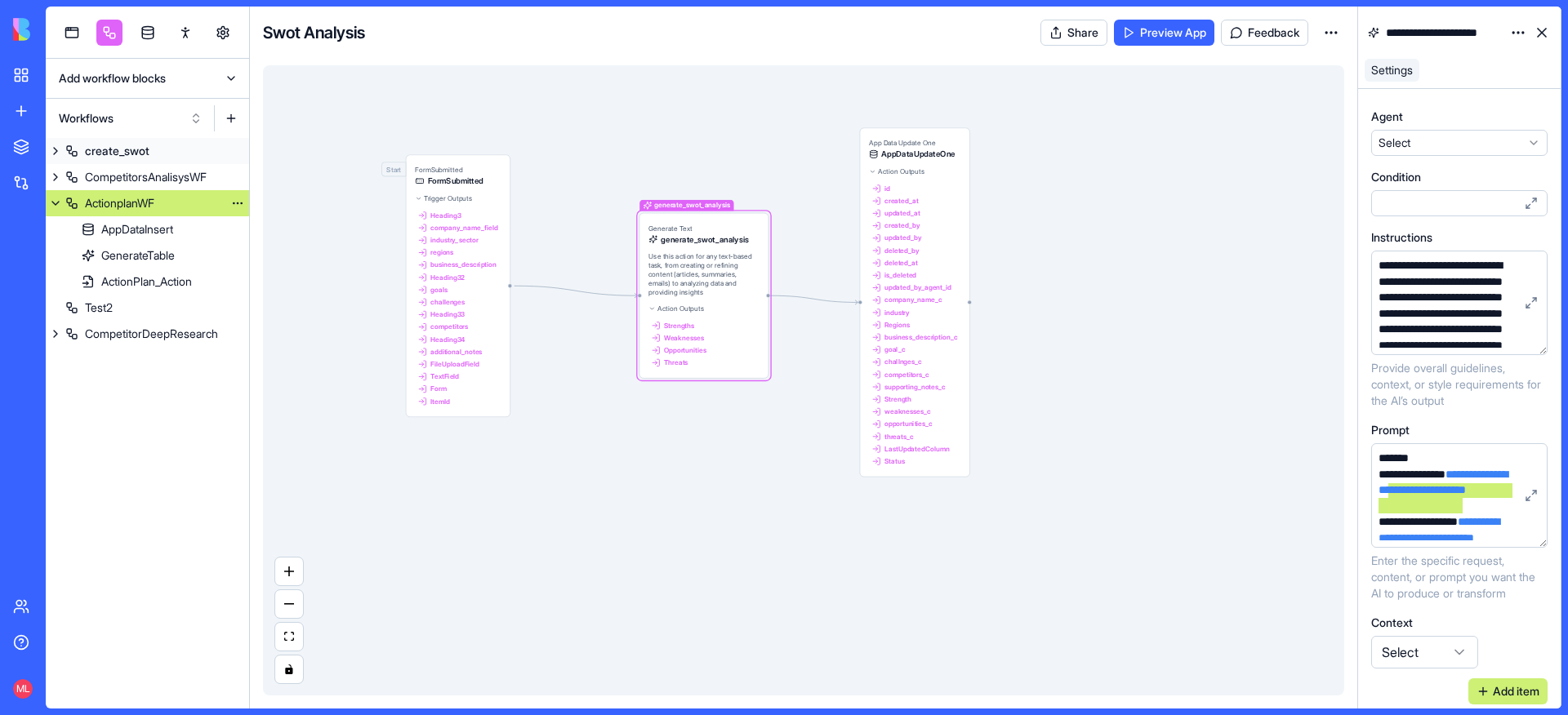 click at bounding box center [56, 203] 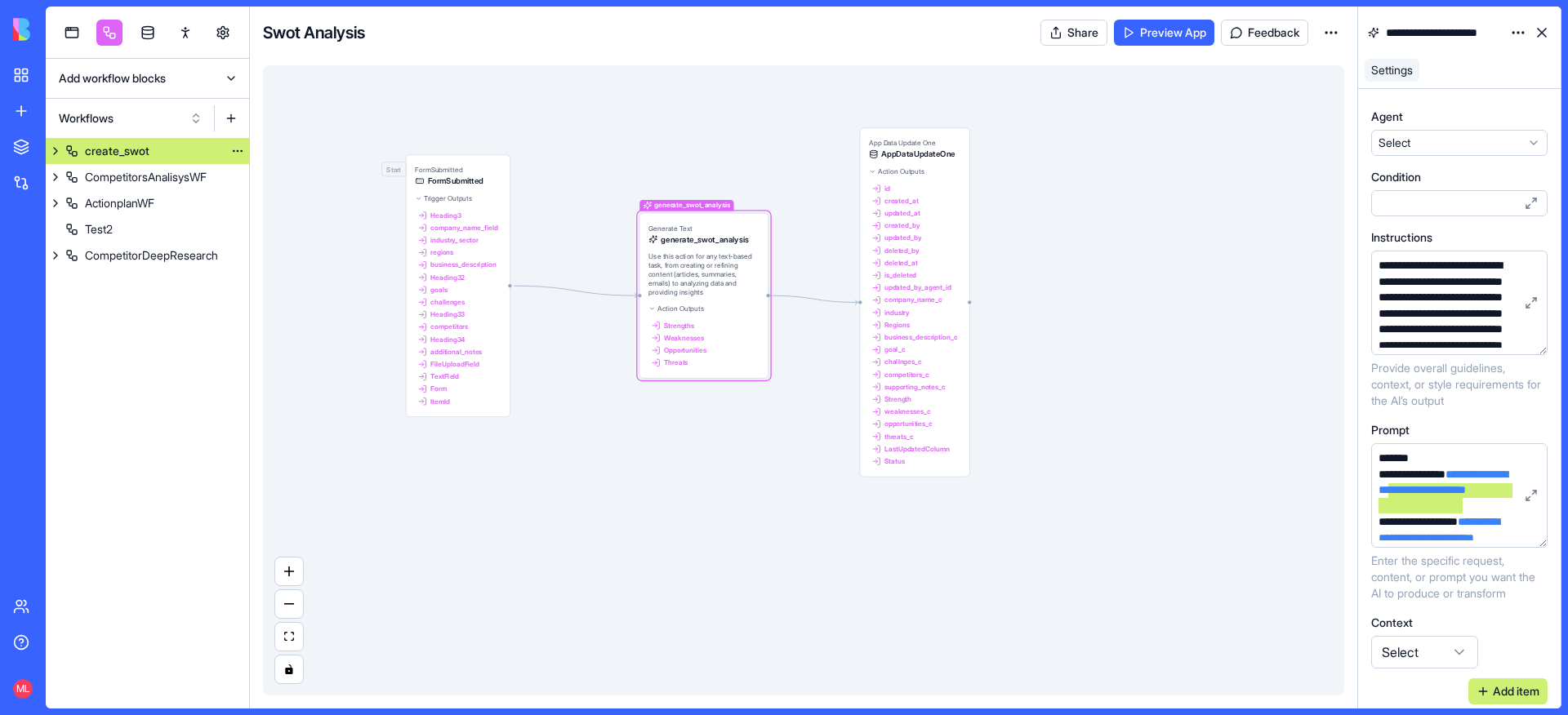 click at bounding box center (56, 151) 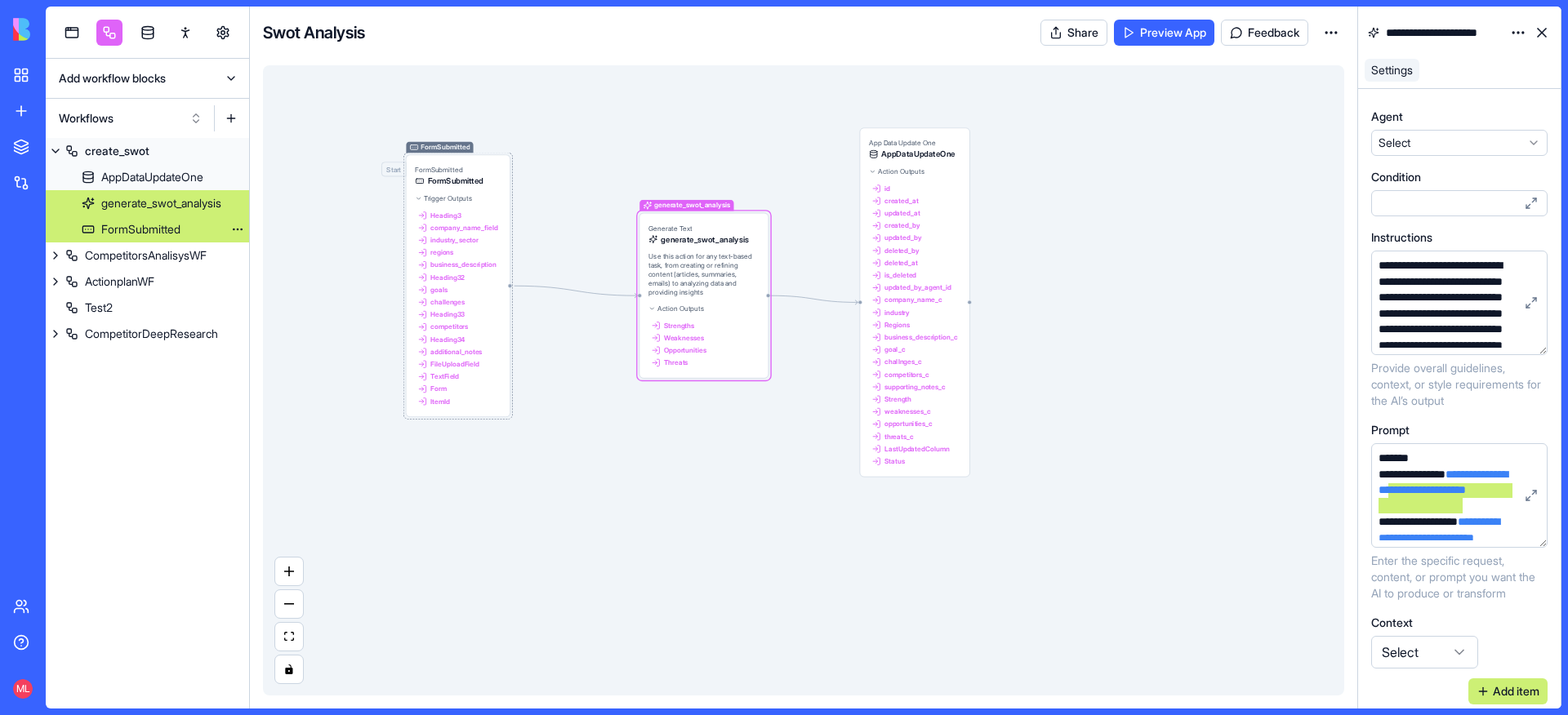 click on "FormSubmitted" at bounding box center (140, 229) 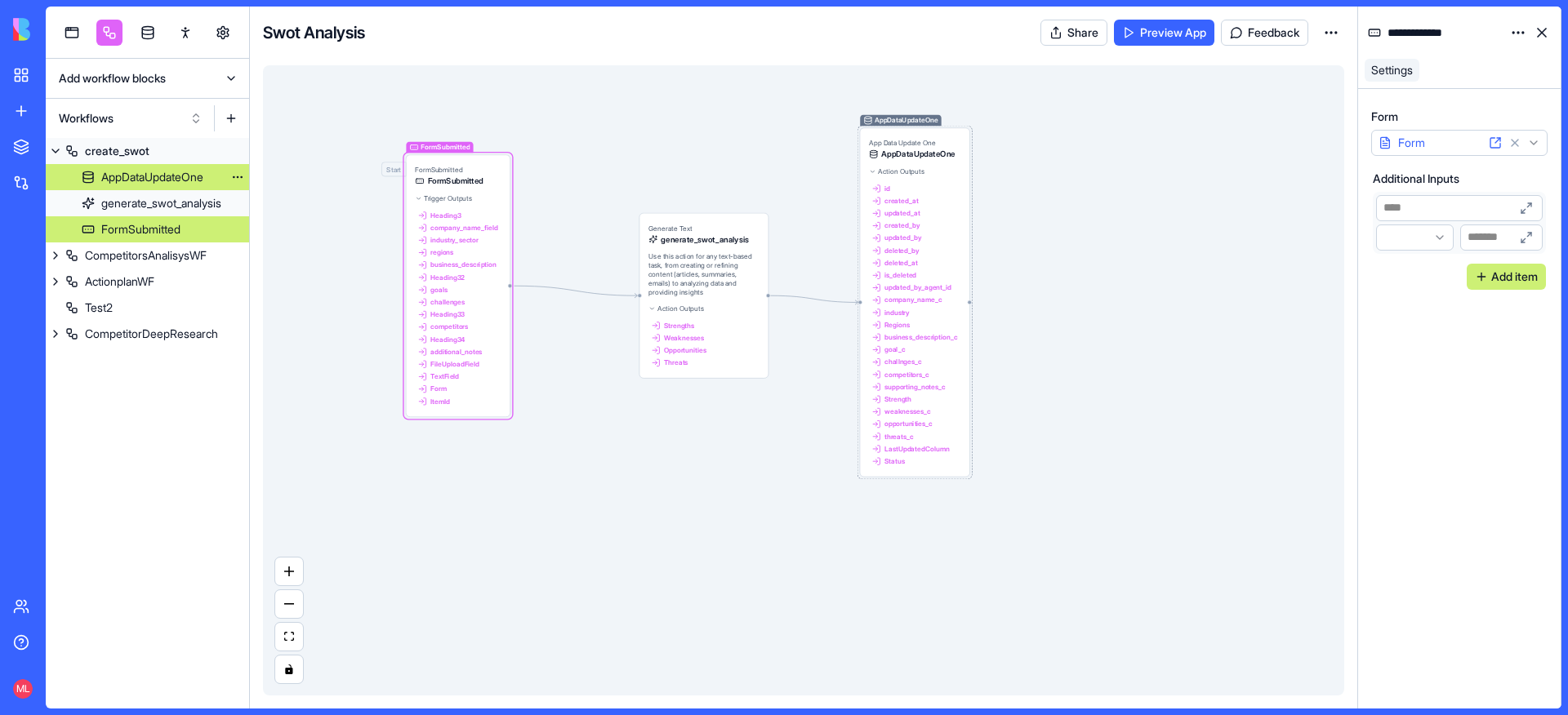 click on "AppDataUpdateOne" at bounding box center (152, 177) 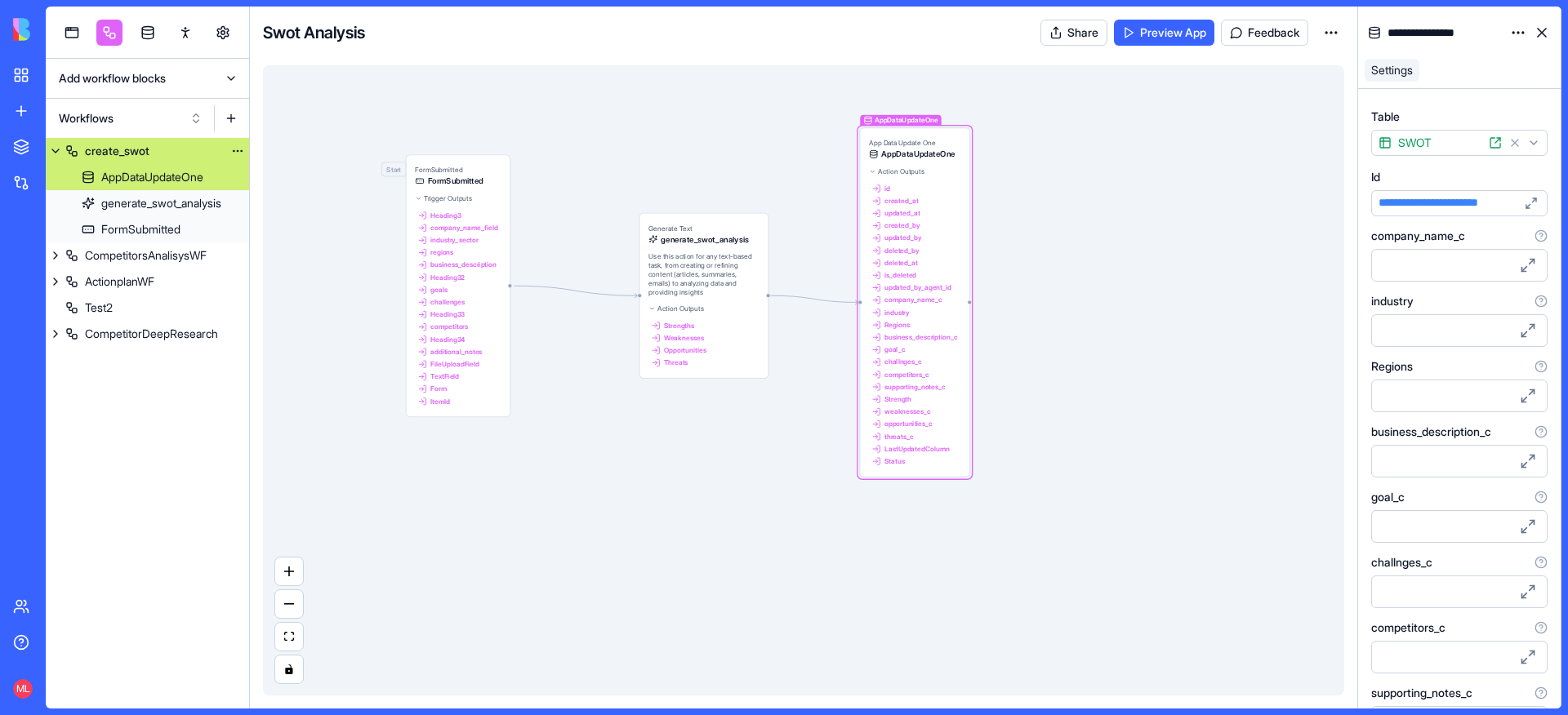 click on "create_swot" at bounding box center [147, 151] 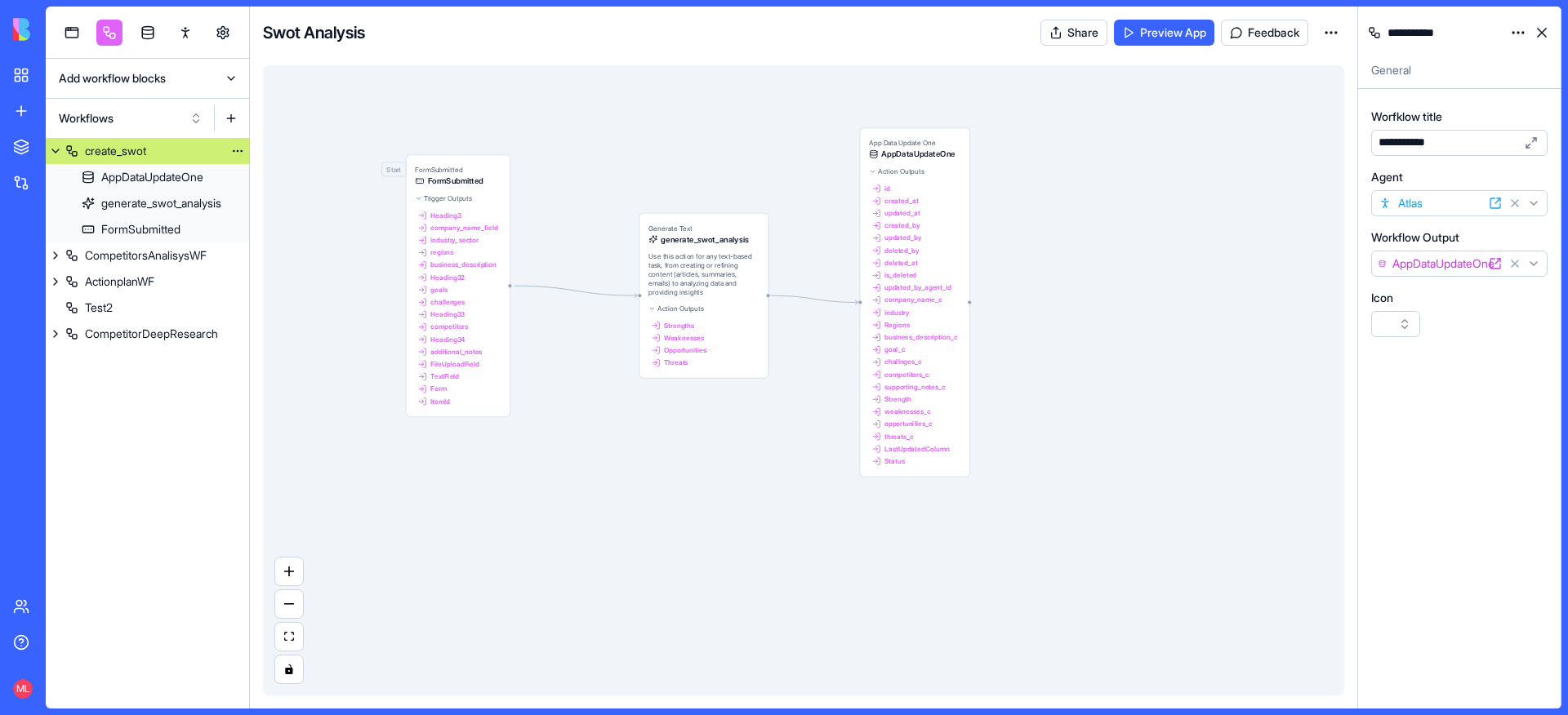 click at bounding box center (56, 151) 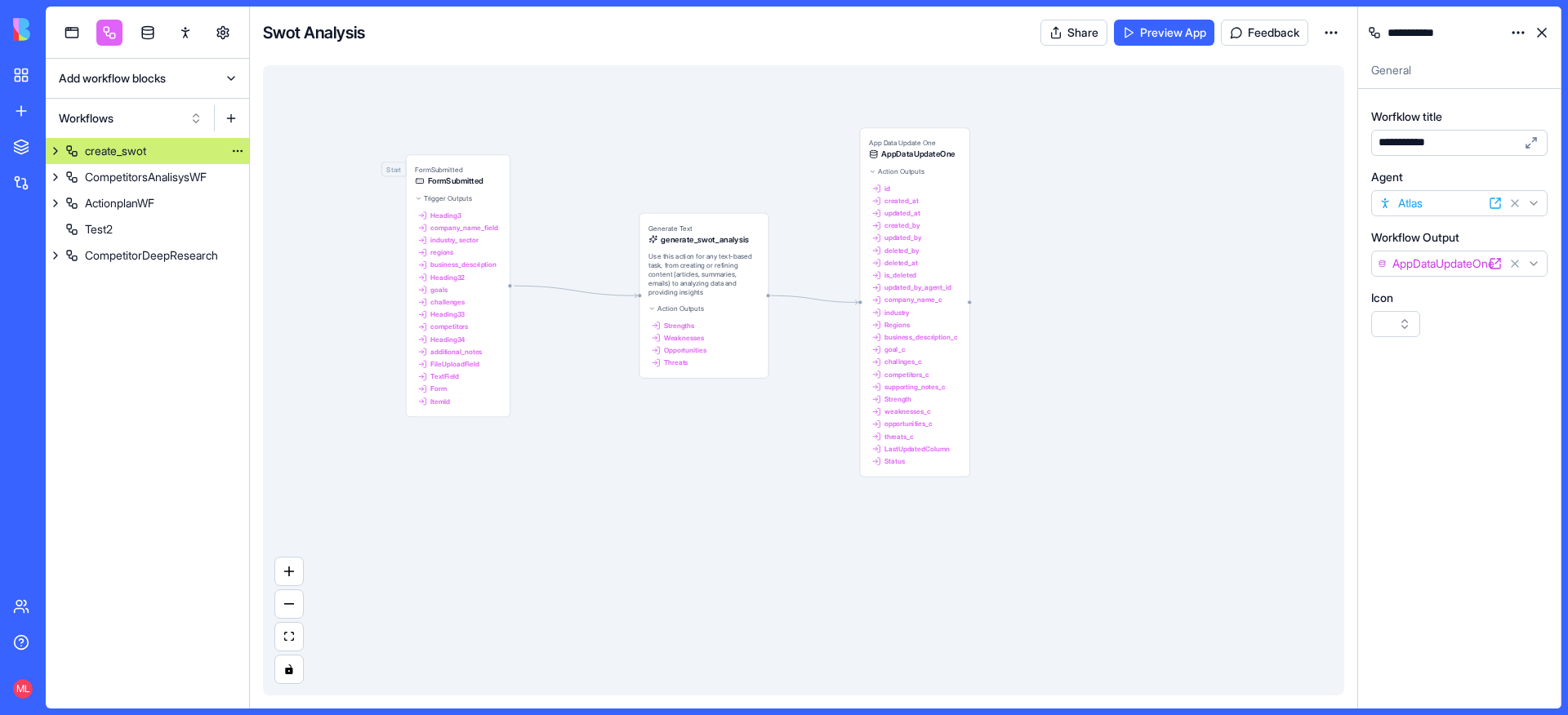 click on "create_swot" at bounding box center (115, 151) 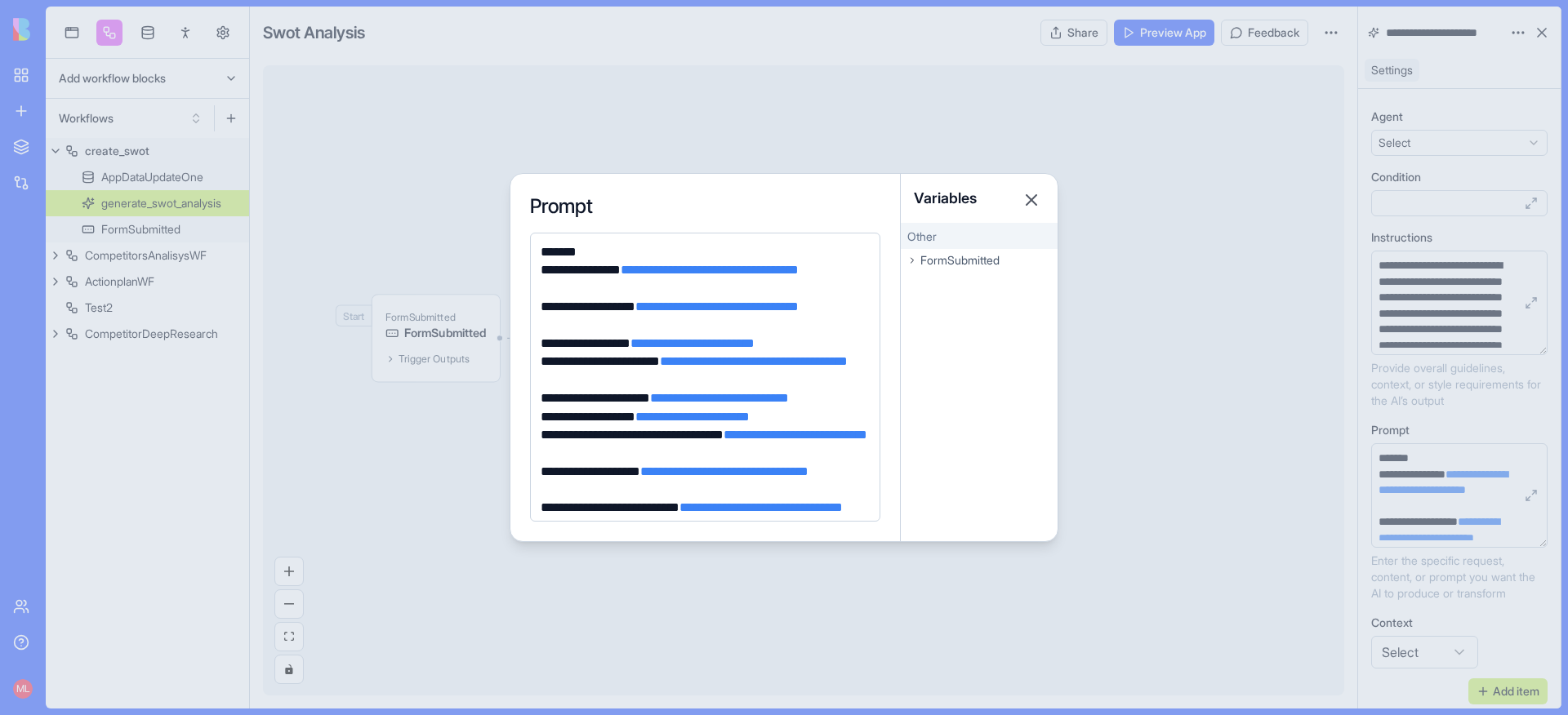 scroll, scrollTop: 0, scrollLeft: 0, axis: both 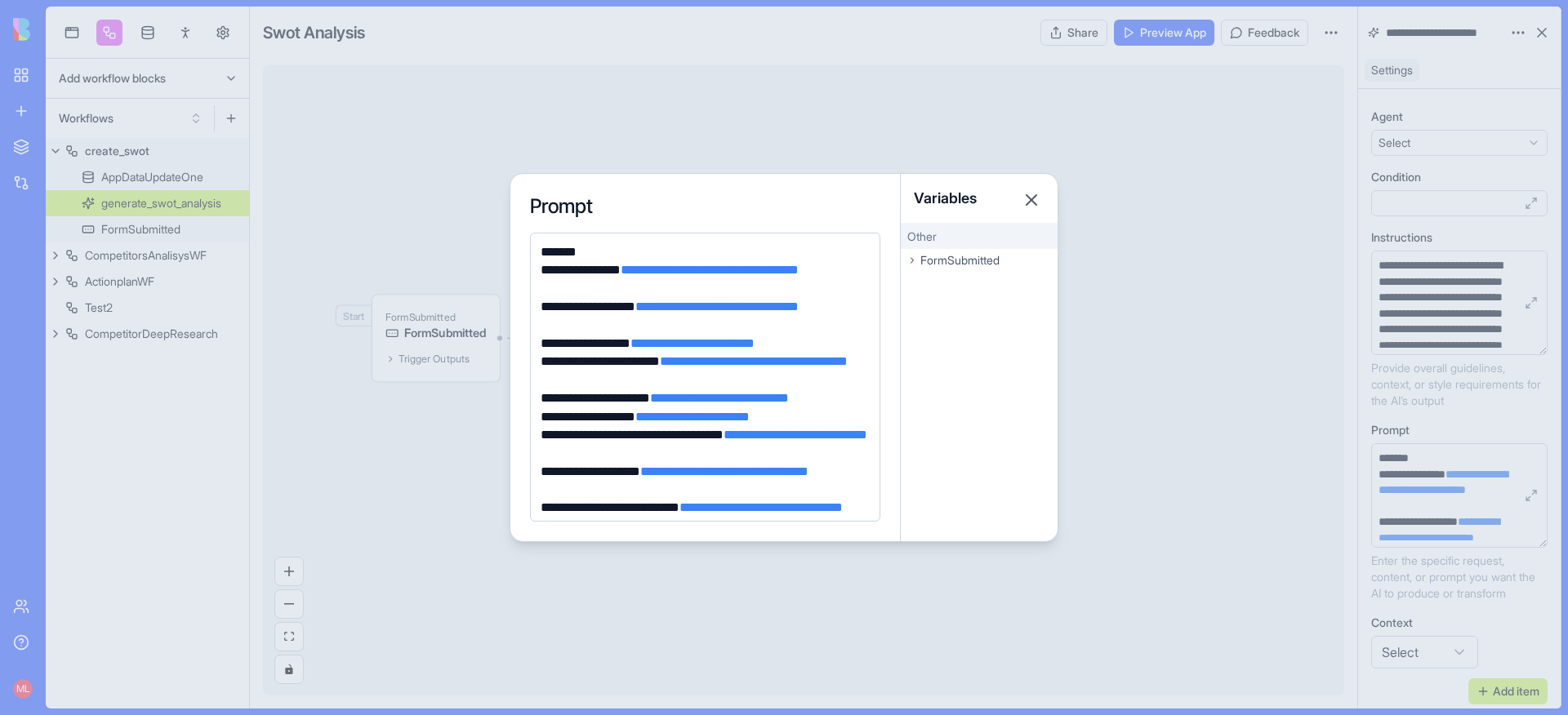 click at bounding box center (784, 358) 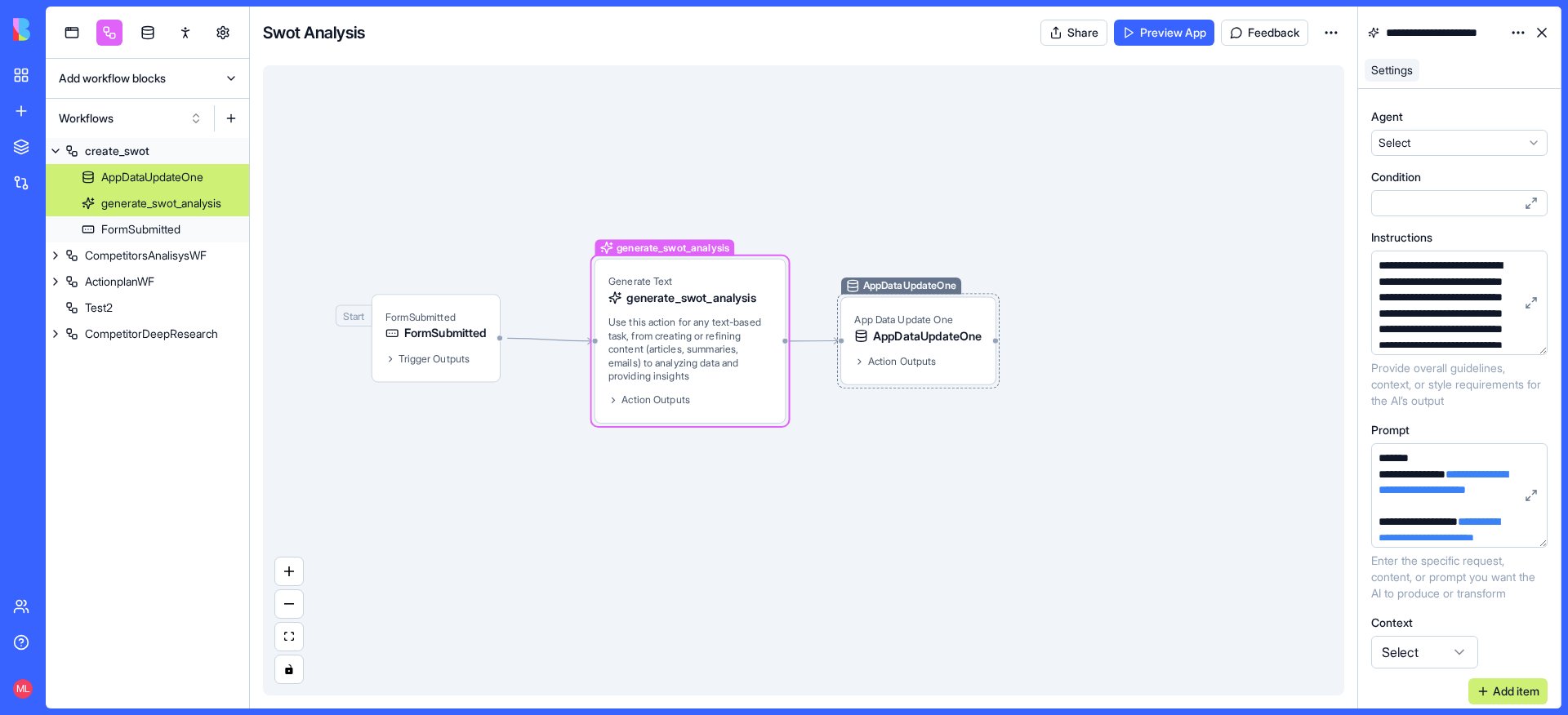 click on "AppDataUpdateOne" at bounding box center (928, 335) 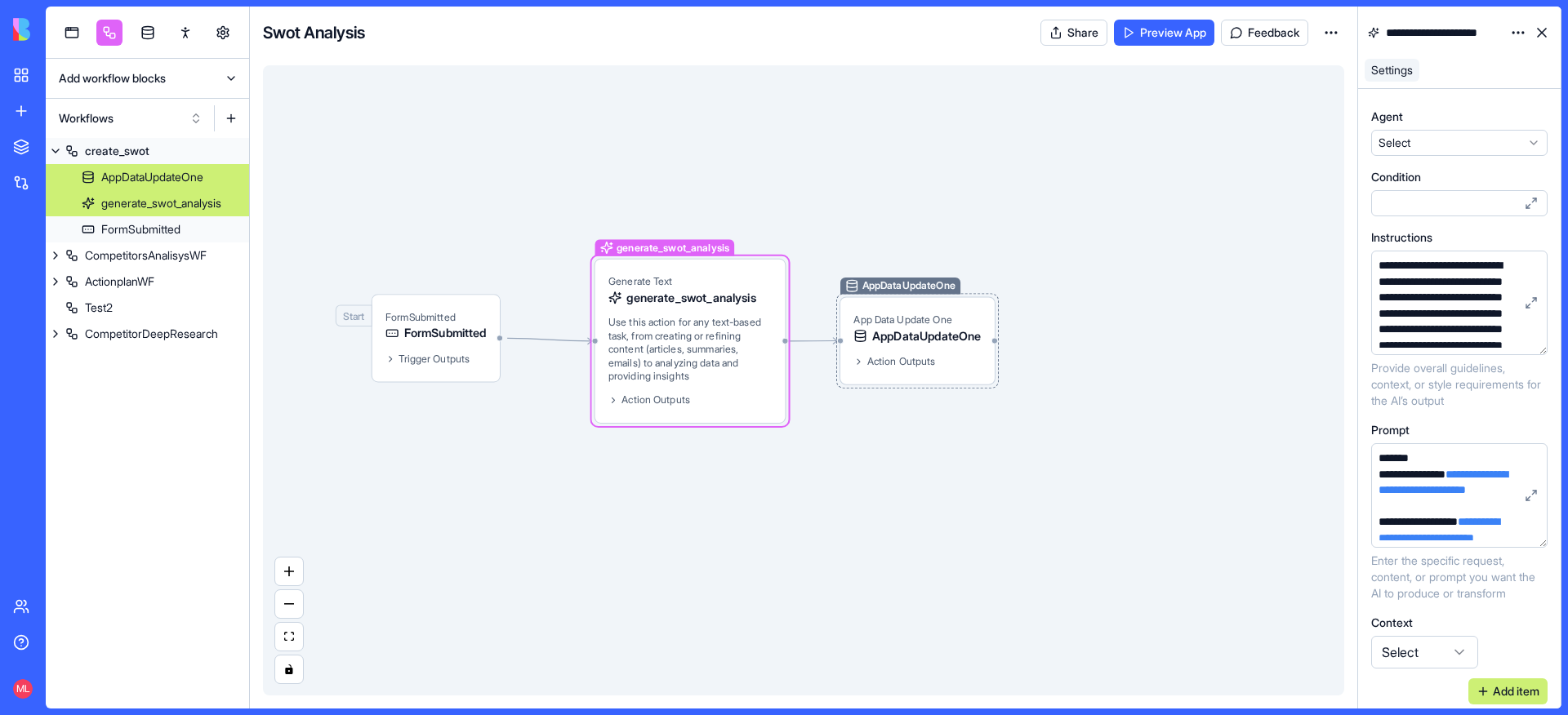 click on "AppDataUpdateOne App Data Update One AppDataUpdateOne Action Outputs" at bounding box center [917, 340] 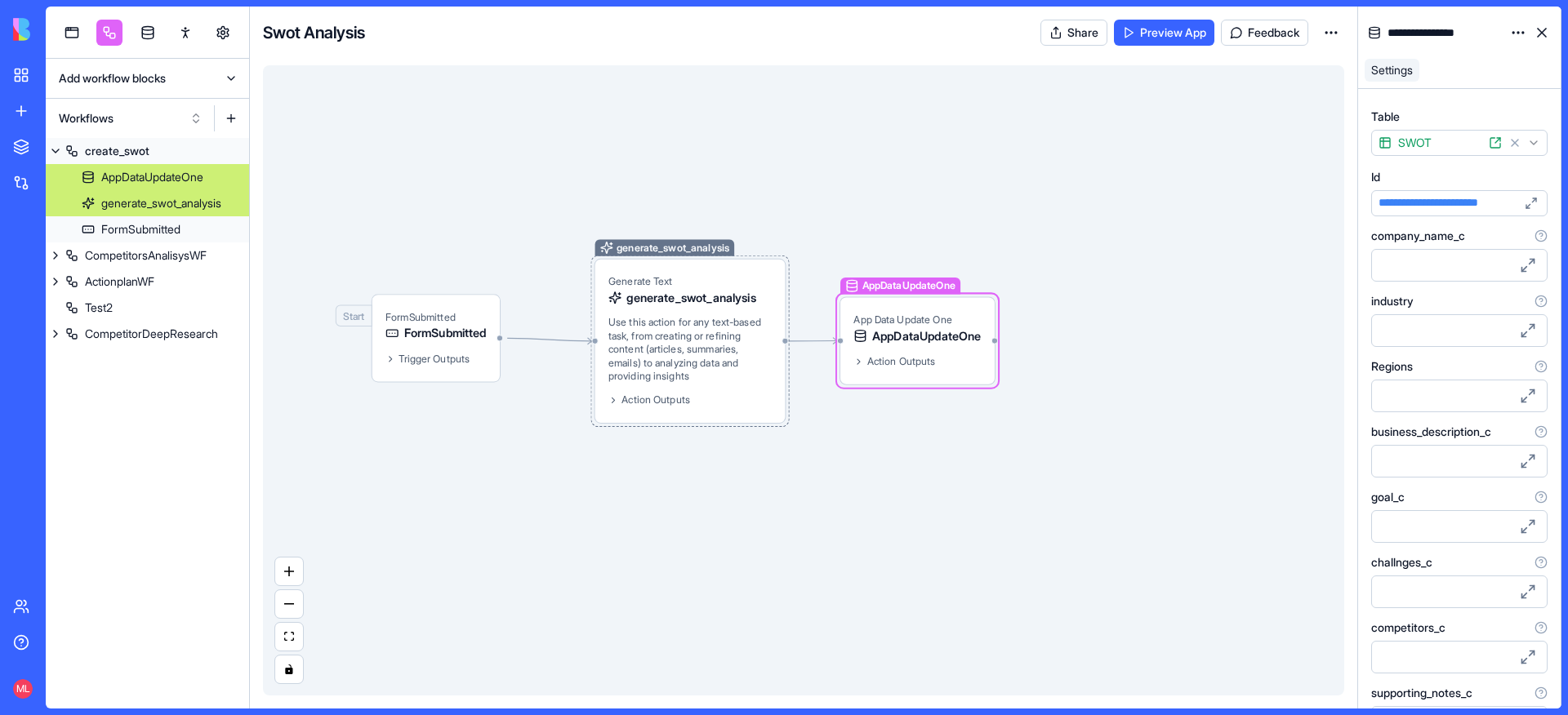 click on "Generate Text generate_swot_analysis Use this action for any text-based task, from creating or refining content (articles, summaries, emails) to analyzing data and providing insights Action Outputs" at bounding box center (690, 341) 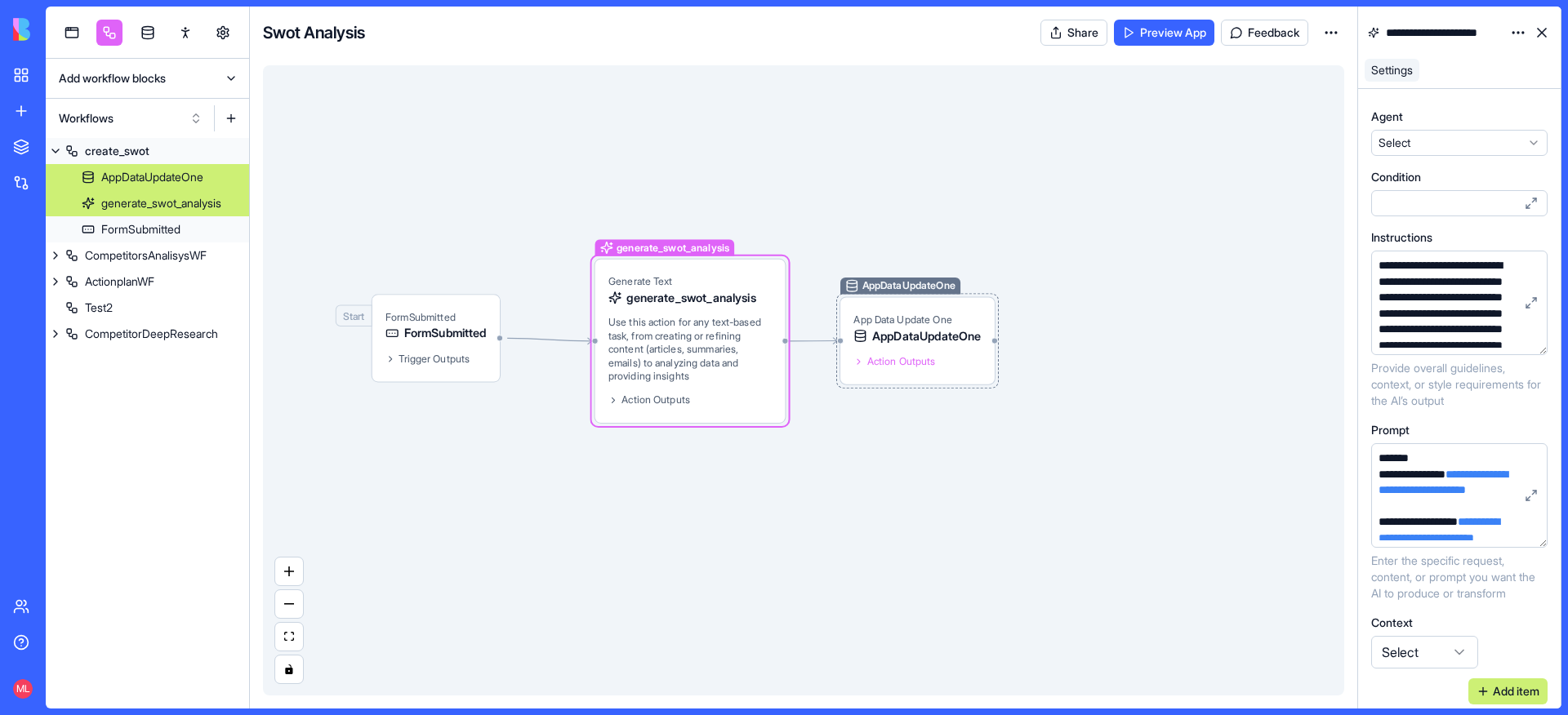 click on "Action Outputs" at bounding box center [902, 362] 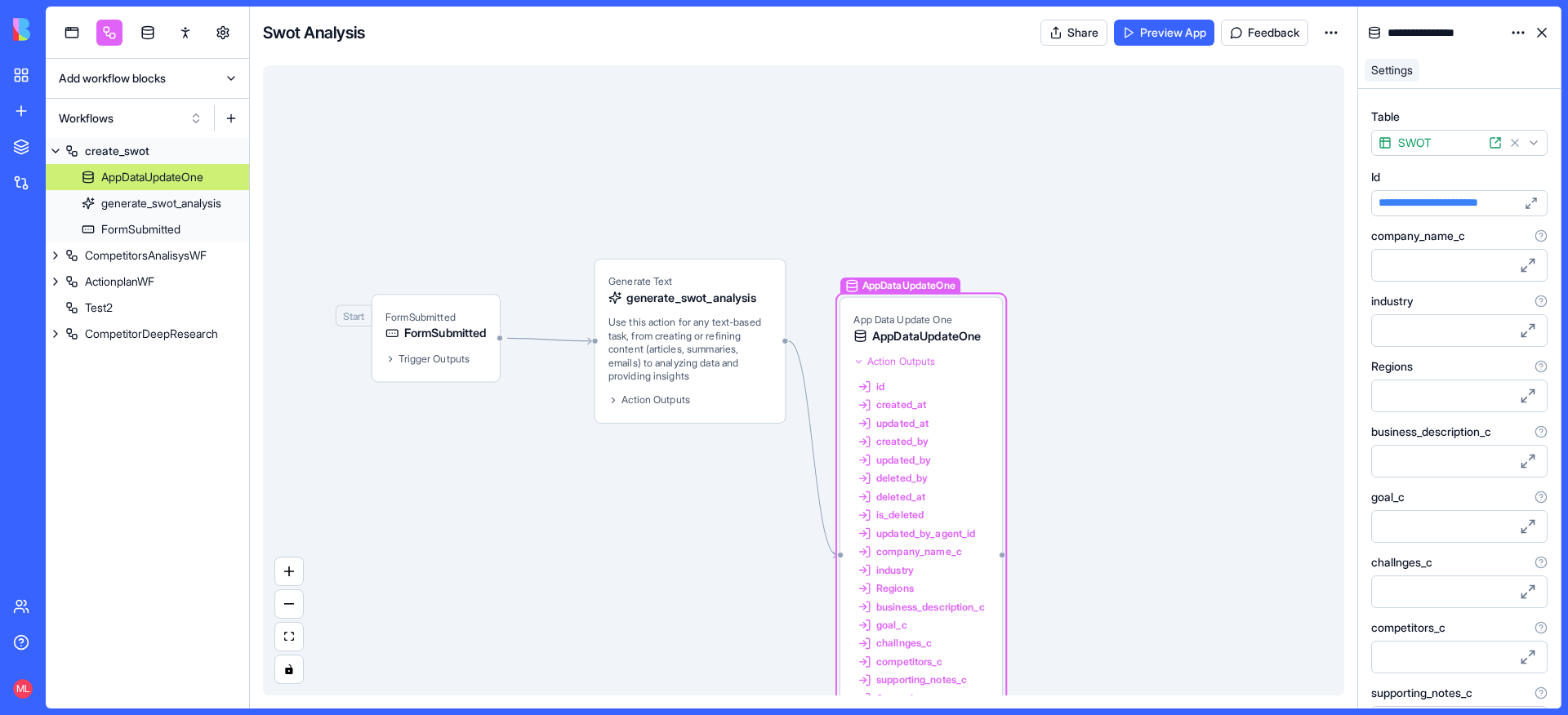 click on "Action Outputs" at bounding box center (902, 362) 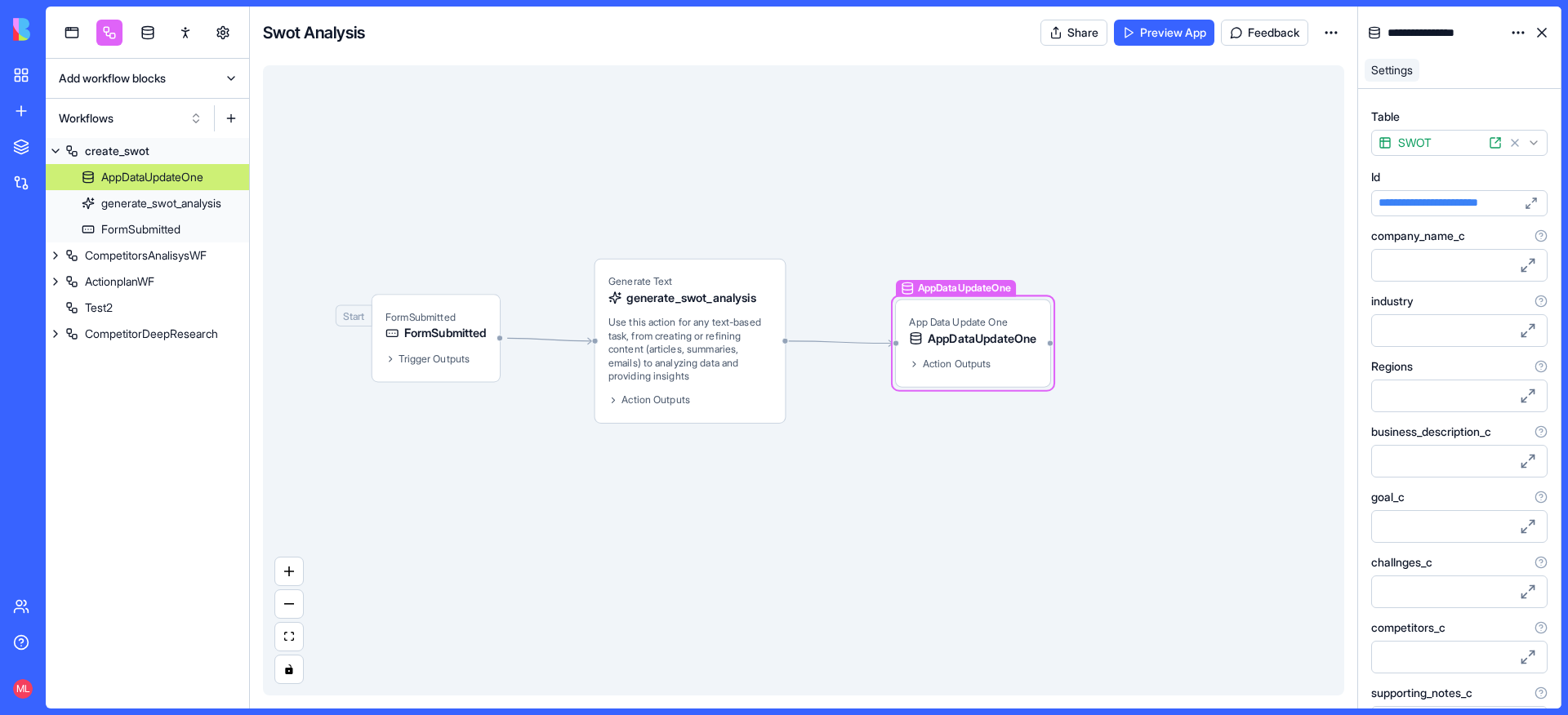 drag, startPoint x: 973, startPoint y: 350, endPoint x: 1029, endPoint y: 353, distance: 56.0803 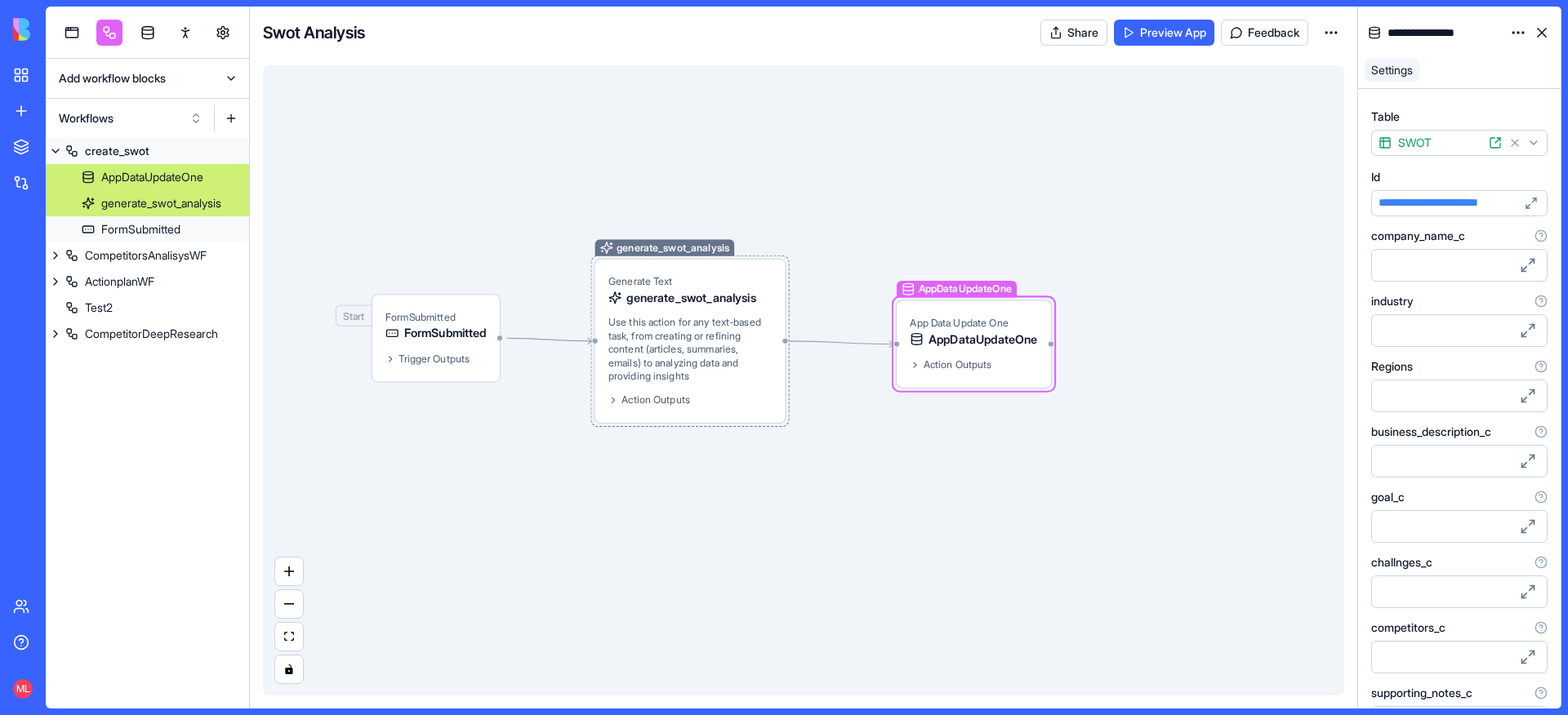 click on "Use this action for any text-based task, from creating or refining content (articles, summaries, emails) to analyzing data and providing insights" at bounding box center [690, 349] 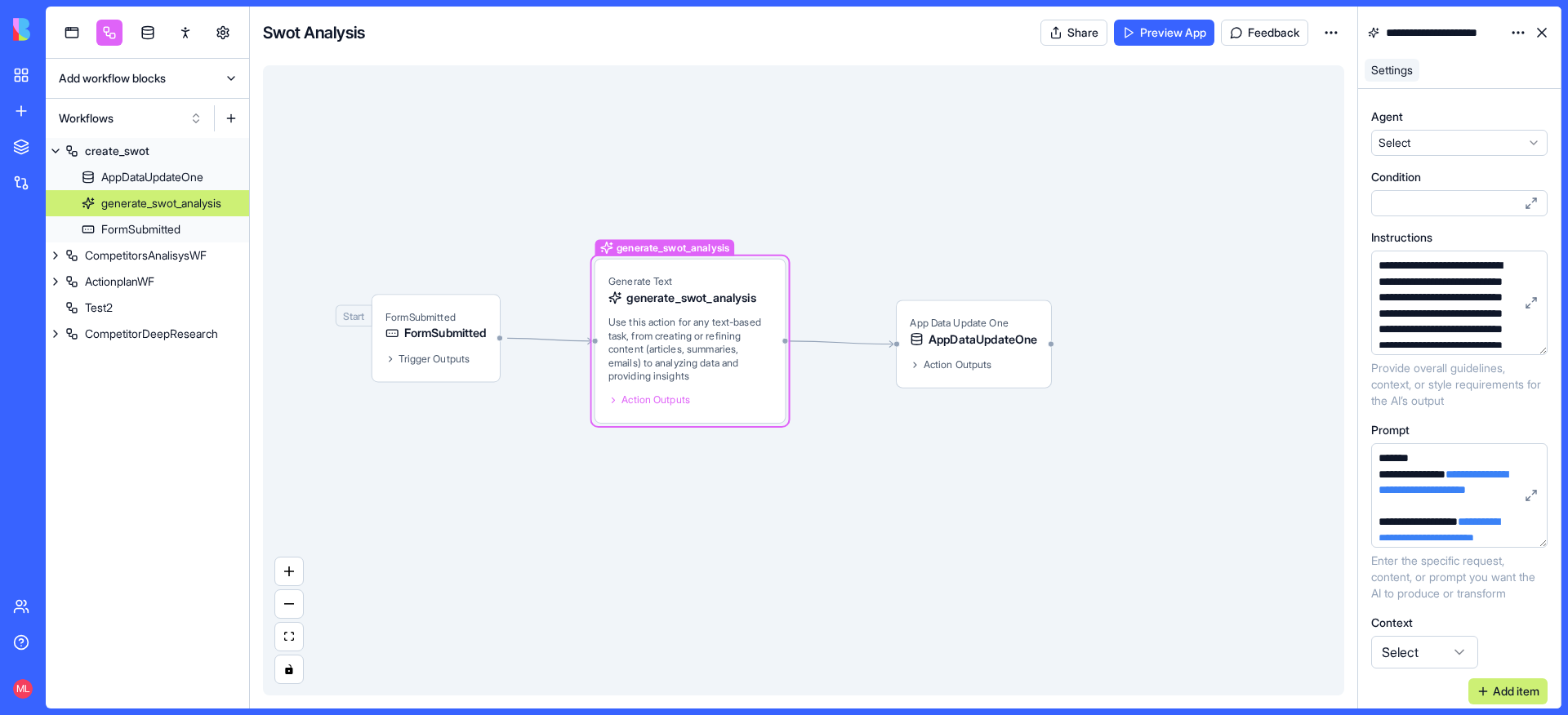 click on "Action Outputs" at bounding box center [656, 400] 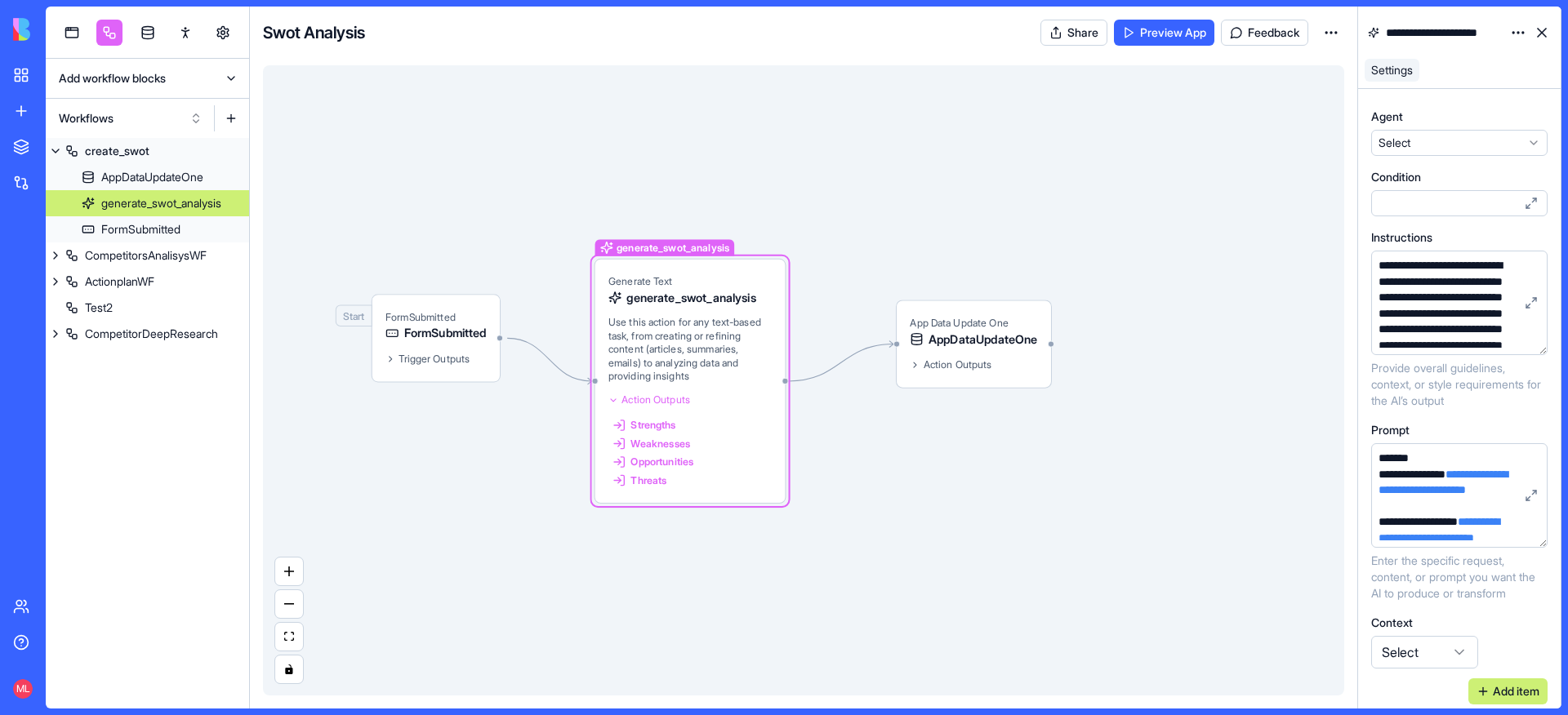 click on "Action Outputs" at bounding box center (656, 400) 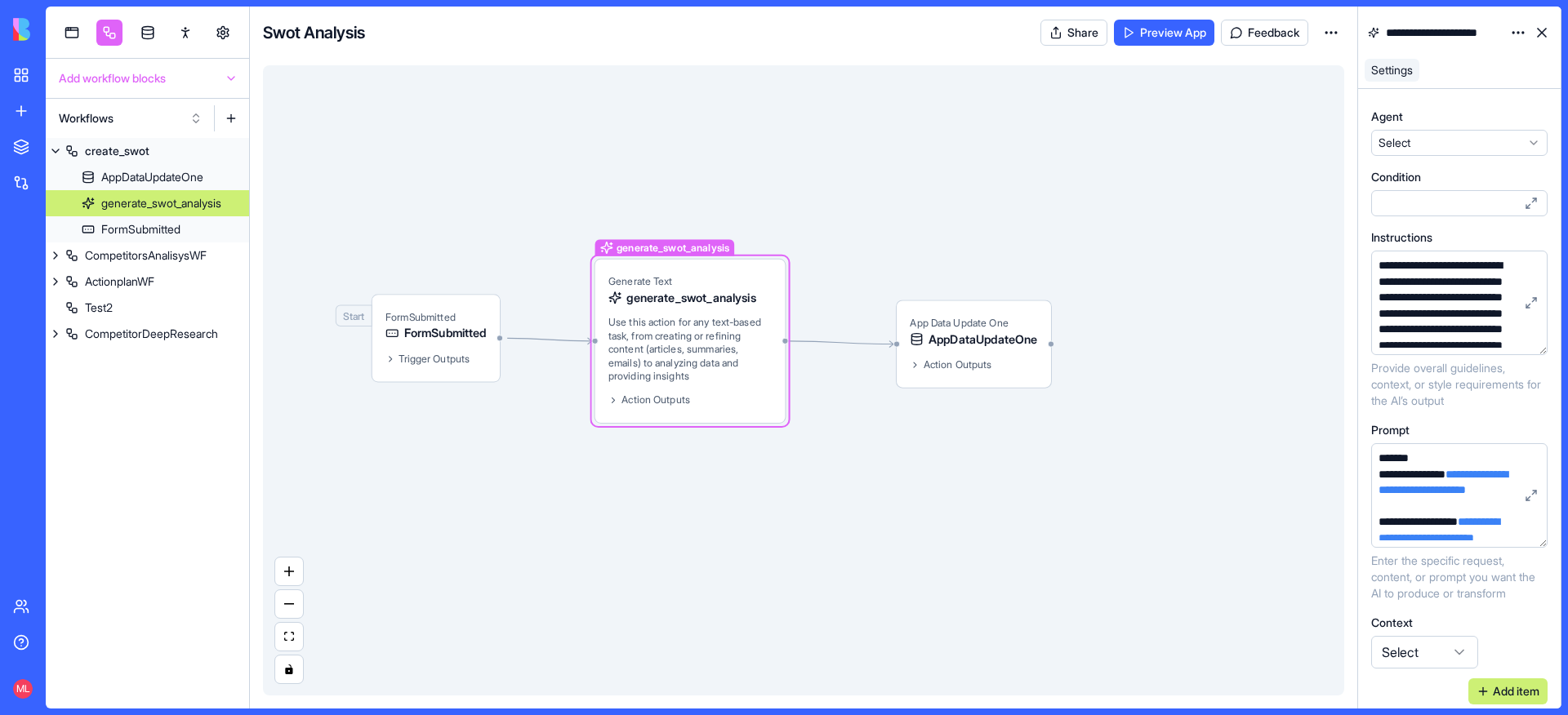 click on "Add workflow blocks" at bounding box center [147, 78] 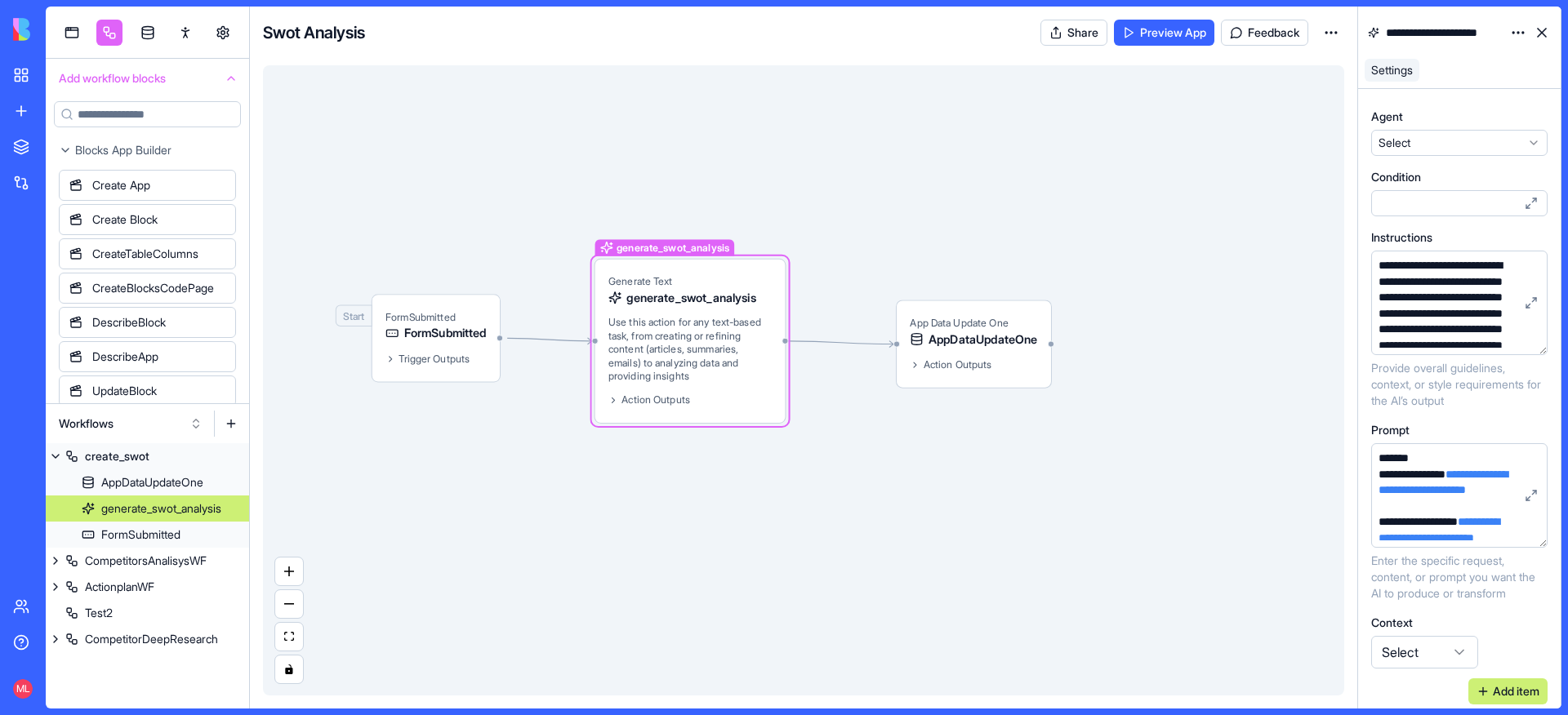 click on "Add workflow blocks" at bounding box center [147, 78] 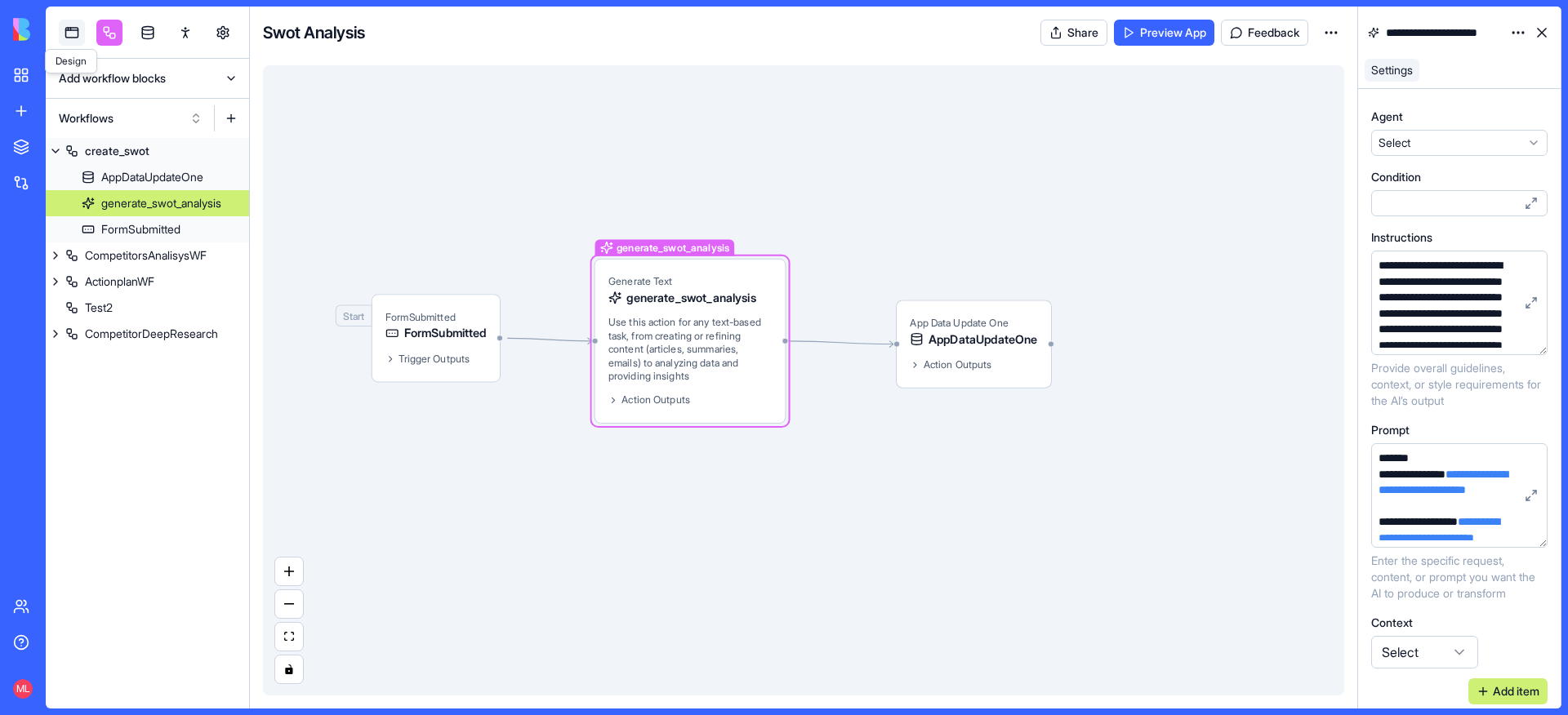 click at bounding box center (72, 33) 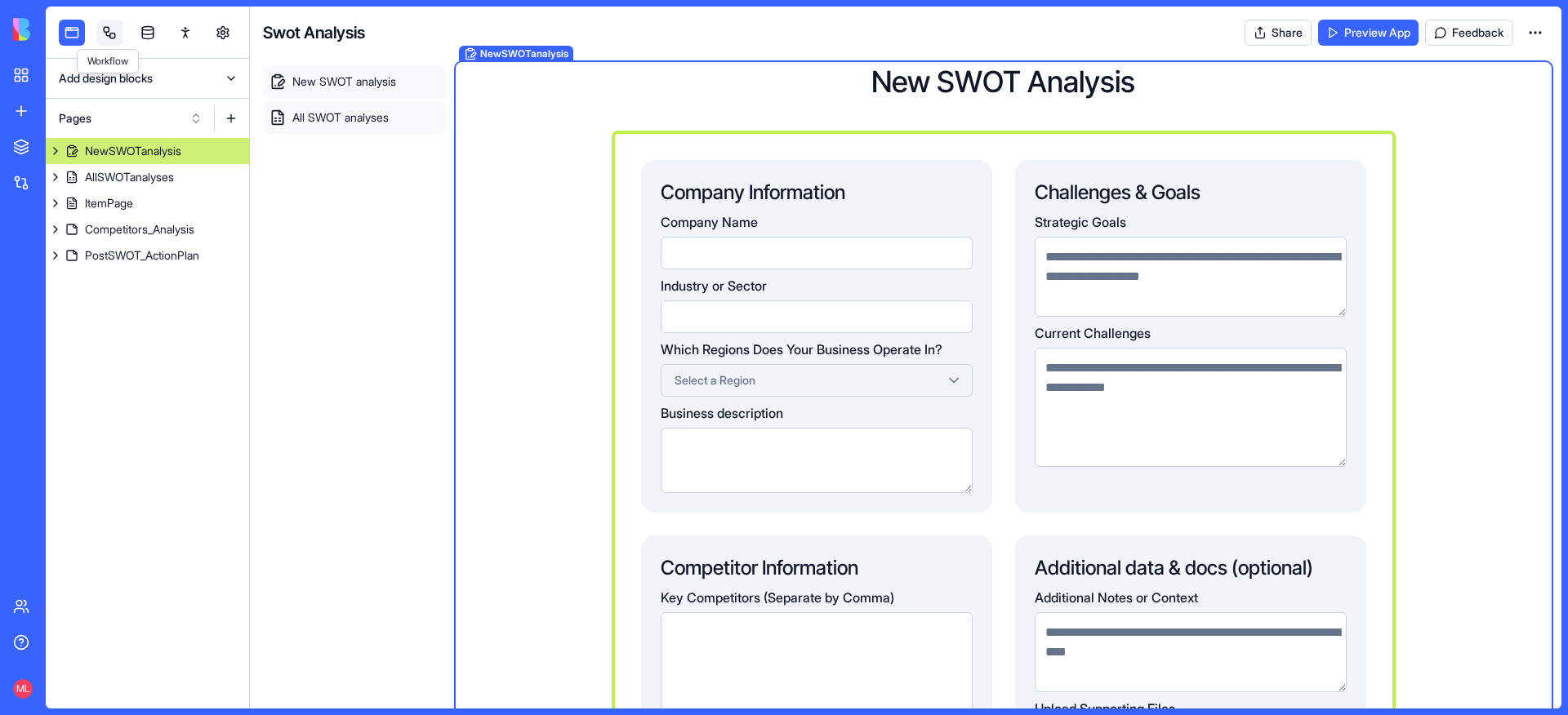 click at bounding box center (109, 33) 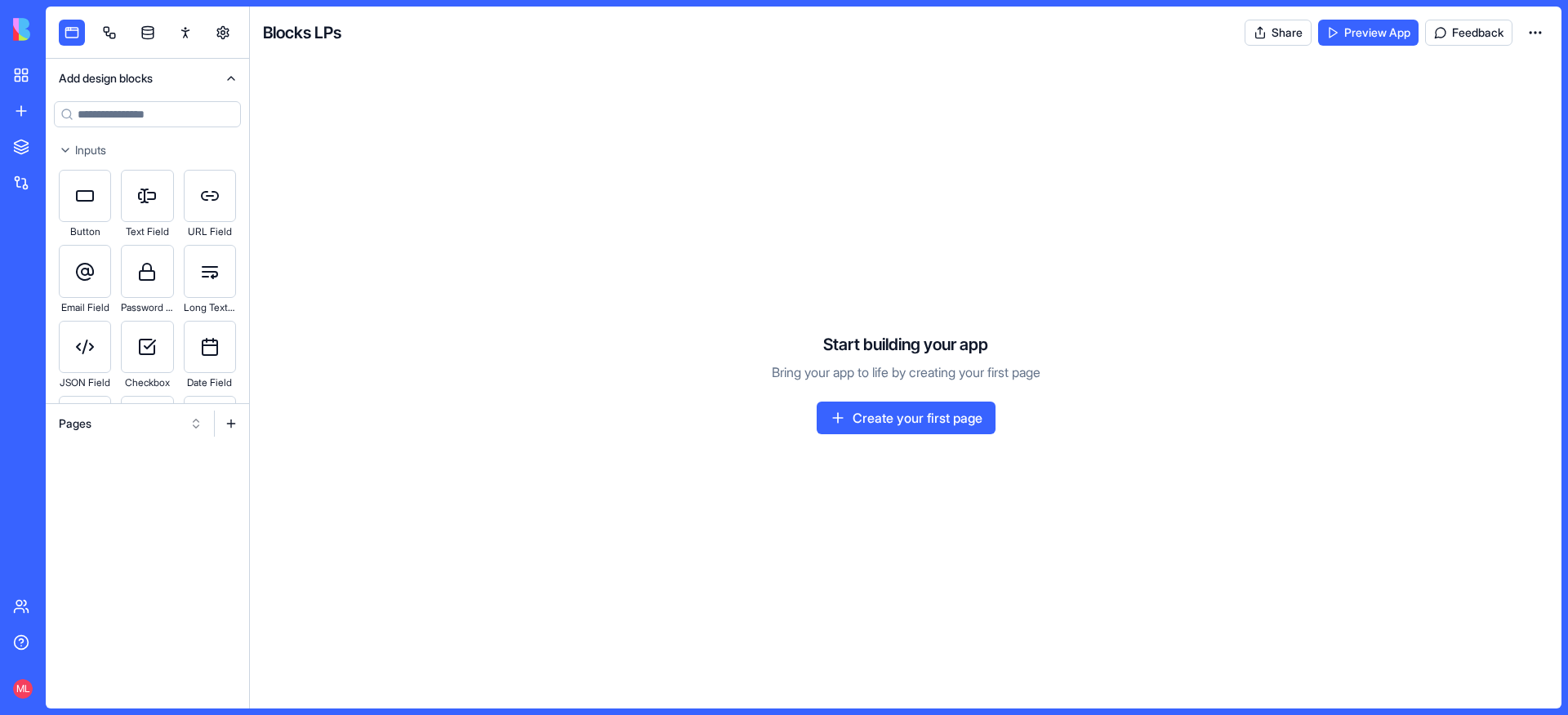 scroll, scrollTop: 0, scrollLeft: 0, axis: both 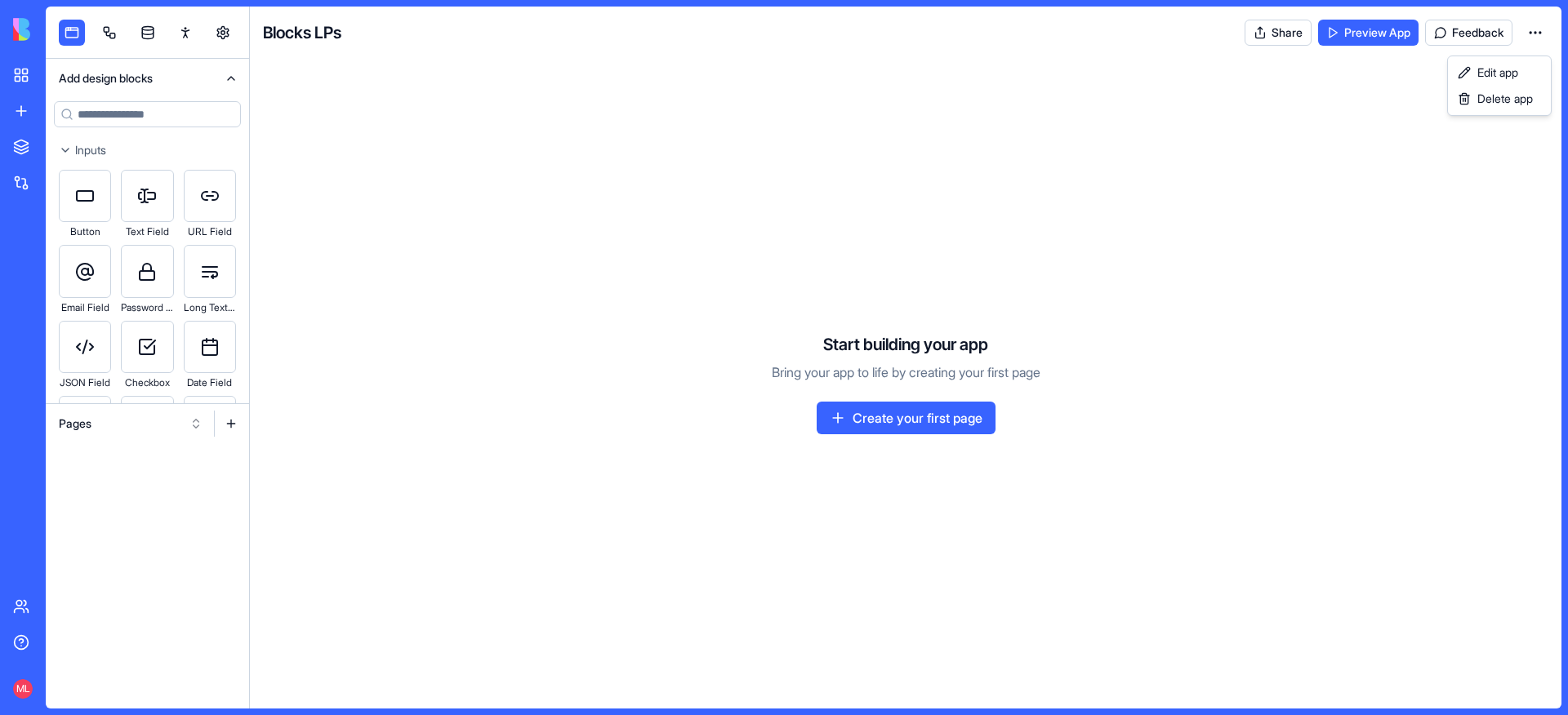 click on "My Apps New App
To pick up a draggable item, press the space bar.
While dragging, use the arrow keys to move the item.
Press space again to drop the item in its new position, or press escape to cancel.
Marketplace Integrations Team Help ML Add design blocks Inputs Button Text Field URL Field Email Field Password Field Long Text Field JSON Field Checkbox Date Field Number Field Icon Field List Field Image Upload Field Single Select Field Multiple Select Field Block Picker Dynamic Object Field Multiple Block Picker Form File Upload Field Item Picker Data display Heading 1 Heading 2 Heading 3 Paragraph Blockquote Icon Table Breadcrumbs Markdown Separator Dashboard Card Layout Container Container Settings Media Image Video IFrame AI Blocks AI Model Settings Agent Agent Chat Social Media Google Ad Code App Code Website Components Marketplace Page Perfect Blog Posts With AI – And That's Just the Beginning Website Fold 1 Pricing Fold 1 SEO Banner Fold SEO CTA Fold Website Fold 2 WebsiteFold3 Pages" at bounding box center [784, 358] 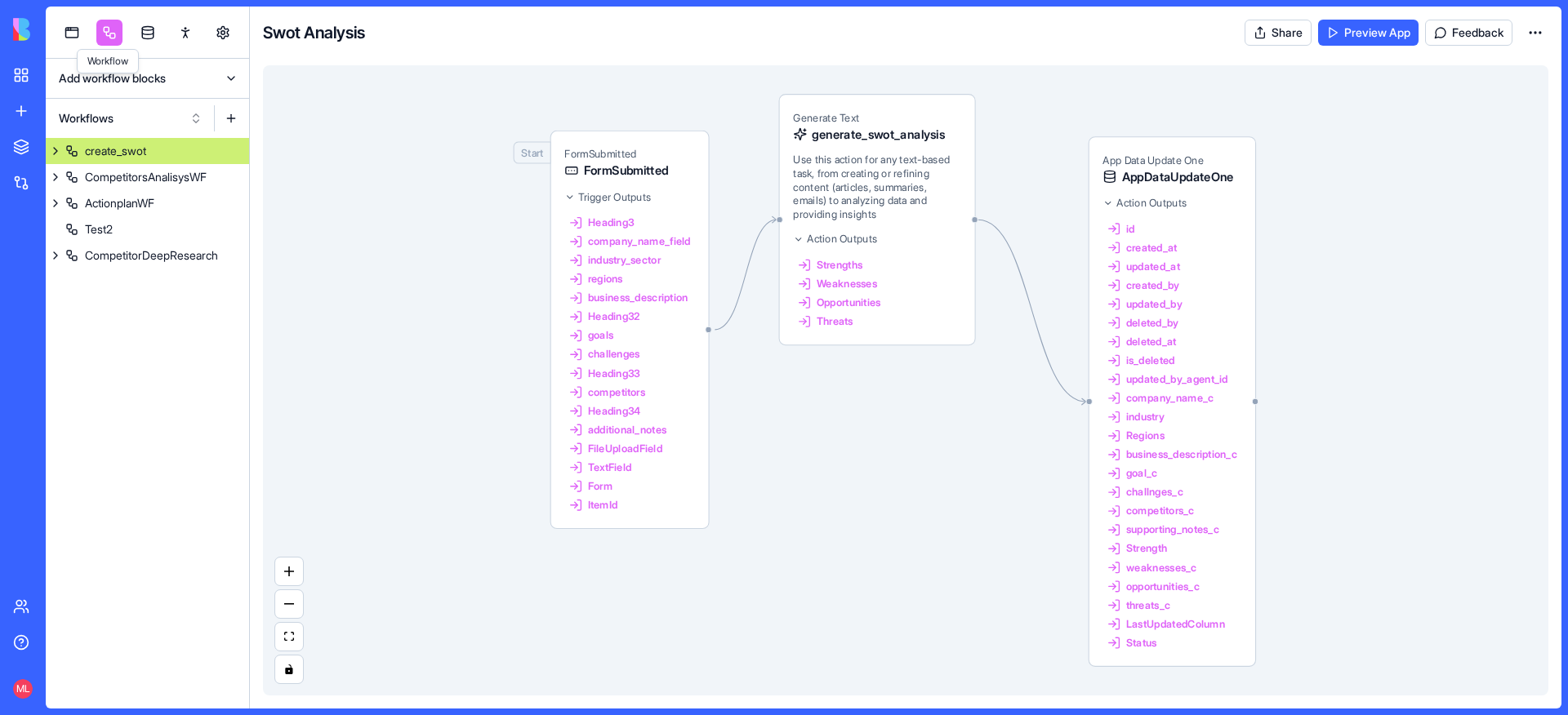scroll, scrollTop: 0, scrollLeft: 0, axis: both 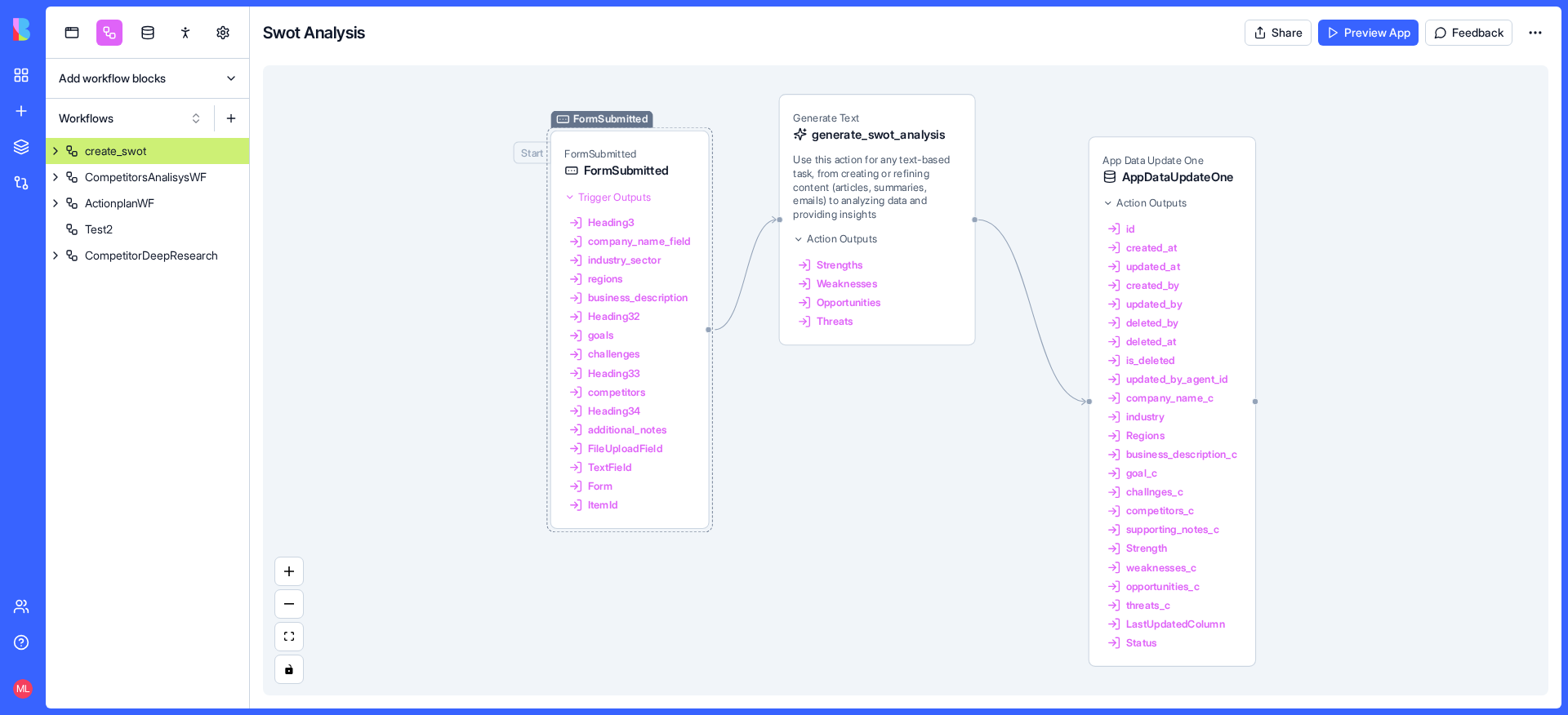 click on "Trigger Outputs" at bounding box center (614, 197) 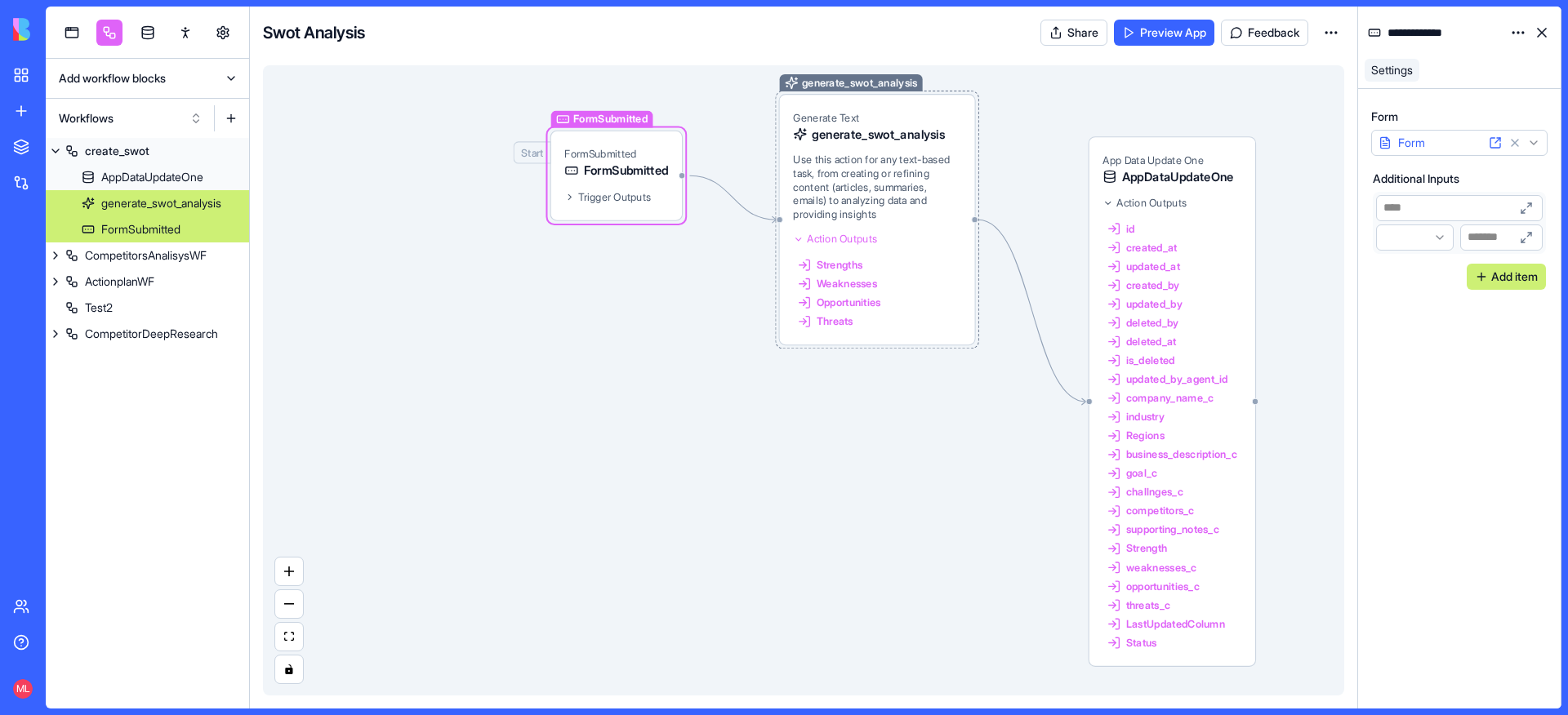 click on "Action Outputs" at bounding box center [842, 239] 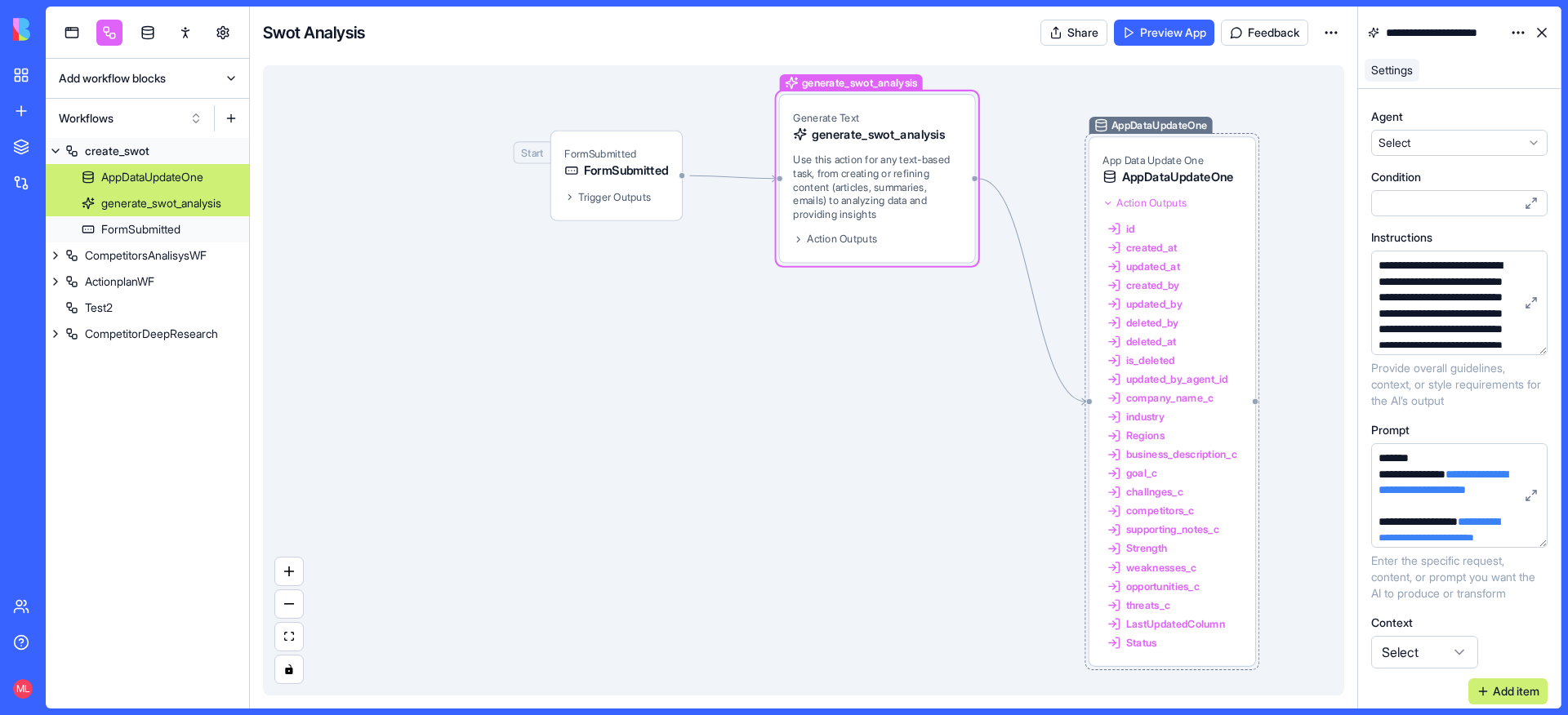 click on "Action Outputs" at bounding box center [1144, 202] 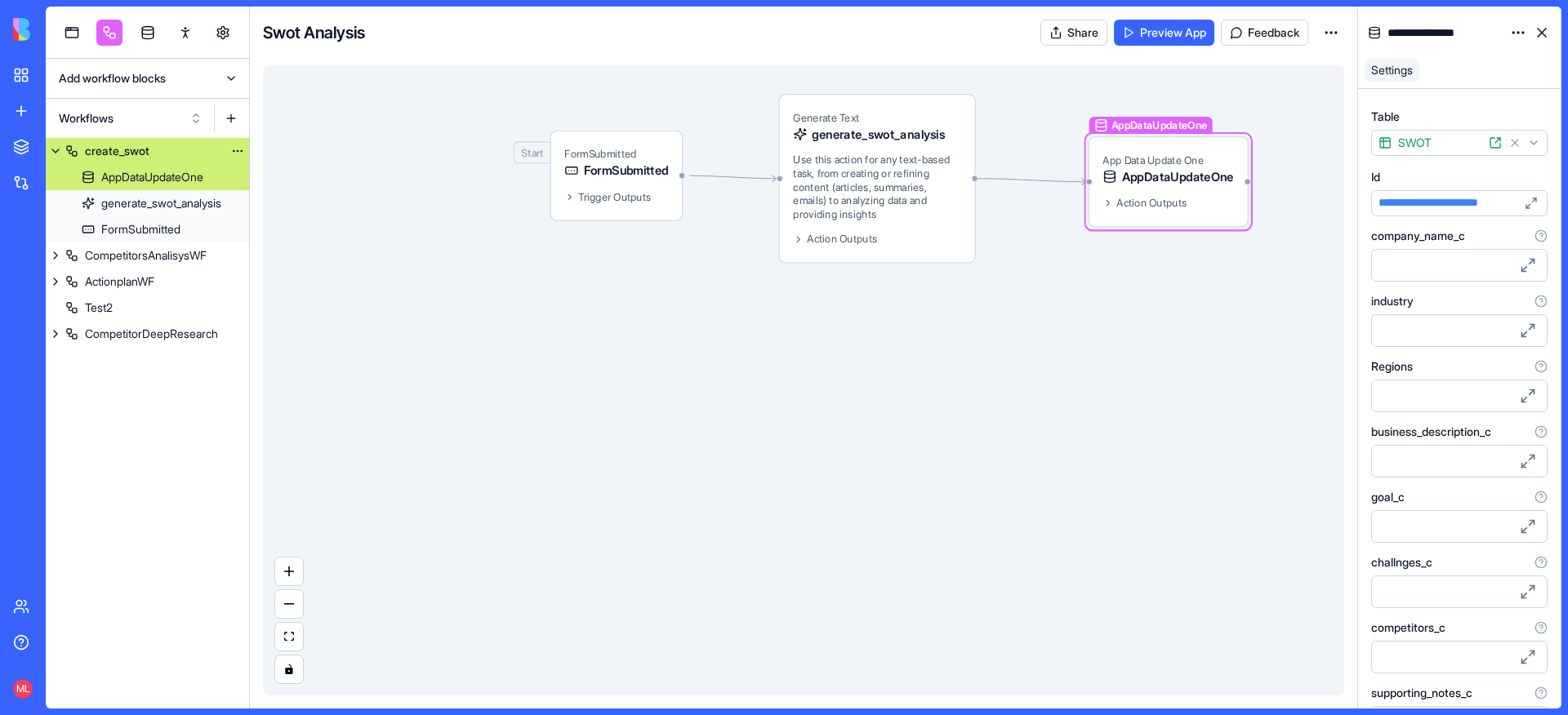click at bounding box center (56, 151) 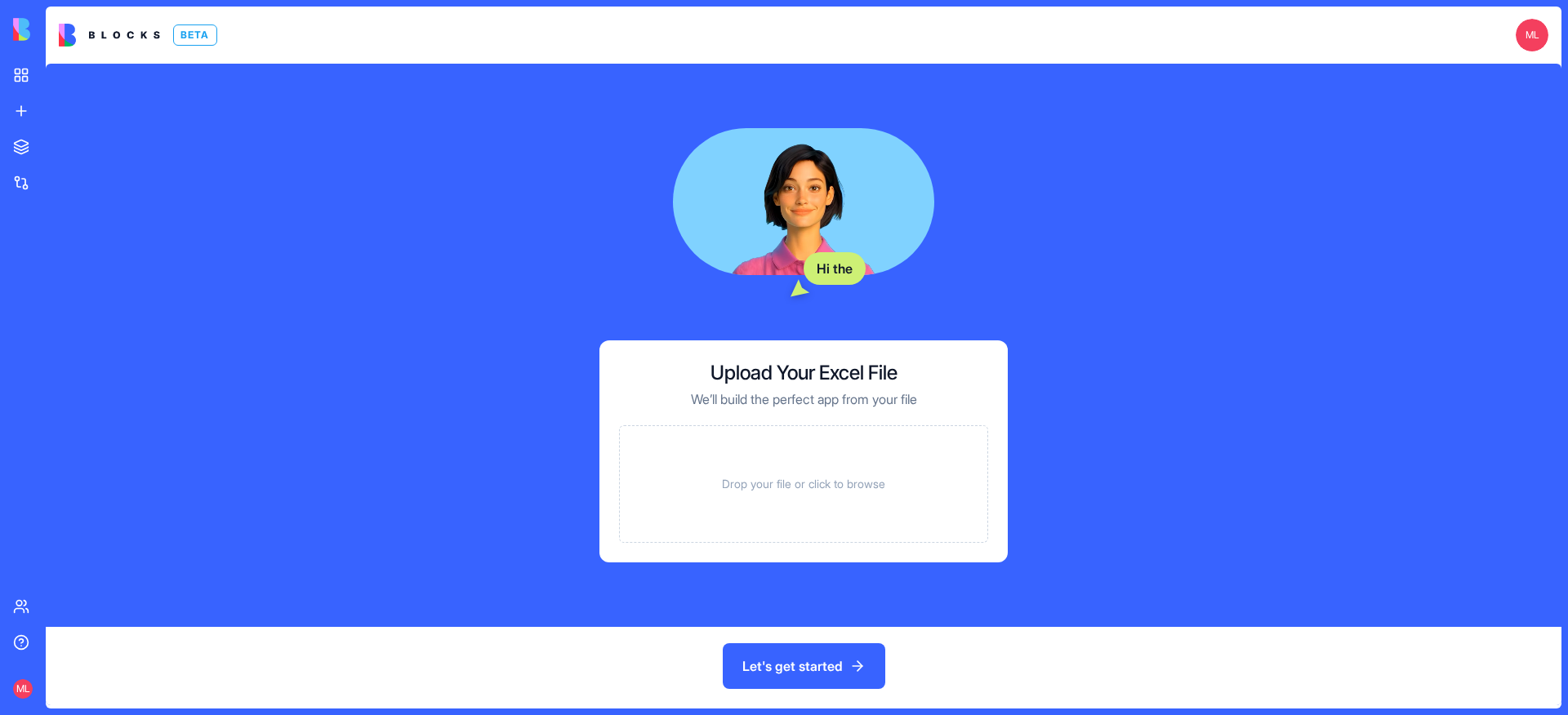 scroll, scrollTop: 0, scrollLeft: 0, axis: both 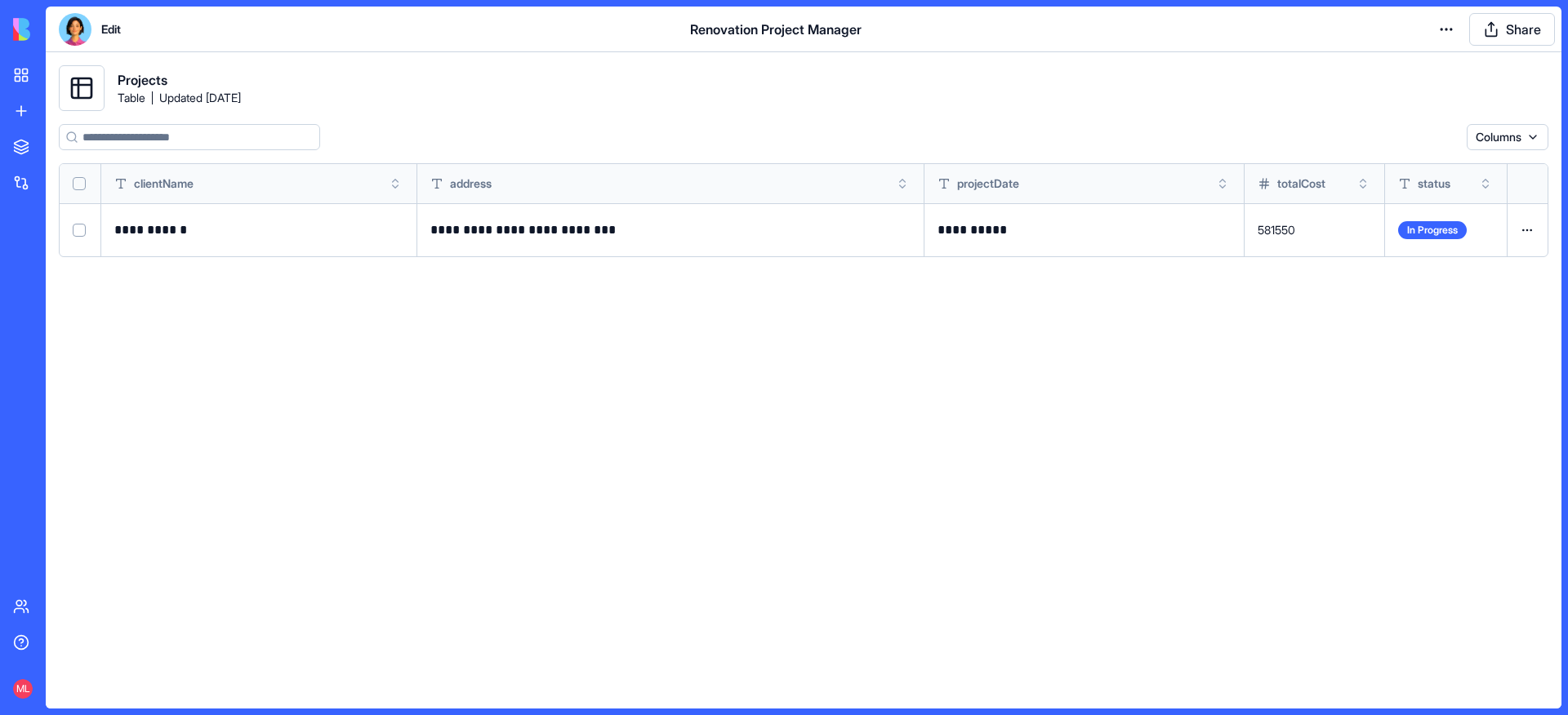 click on "**********" at bounding box center [784, 358] 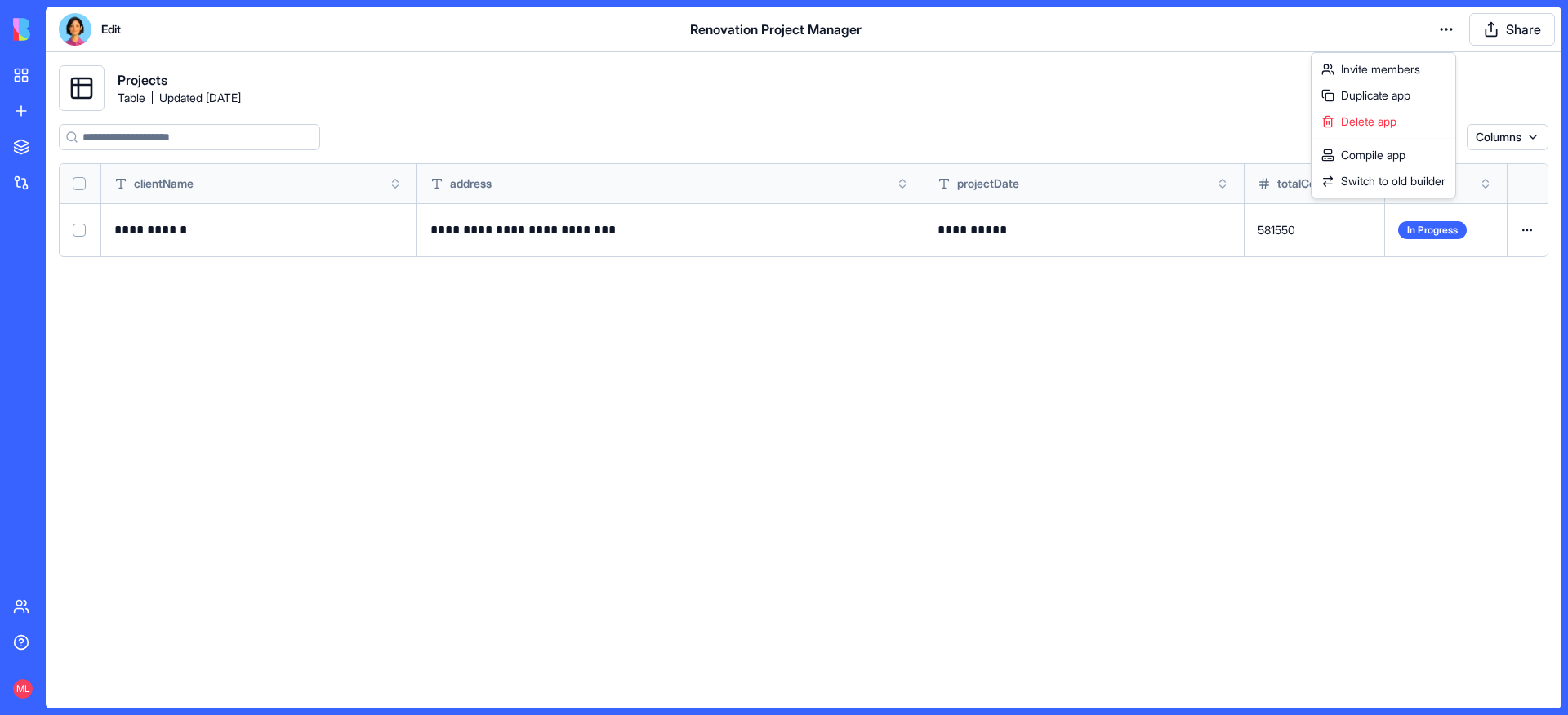 click on "**********" at bounding box center (784, 358) 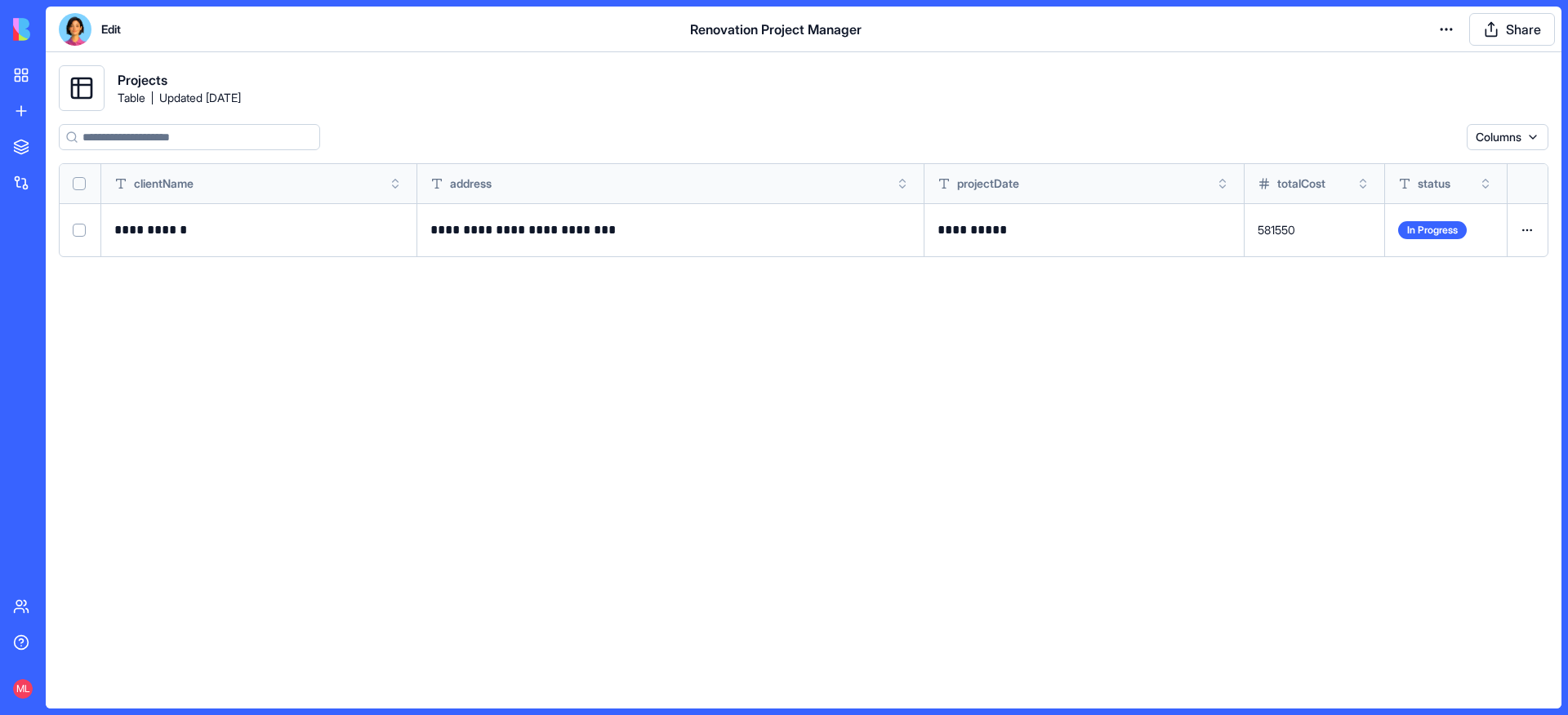 click on "Edit" at bounding box center [111, 29] 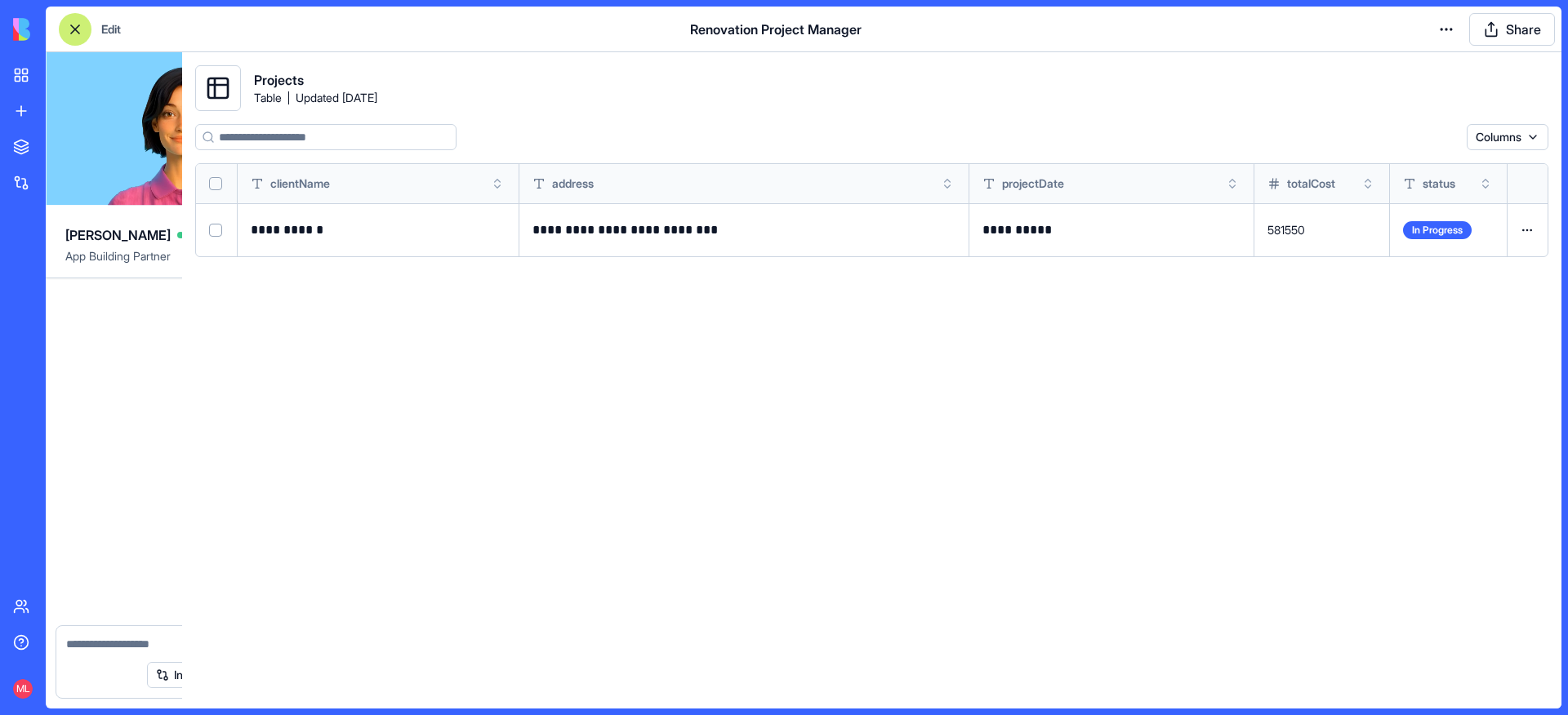 scroll, scrollTop: 936, scrollLeft: 0, axis: vertical 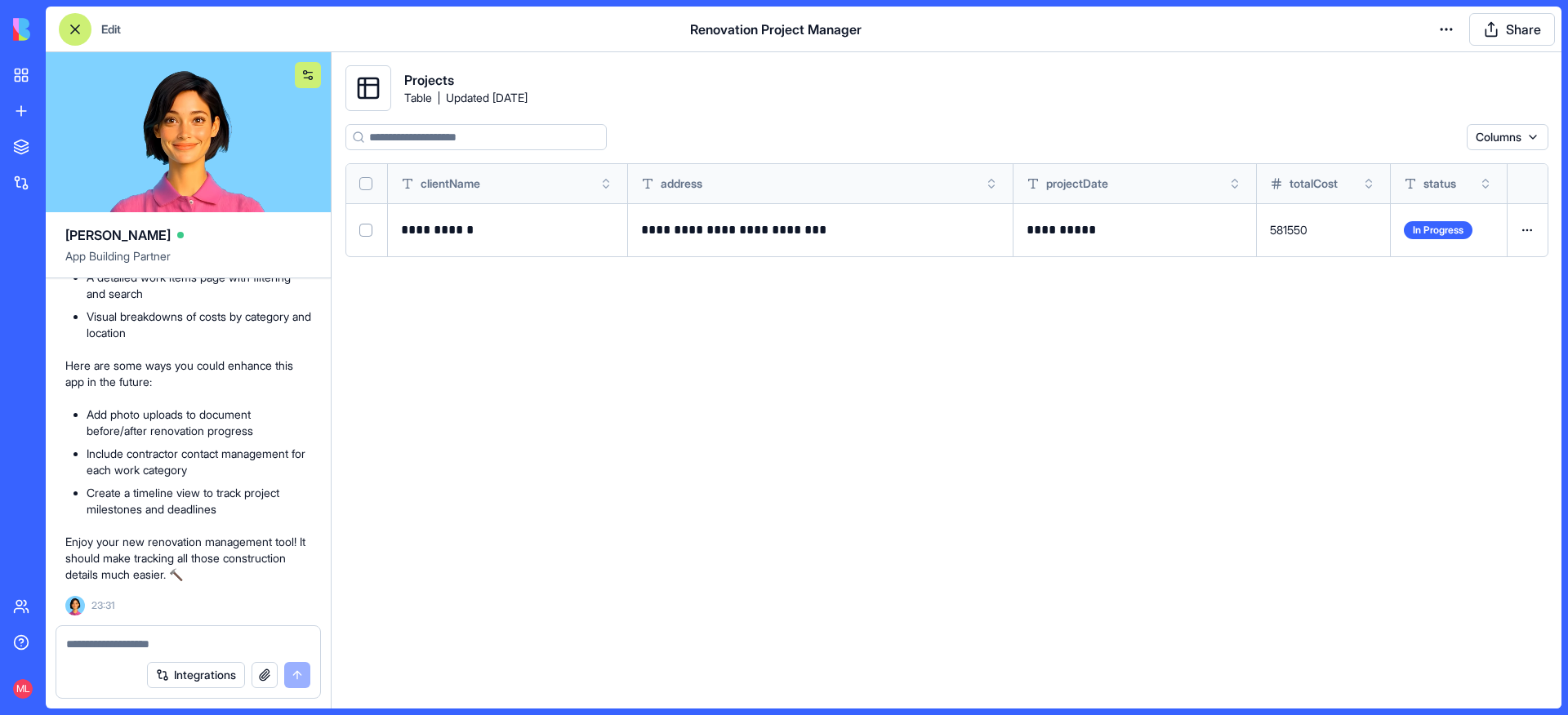 click at bounding box center (308, 75) 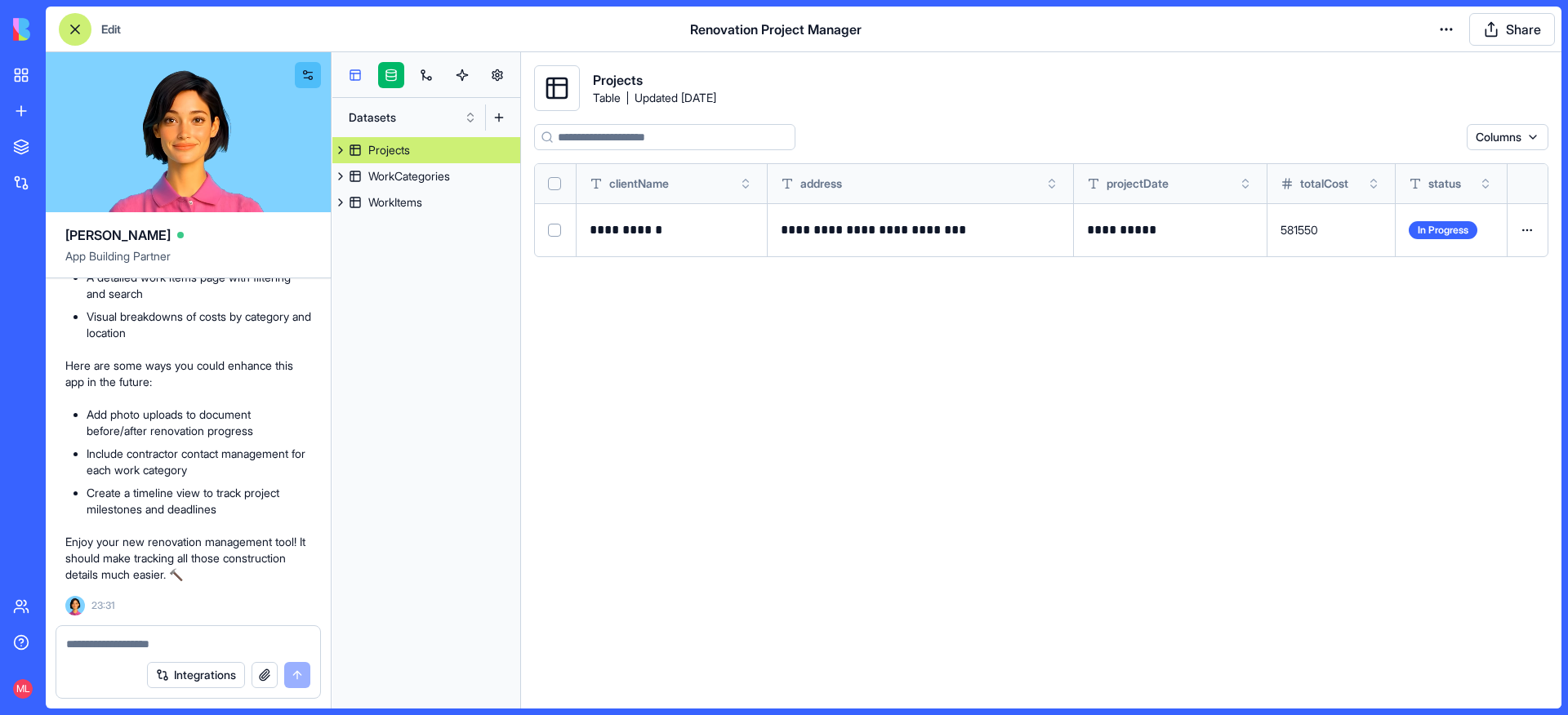 click at bounding box center (355, 75) 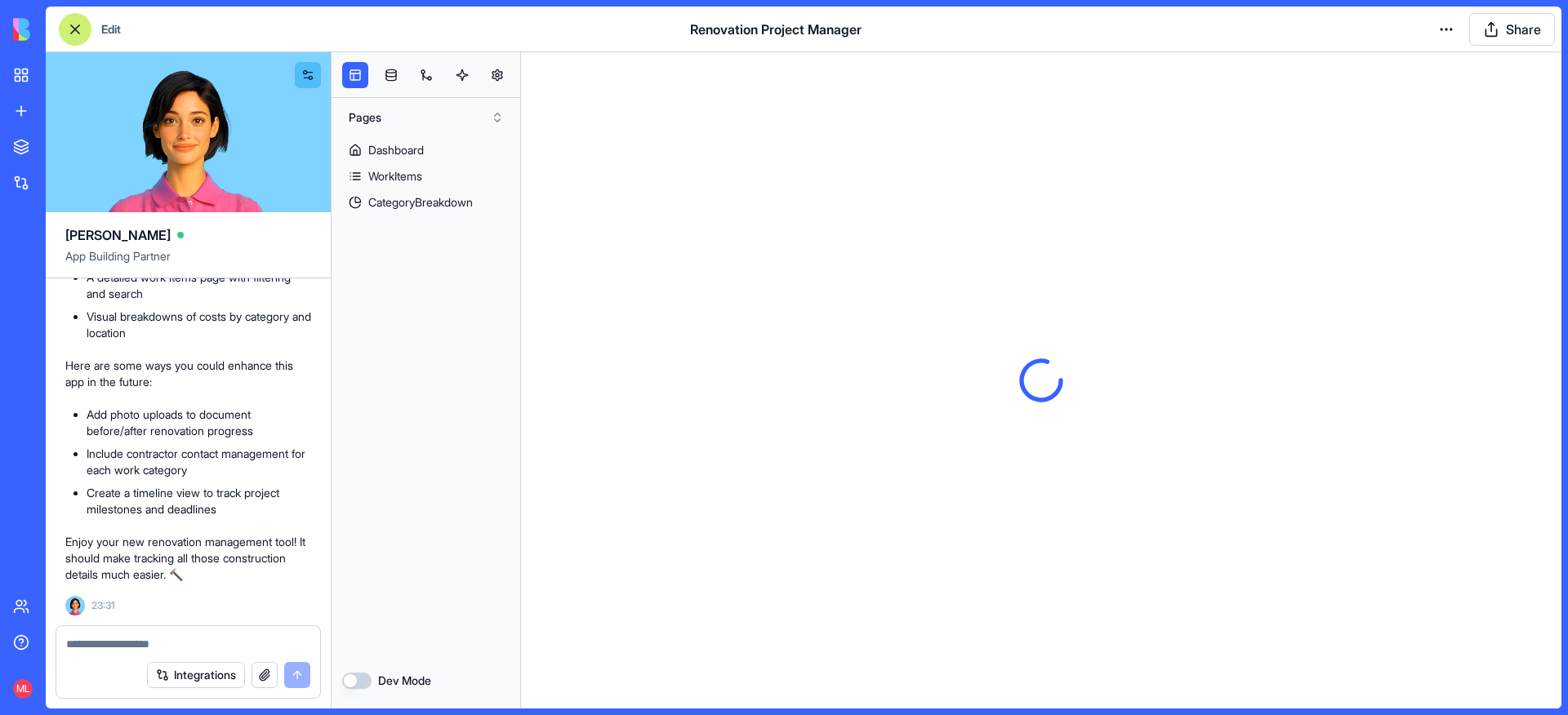 scroll, scrollTop: 0, scrollLeft: 0, axis: both 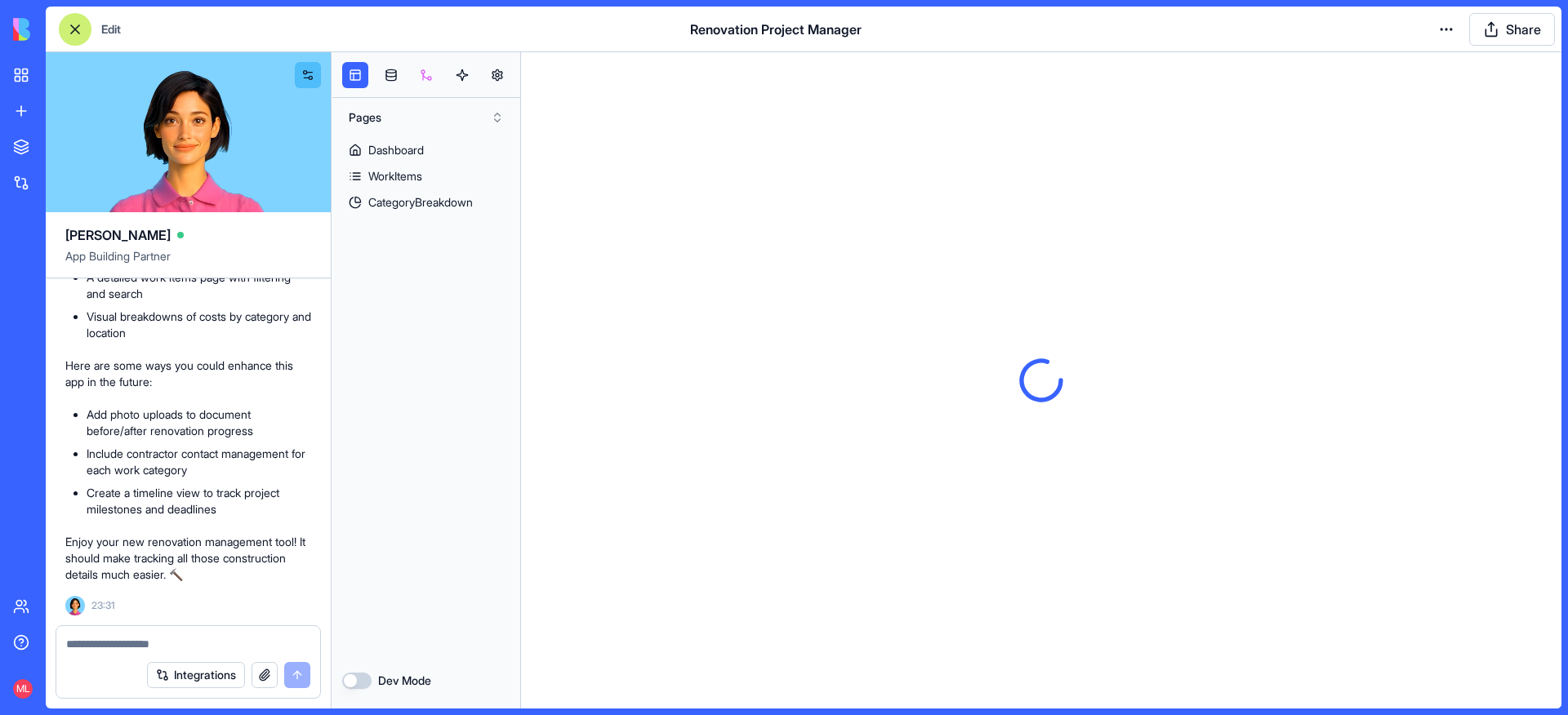 click at bounding box center (426, 75) 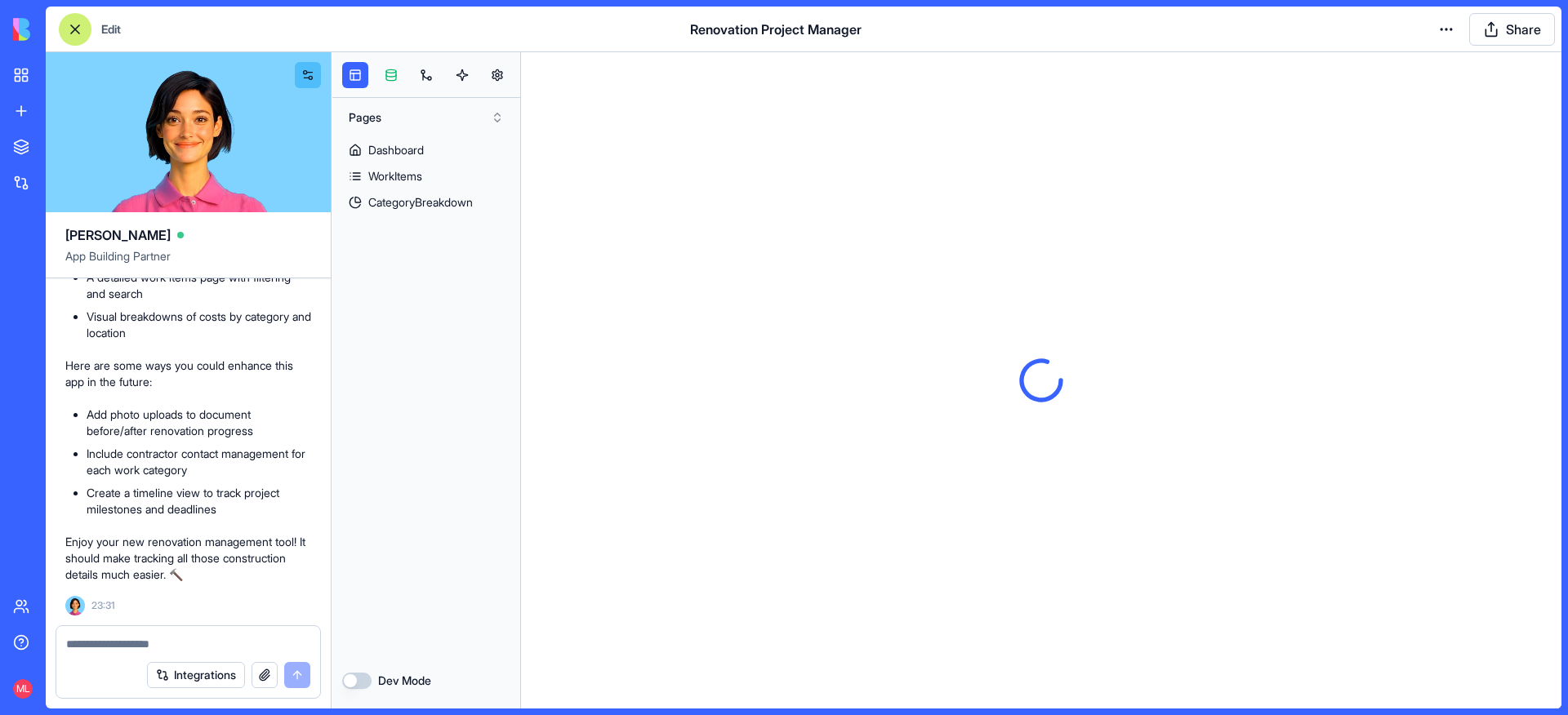 click at bounding box center [391, 75] 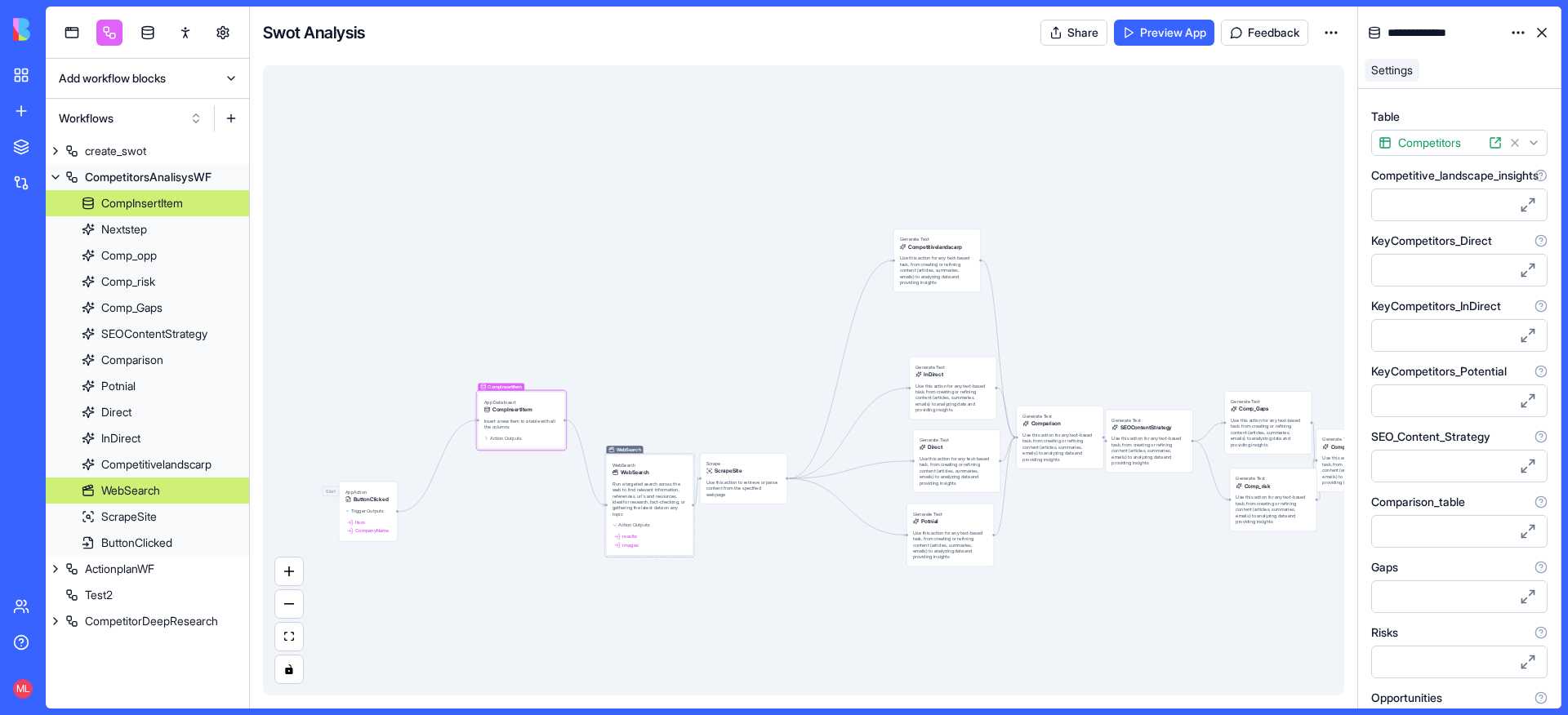 scroll, scrollTop: 0, scrollLeft: 0, axis: both 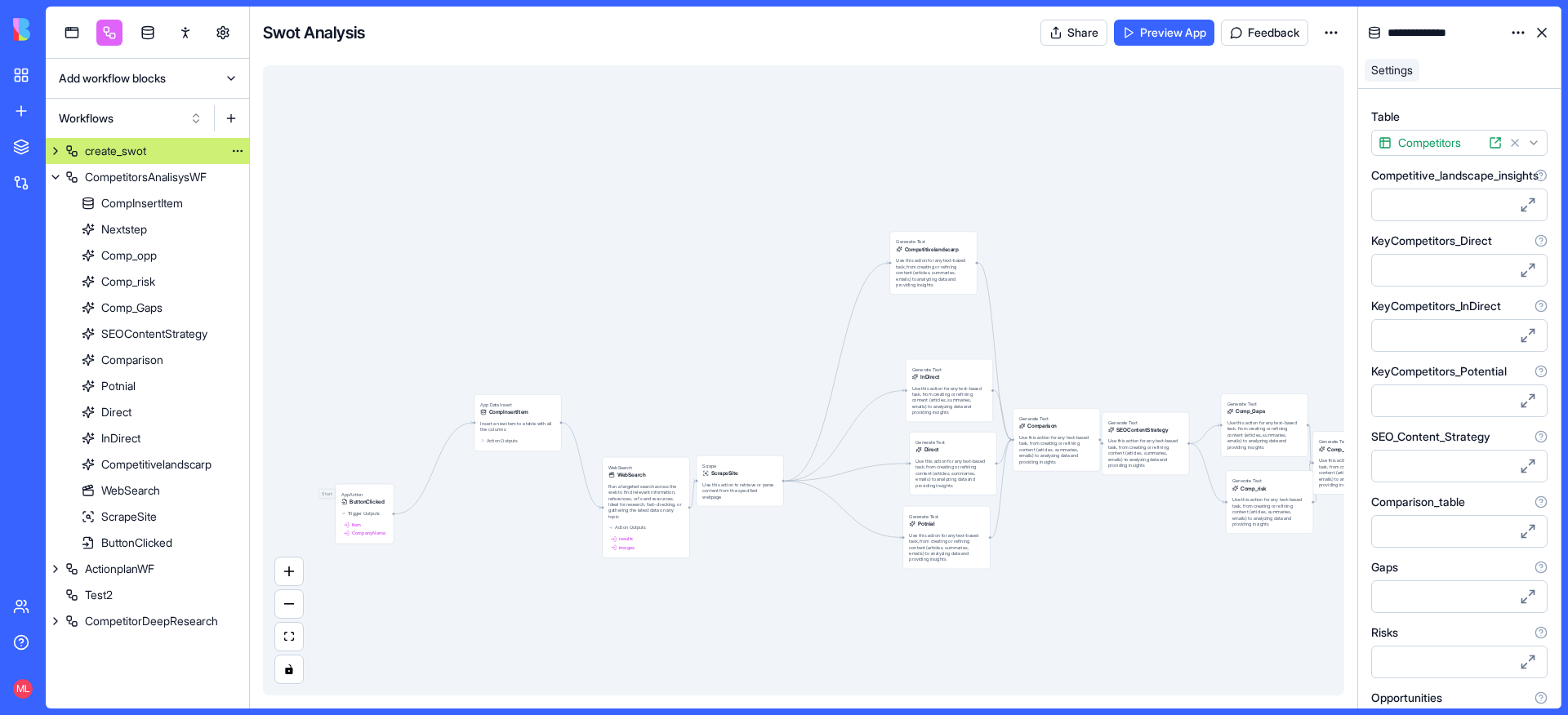 click on "create_swot" at bounding box center (115, 151) 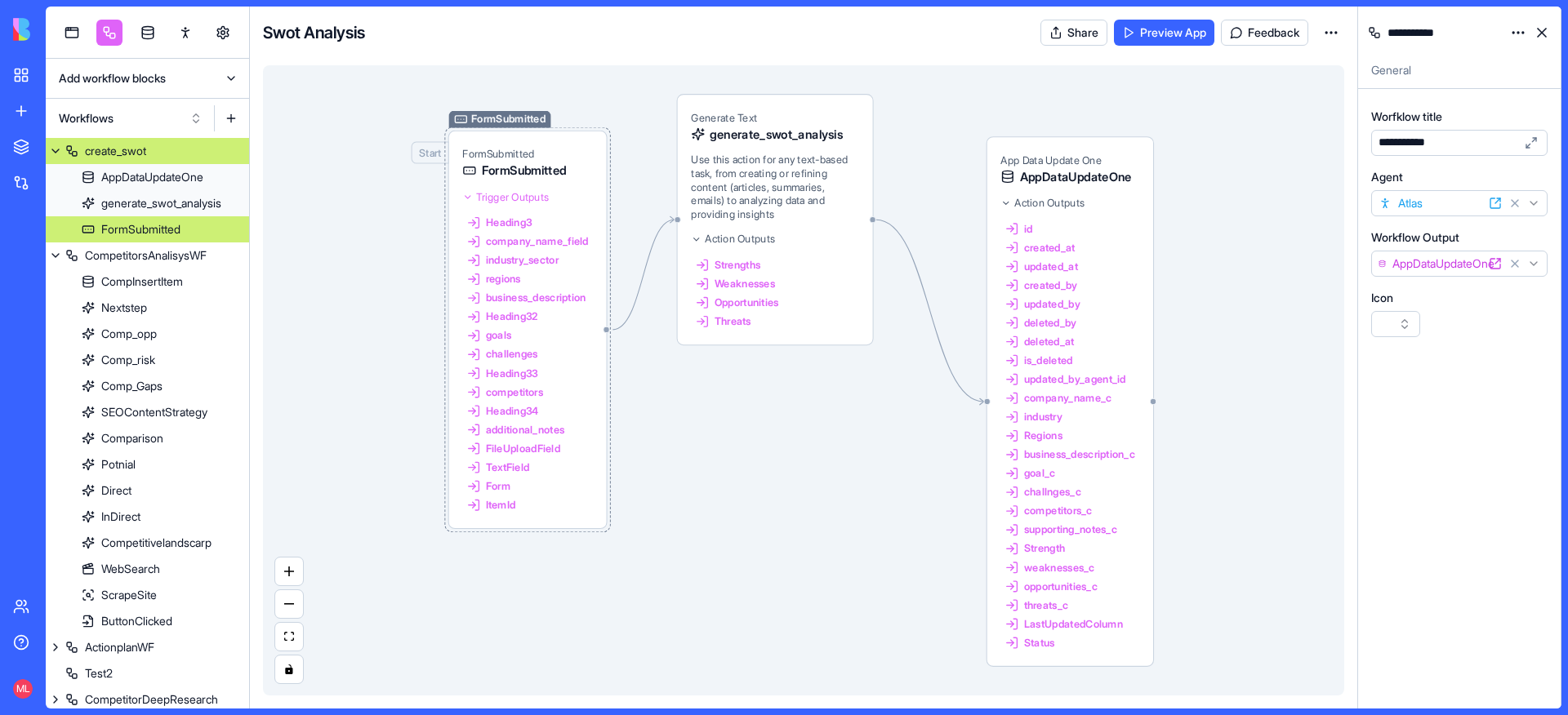 click on "Trigger Outputs" at bounding box center [506, 197] 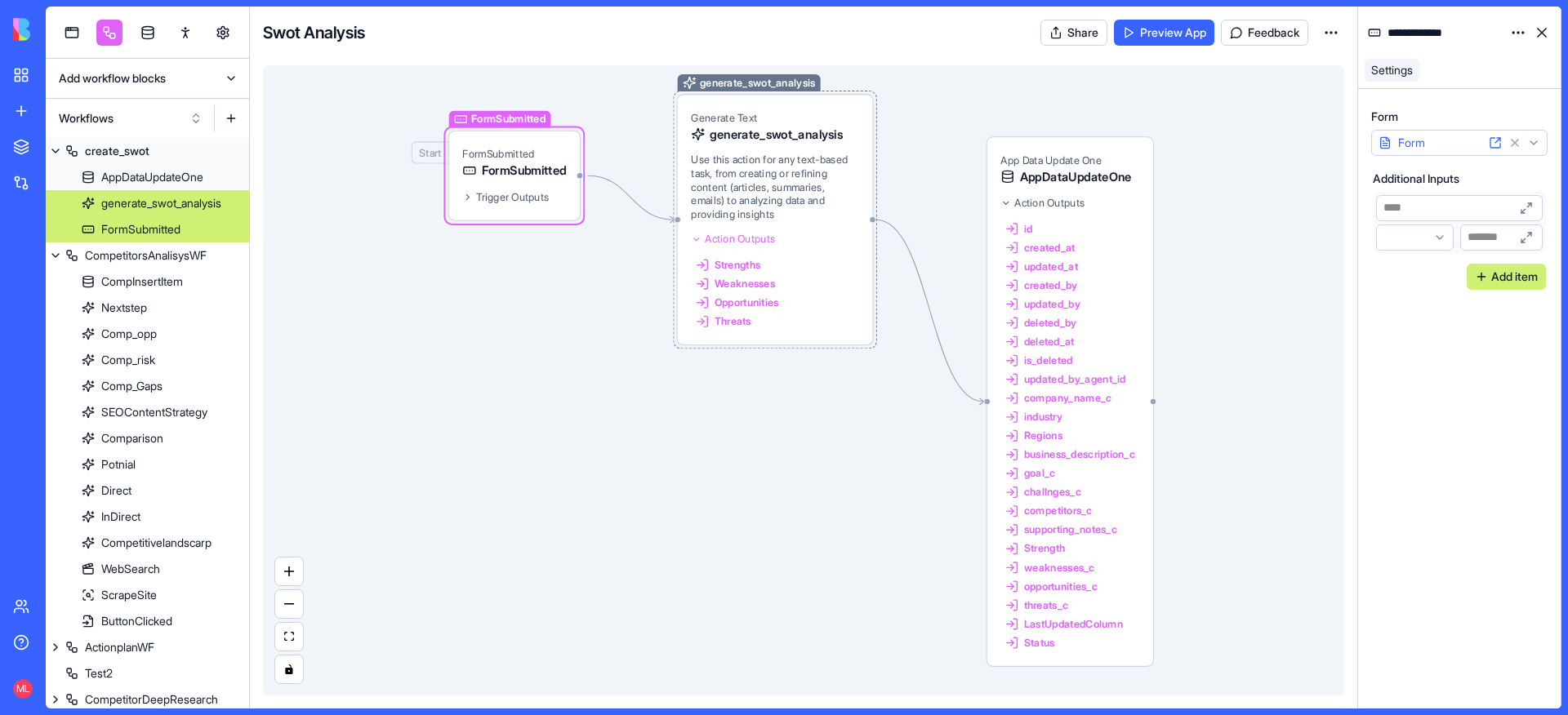 click on "Action Outputs" at bounding box center (740, 239) 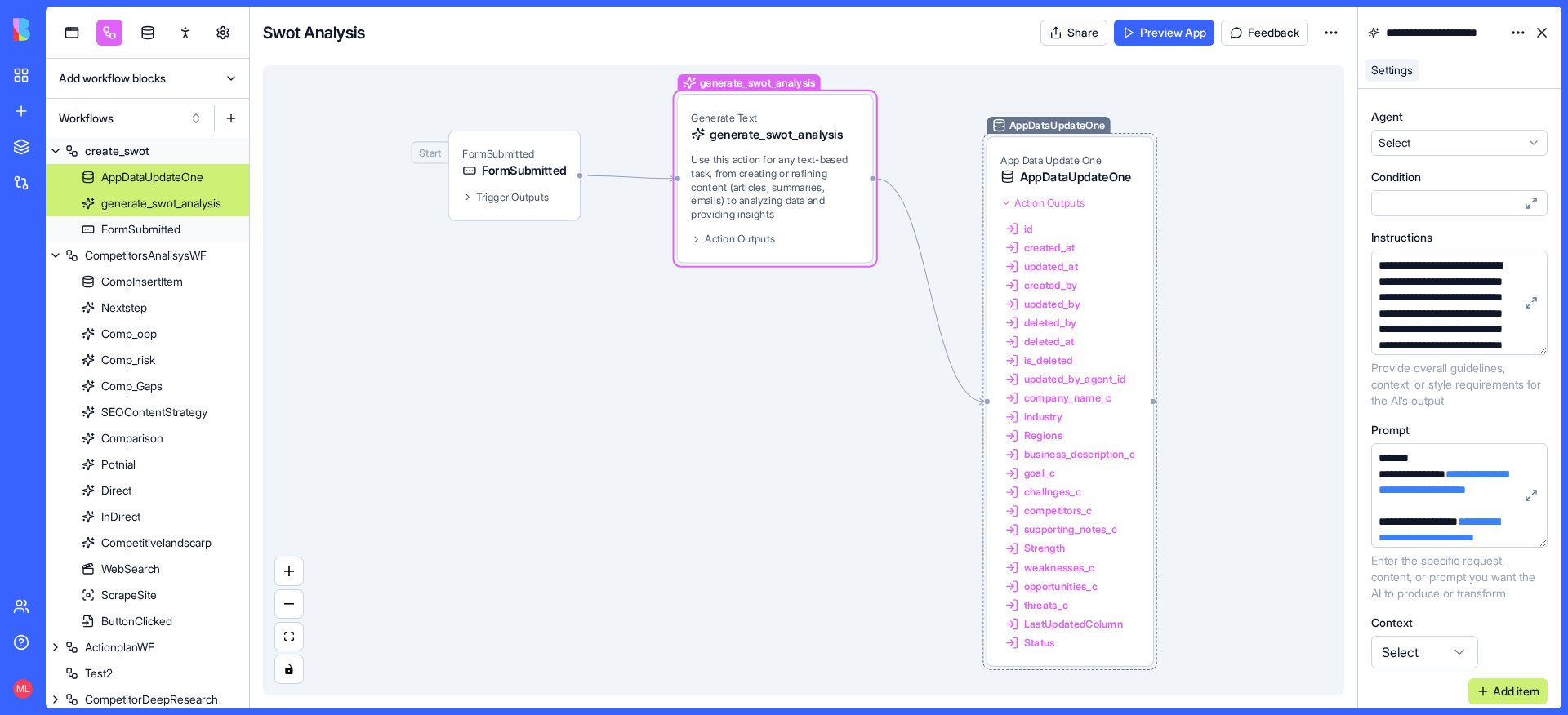 click on "Action Outputs" at bounding box center (1049, 202) 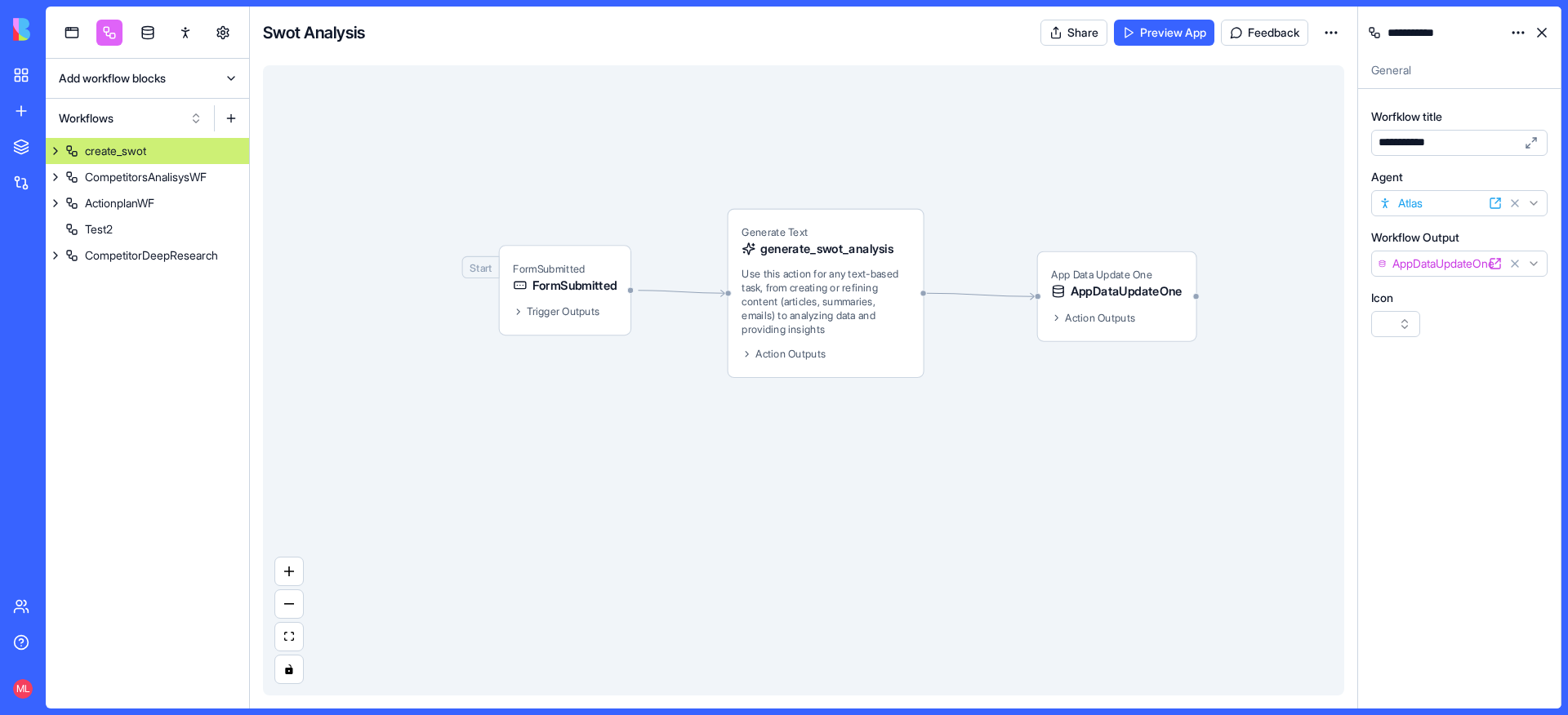 scroll, scrollTop: 0, scrollLeft: 0, axis: both 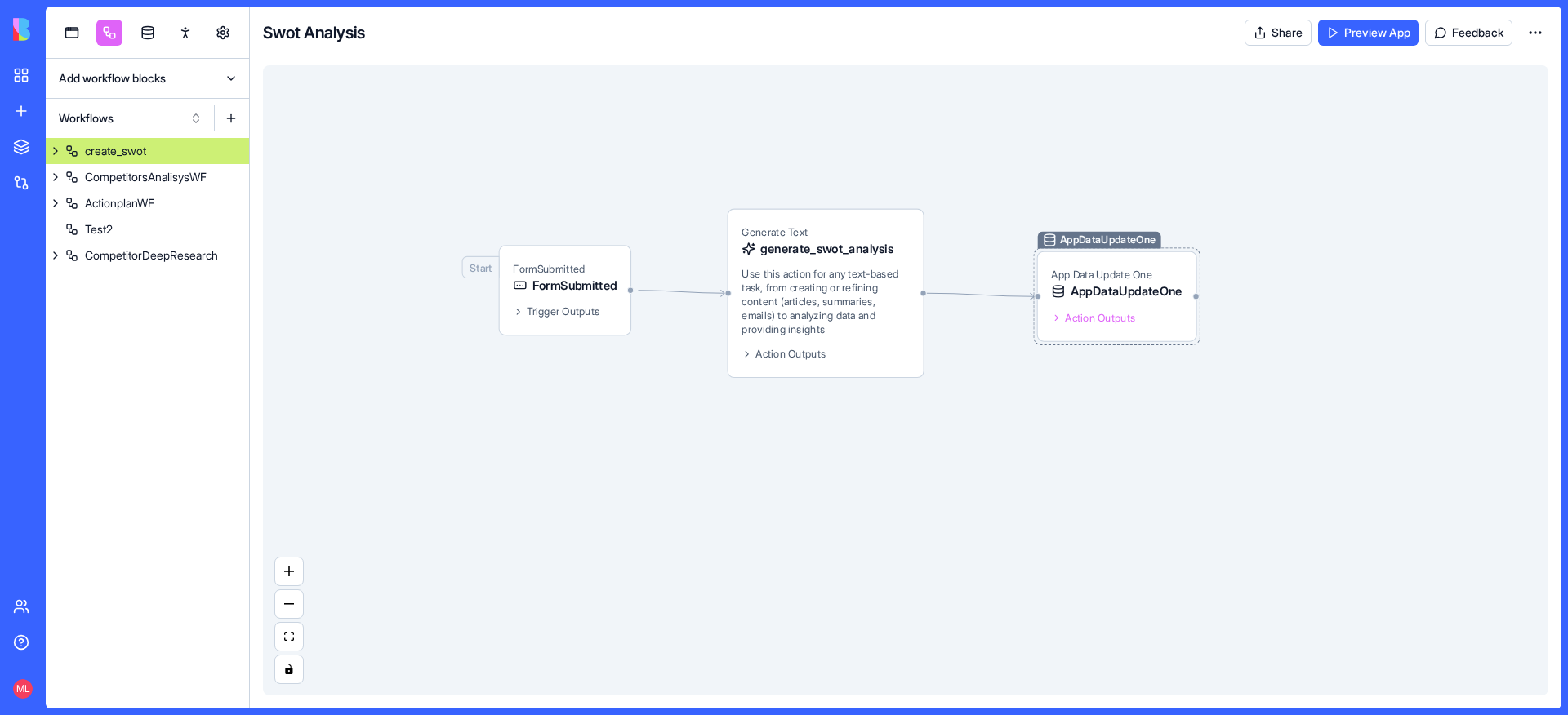 click on "Action Outputs" at bounding box center (1100, 318) 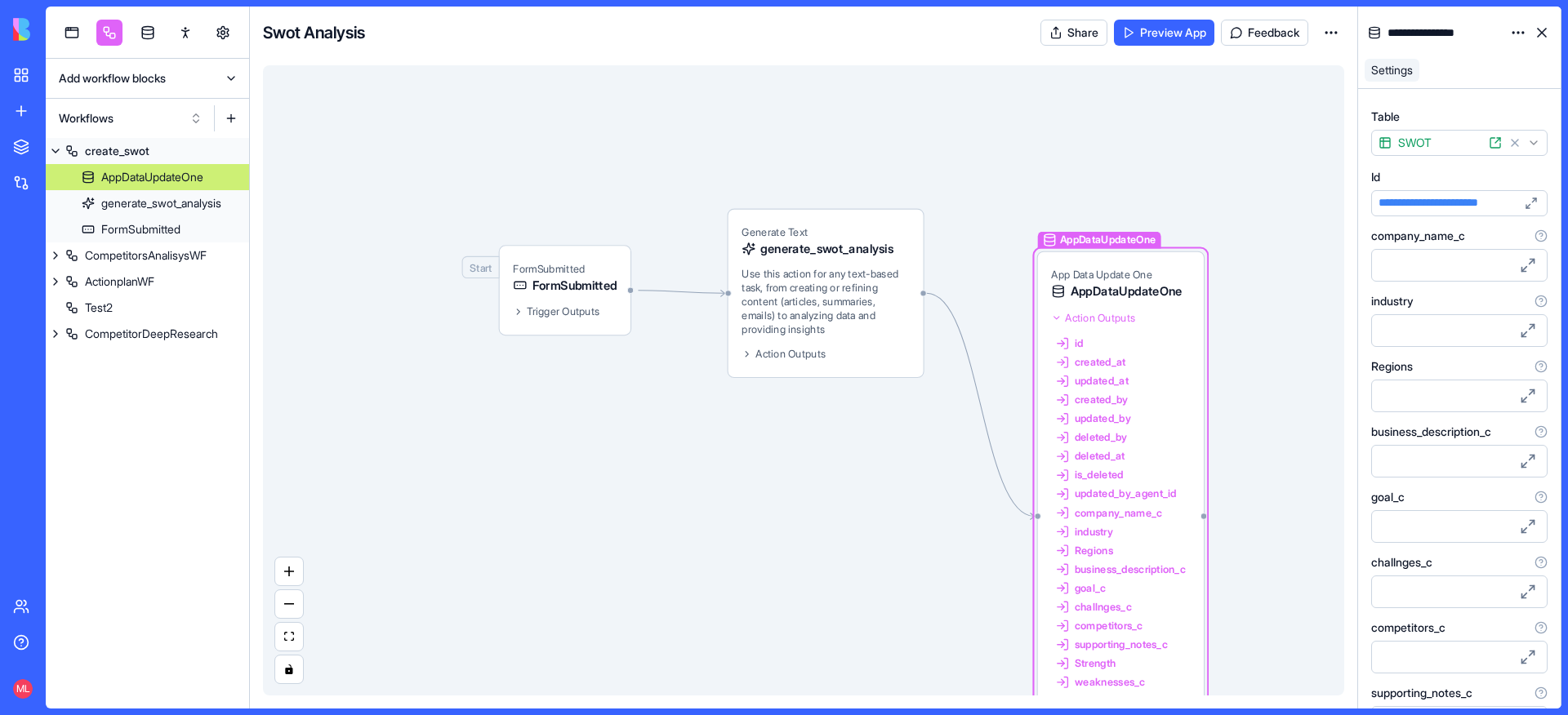 type 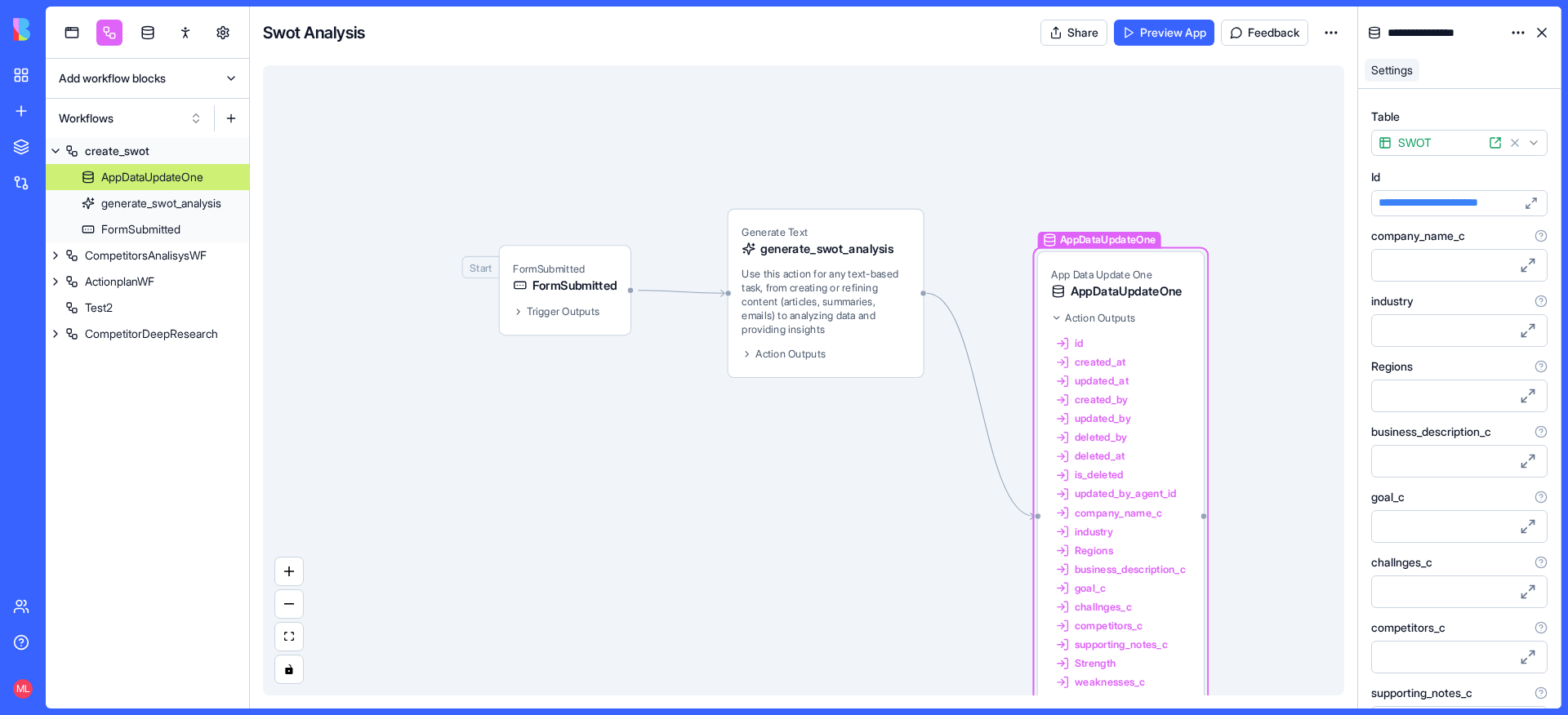click on "App Data Update One" at bounding box center [1102, 275] 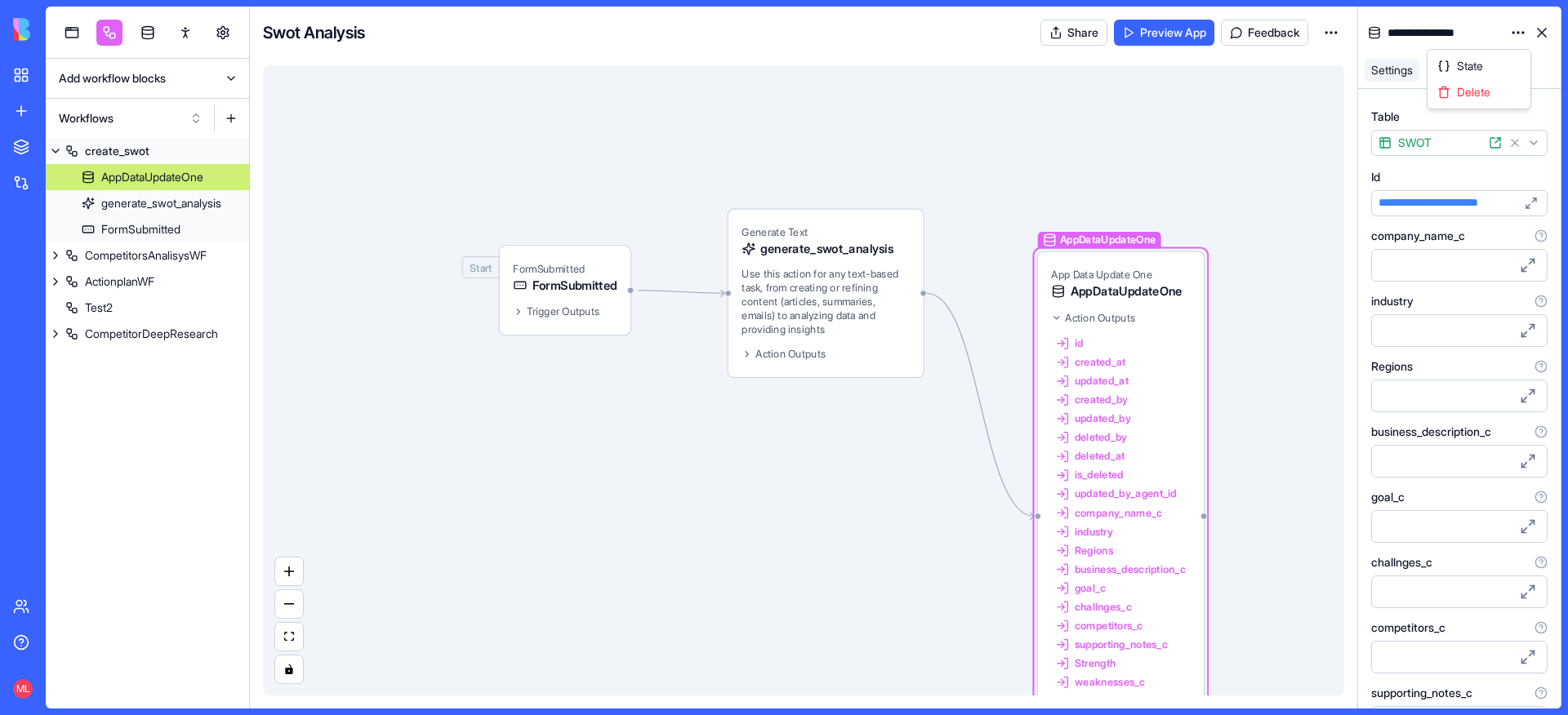 click on "My Apps New App
To pick up a draggable item, press the space bar.
While dragging, use the arrow keys to move the item.
Press space again to drop the item in its new position, or press escape to cancel.
Marketplace Integrations Team Help ML Add workflow blocks Workflows create_swot AppDataUpdateOne generate_swot_analysis FormSubmitted CompetitorsAnalisysWF ActionplanWF Test2 CompetitorDeepResearch Swot Analysis Share Preview App Feedback AppDataUpdateOne App Data Update One AppDataUpdateOne Action Outputs id created_at updated_at created_by updated_by deleted_by deleted_at is_deleted updated_by_agent_id company_name_c industry Regions business_description_c goal_c challnges_c competitors_c supporting_notes_c Strength weaknesses_c opportunities_c threats_c LastUpdatedColumn Status Generate Text generate_swot_analysis Use this action for any text-based task, from creating or refining content (articles, summaries, emails) to analyzing data and providing insights Action Outputs Start FormSubmitted" at bounding box center (784, 358) 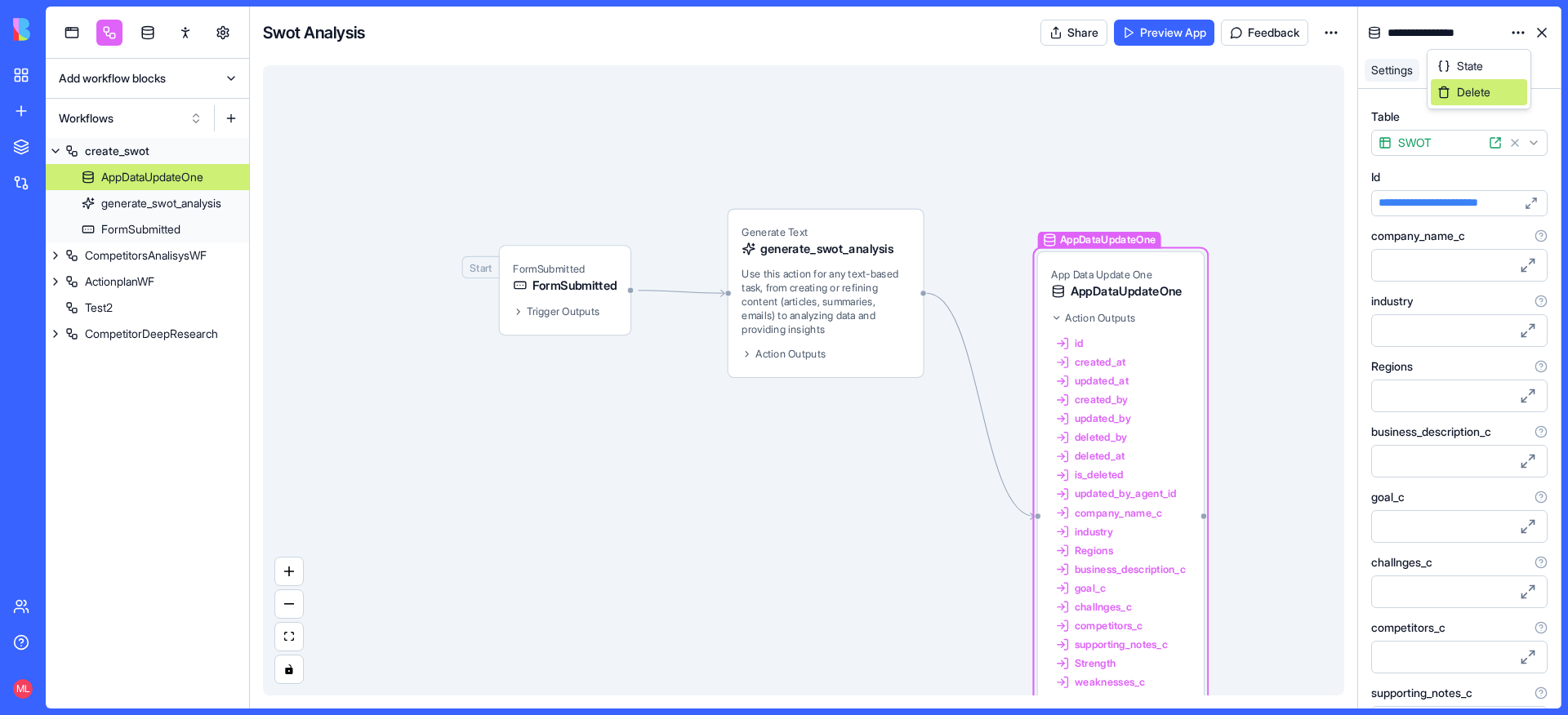 click on "Delete" at bounding box center (1479, 92) 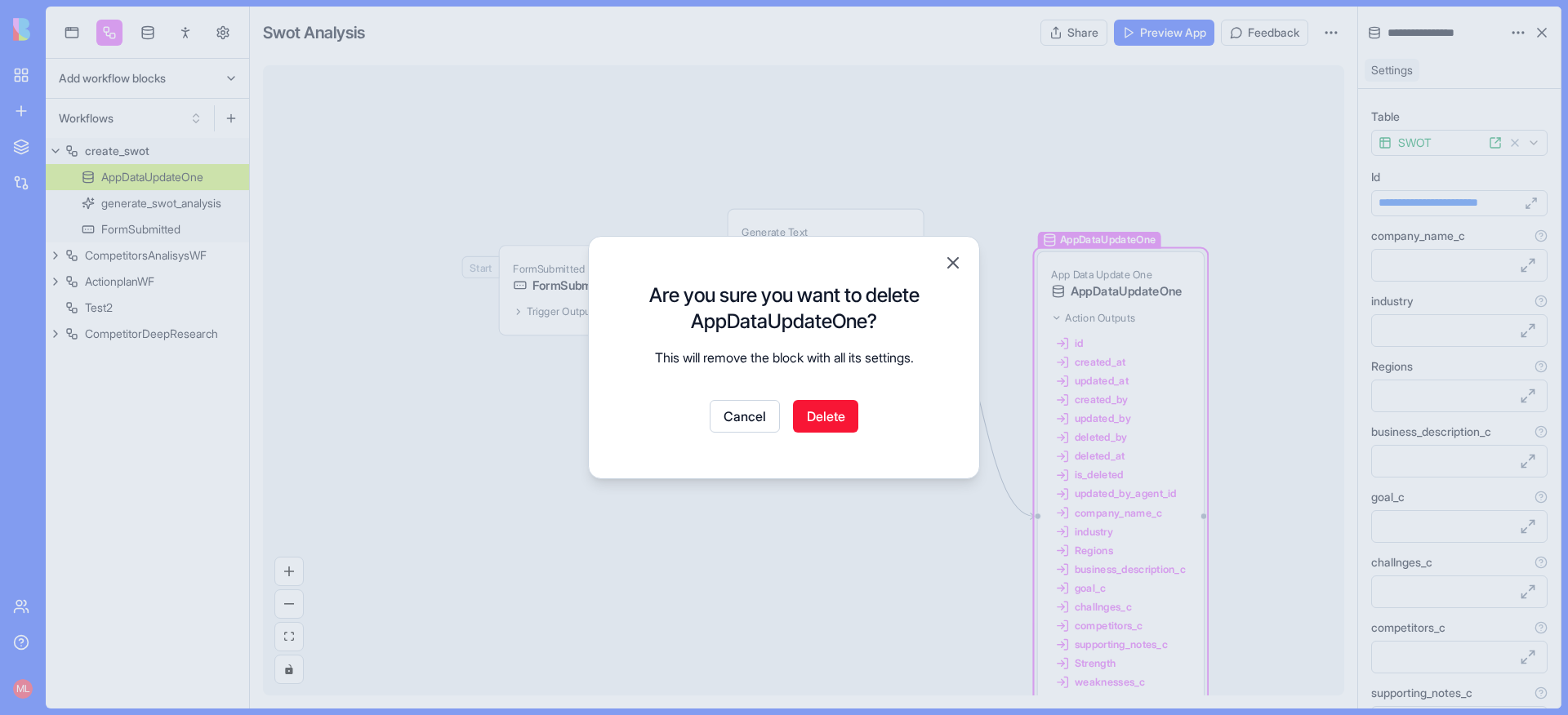 click on "Delete" at bounding box center (826, 416) 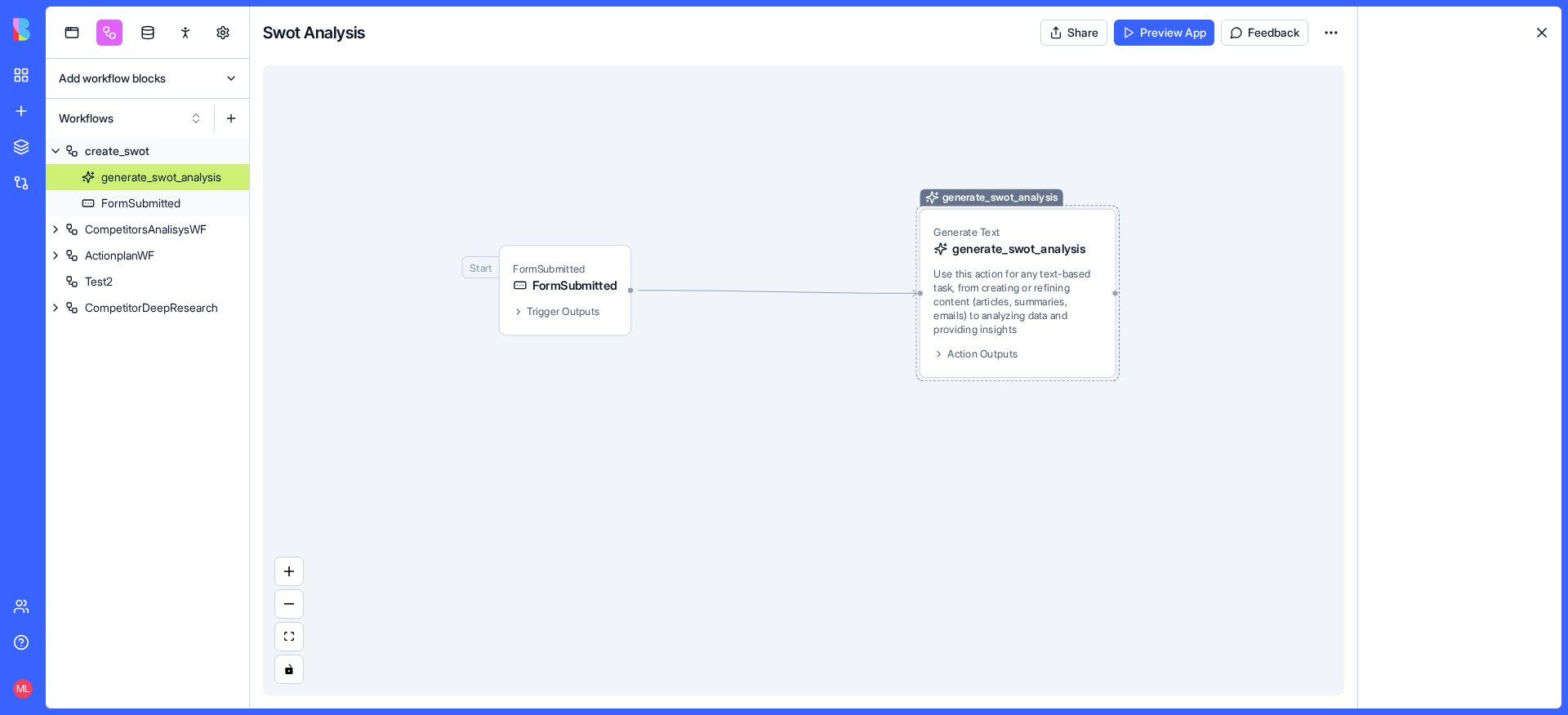 drag, startPoint x: 856, startPoint y: 288, endPoint x: 1040, endPoint y: 288, distance: 184 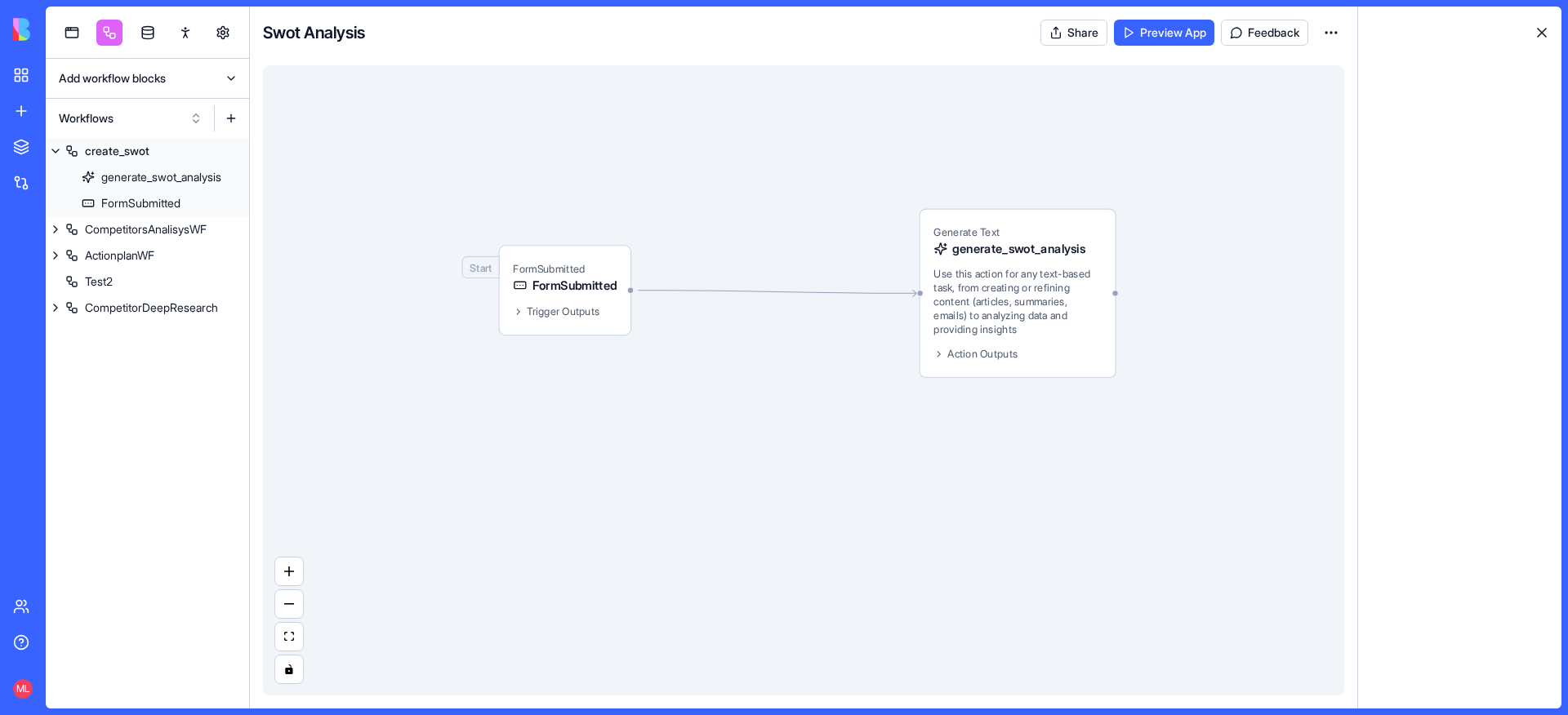 click on "My Apps New App
To pick up a draggable item, press the space bar.
While dragging, use the arrow keys to move the item.
Press space again to drop the item in its new position, or press escape to cancel.
Marketplace Integrations Team Help ML Add workflow blocks Workflows create_swot generate_swot_analysis FormSubmitted CompetitorsAnalisysWF ActionplanWF Test2 CompetitorDeepResearch Swot Analysis Share Preview App Feedback Generate Text generate_swot_analysis Use this action for any text-based task, from creating or refining content (articles, summaries, emails) to analyzing data and providing insights Action Outputs Start FormSubmitted FormSubmitted Trigger Outputs Press enter or space to select a node. You can then use the arrow keys to move the node around.  Press delete to remove it and escape to cancel.   Press enter or space to select an edge. You can then press delete to remove it or escape to cancel." at bounding box center (784, 358) 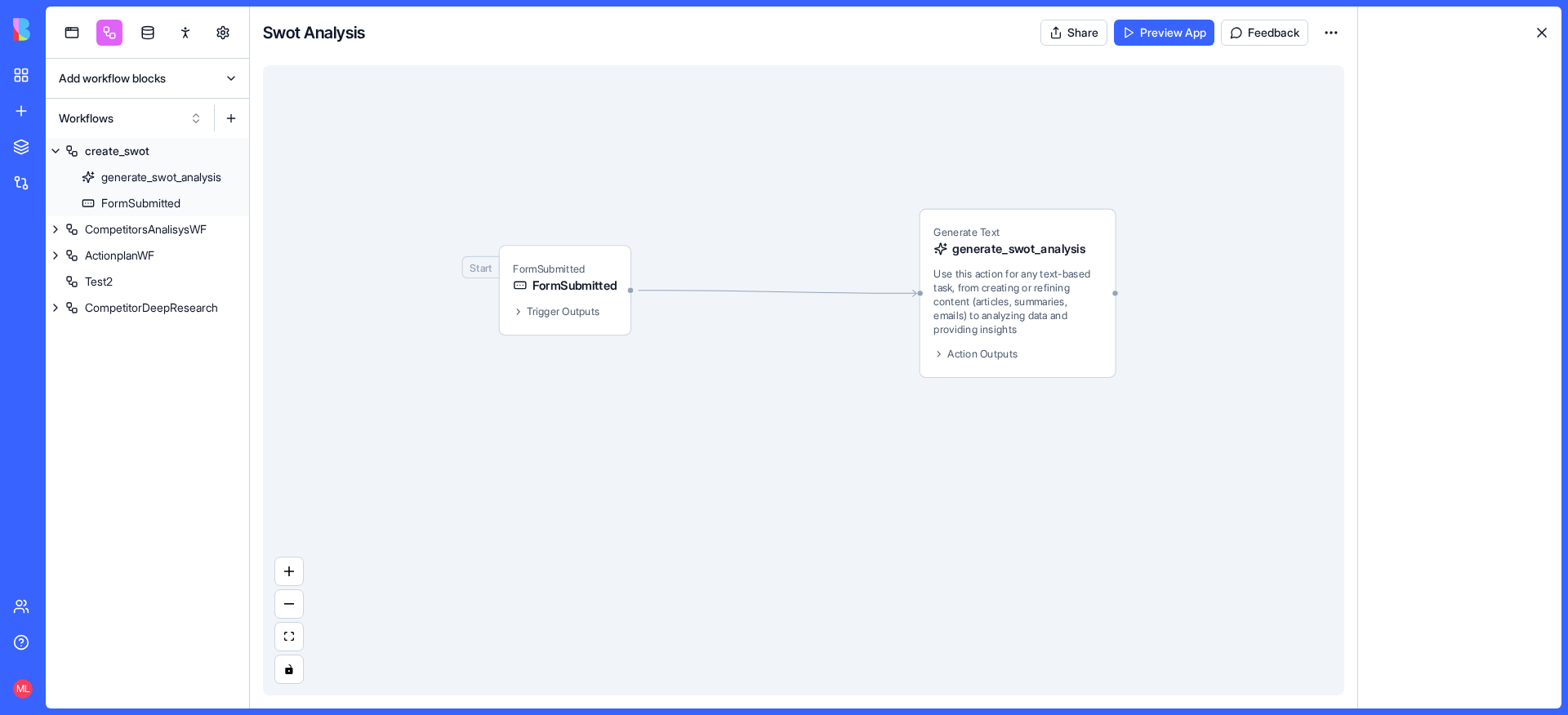 click on "My Apps New App
To pick up a draggable item, press the space bar.
While dragging, use the arrow keys to move the item.
Press space again to drop the item in its new position, or press escape to cancel.
Marketplace Integrations Team Help ML Add workflow blocks Workflows create_swot generate_swot_analysis FormSubmitted CompetitorsAnalisysWF ActionplanWF Test2 CompetitorDeepResearch Swot Analysis Share Preview App Feedback Generate Text generate_swot_analysis Use this action for any text-based task, from creating or refining content (articles, summaries, emails) to analyzing data and providing insights Action Outputs Start FormSubmitted FormSubmitted Trigger Outputs Press enter or space to select a node. You can then use the arrow keys to move the node around.  Press delete to remove it and escape to cancel.   Press enter or space to select an edge. You can then press delete to remove it or escape to cancel." at bounding box center [784, 358] 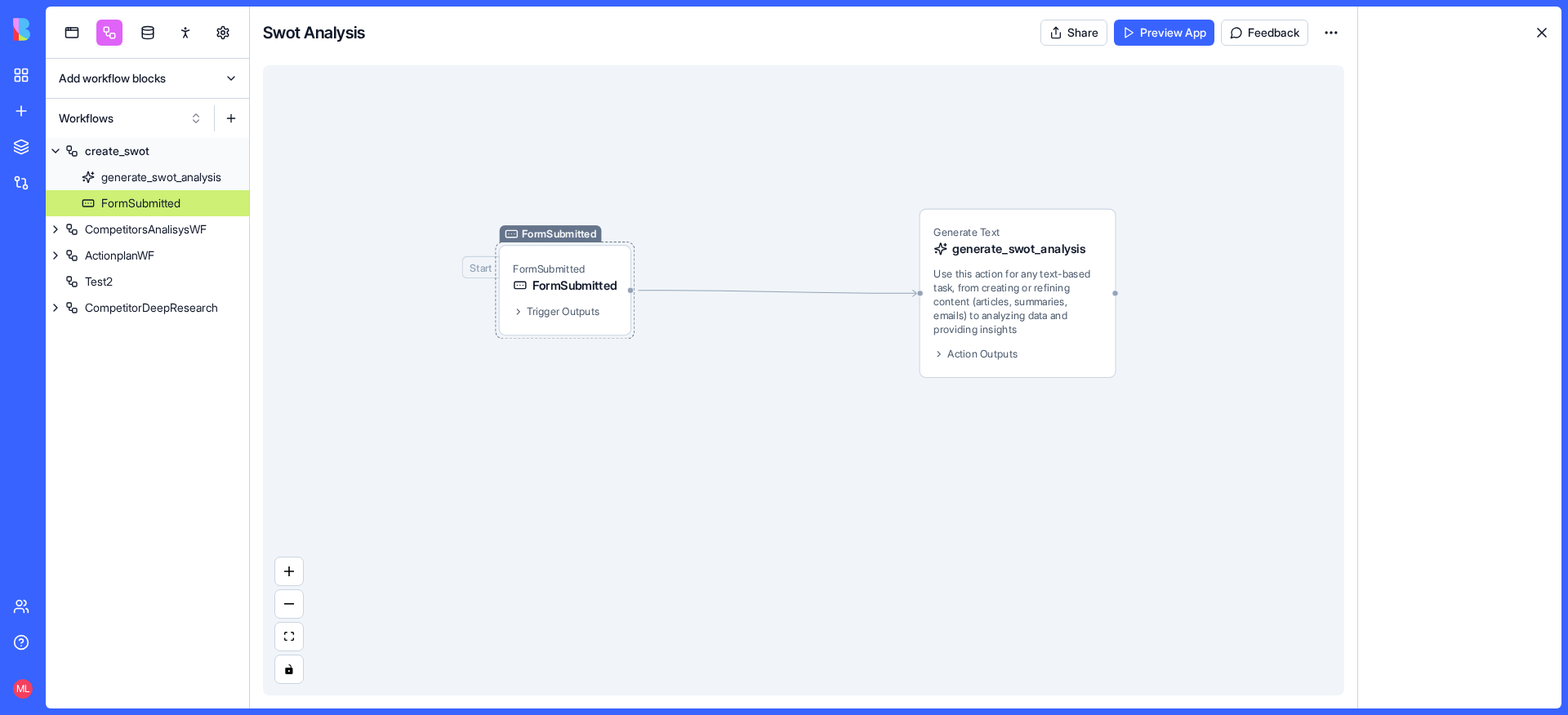 click on "Trigger Outputs" at bounding box center [564, 313] 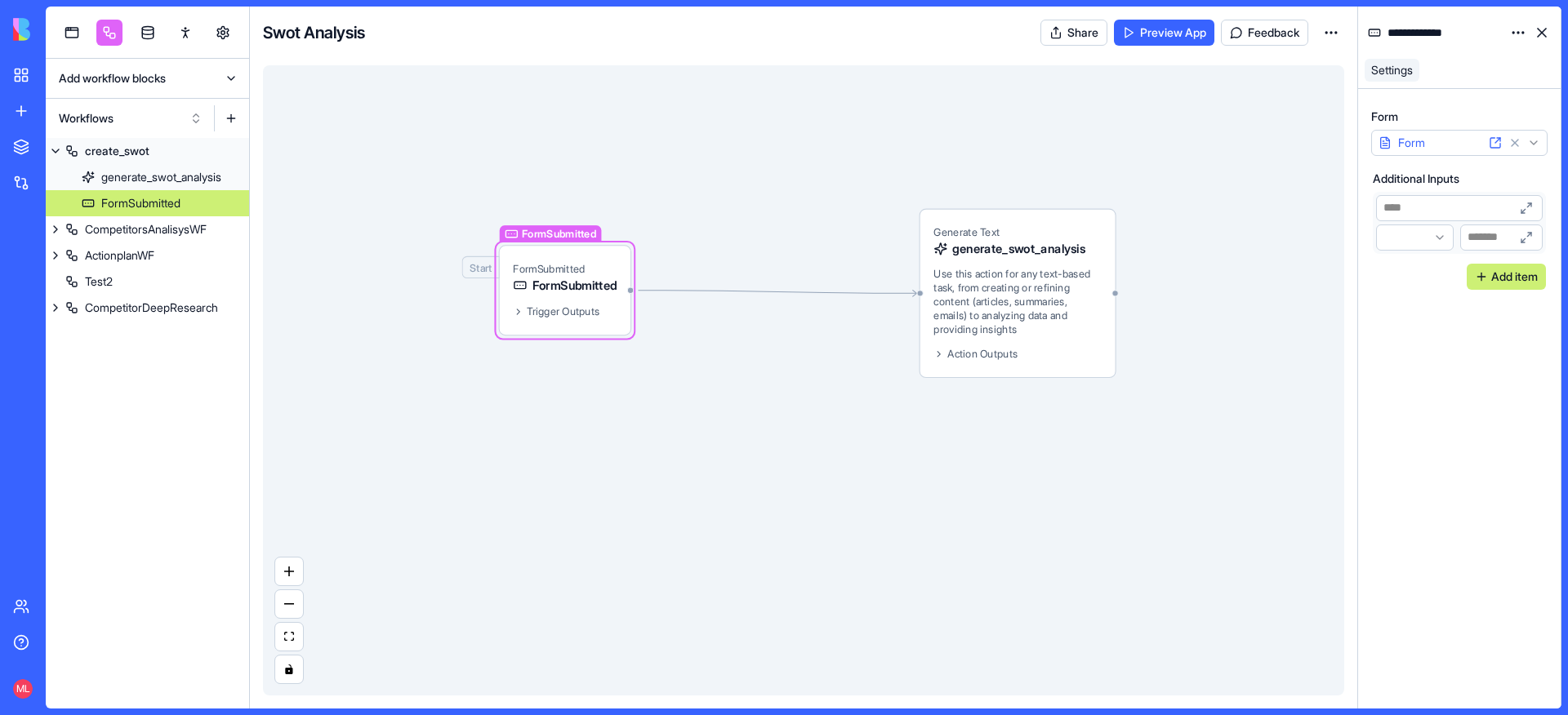 scroll, scrollTop: 0, scrollLeft: 0, axis: both 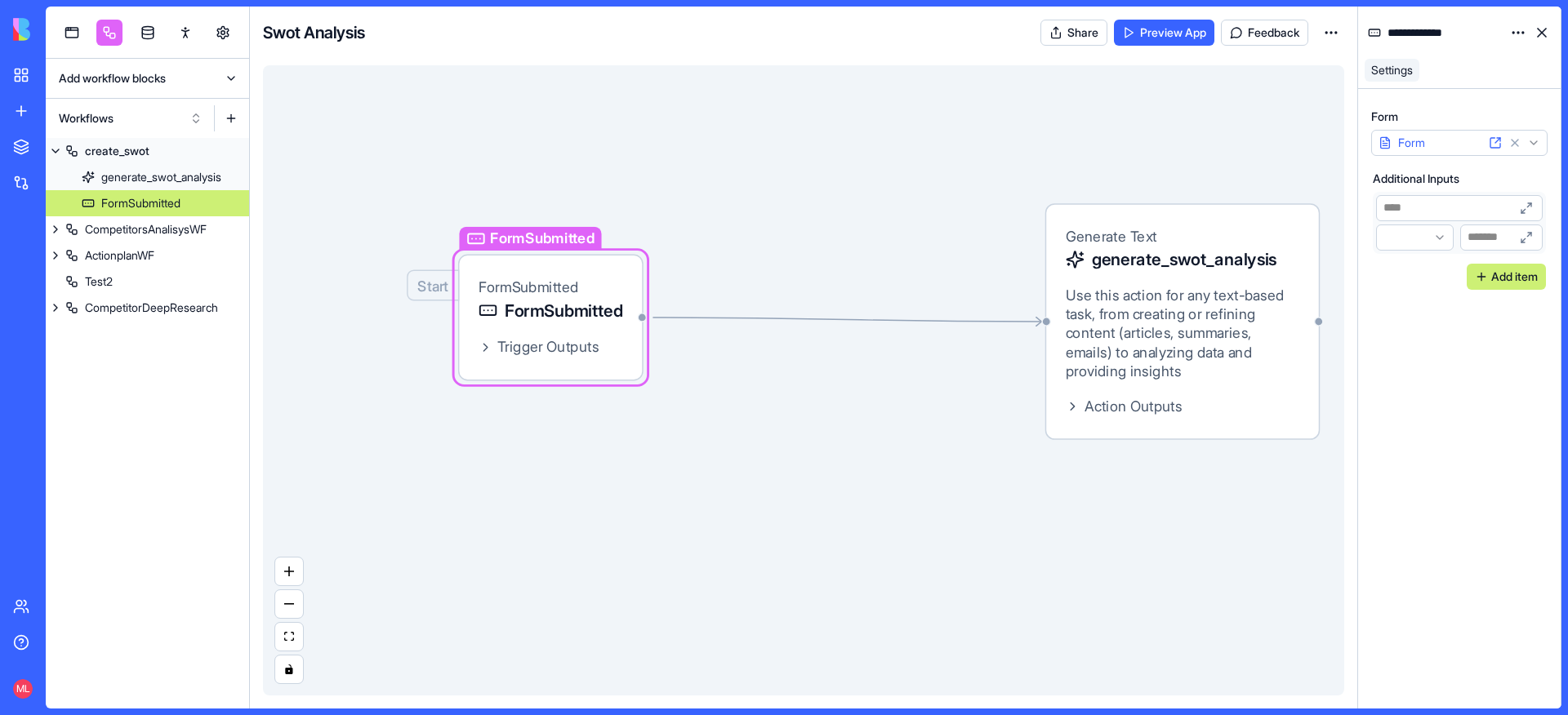 click on "**********" at bounding box center (784, 358) 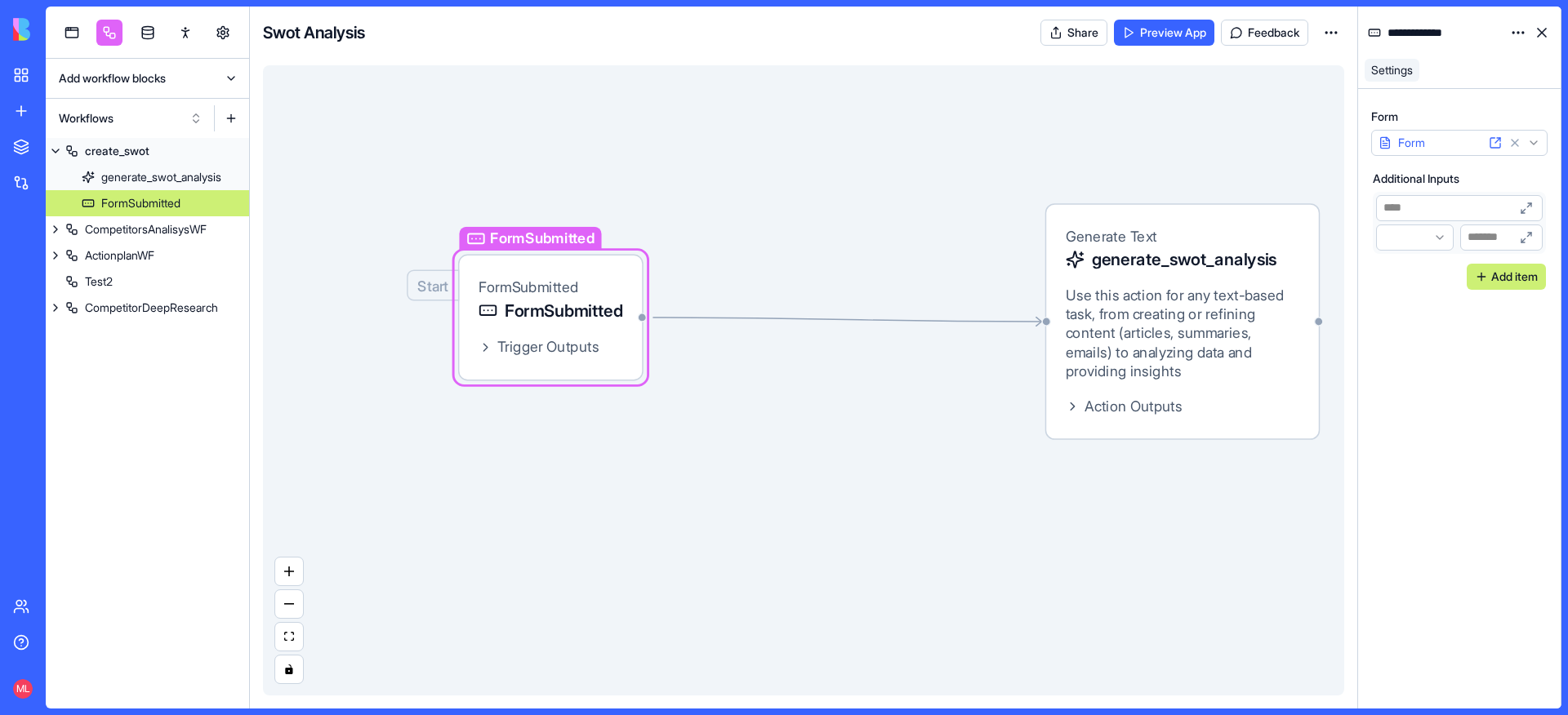 click on "**********" at bounding box center [784, 358] 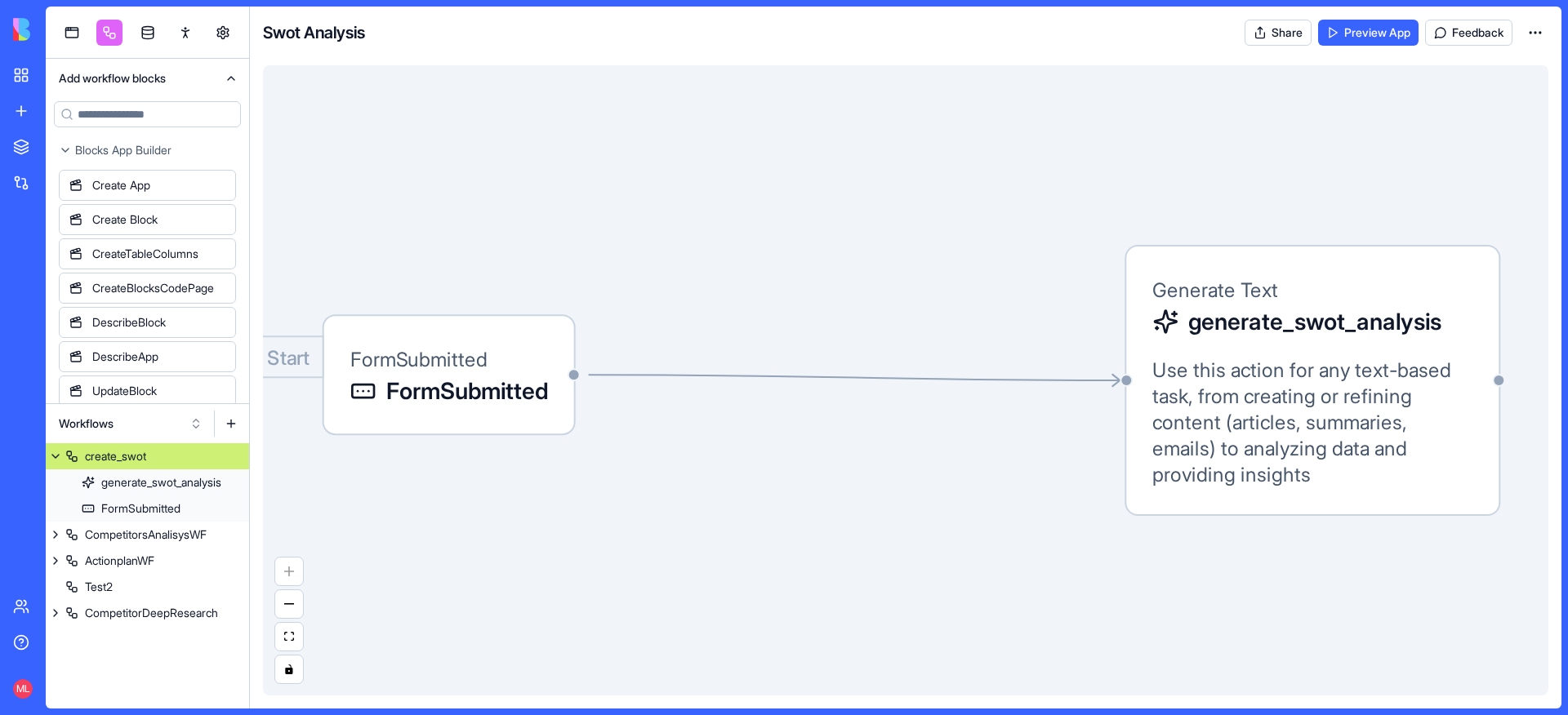 scroll, scrollTop: 0, scrollLeft: 0, axis: both 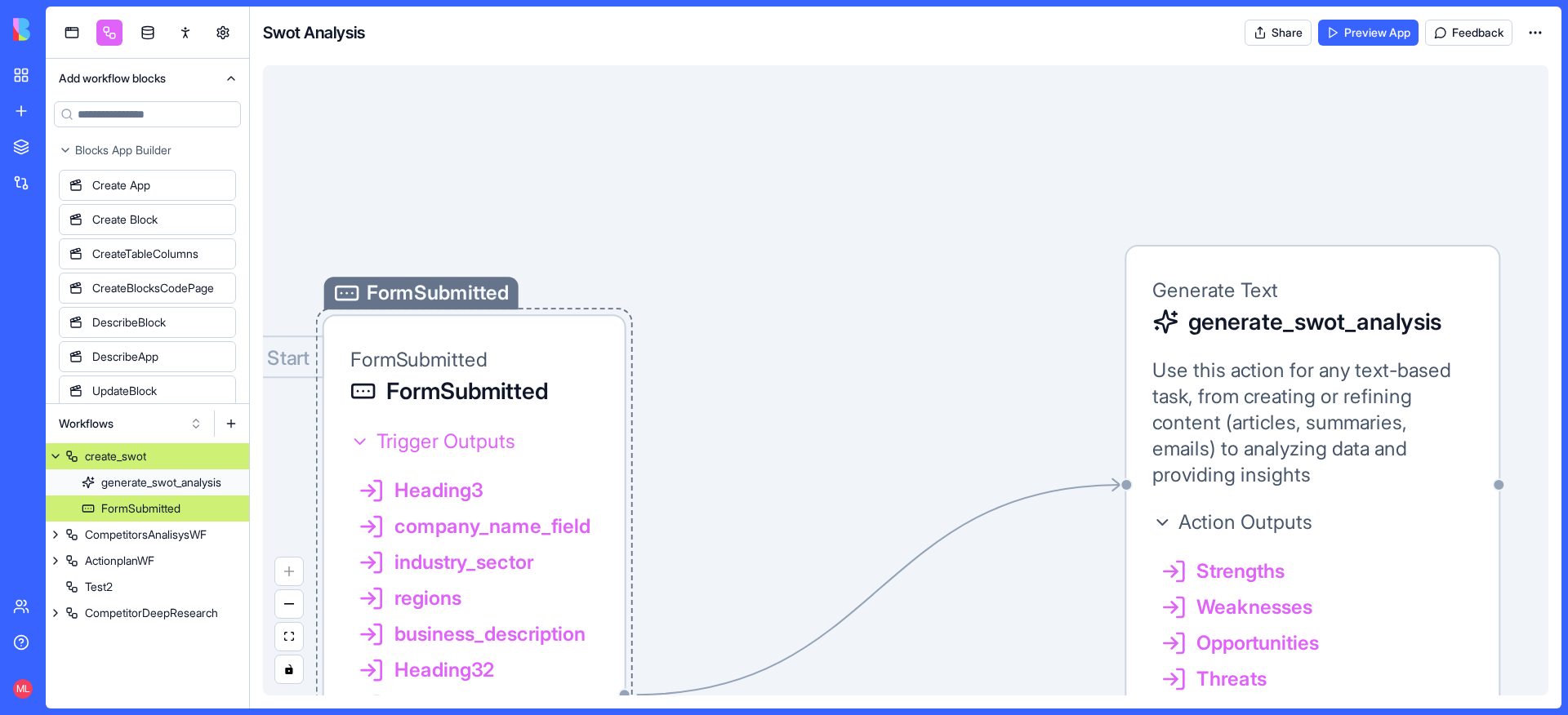 click on "Trigger Outputs" at bounding box center (446, 442) 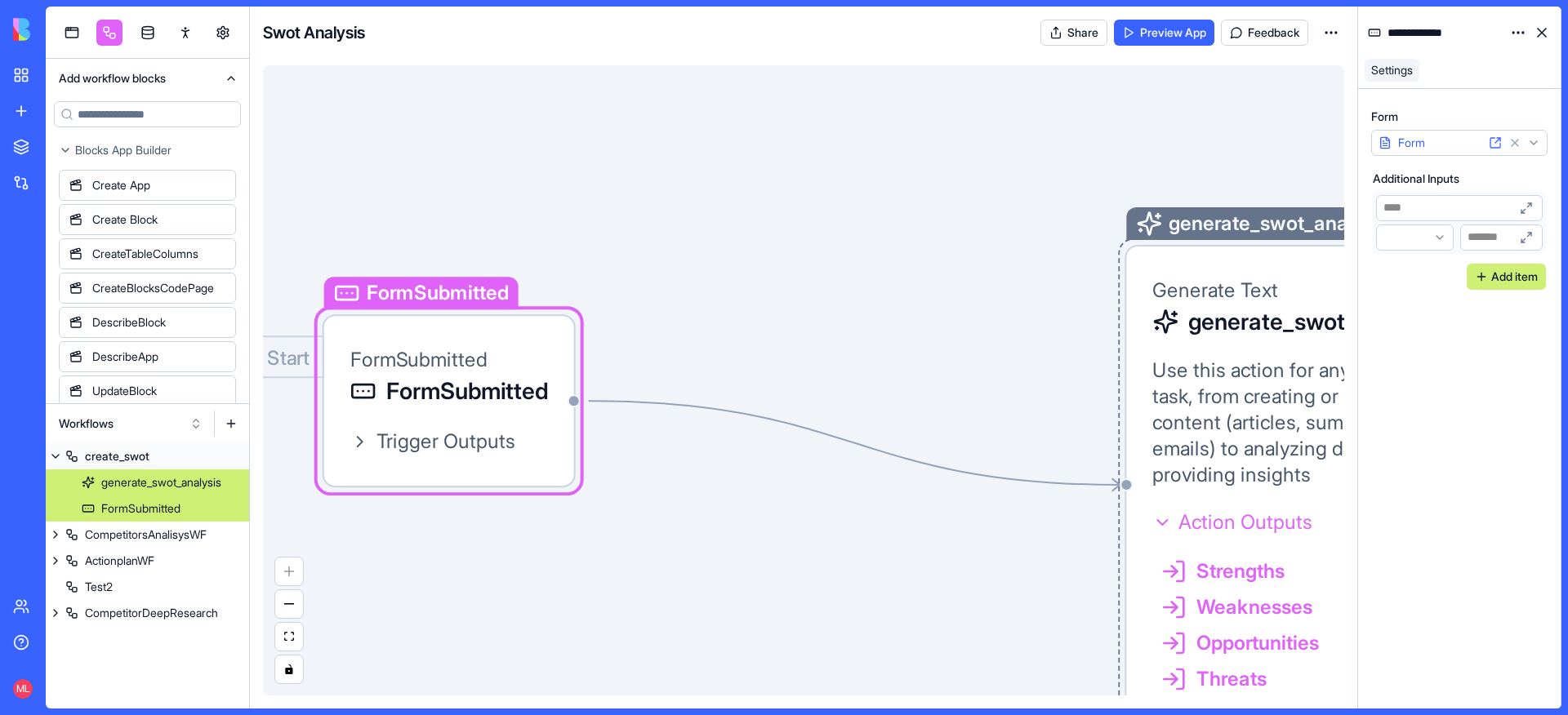 click on "Action Outputs" at bounding box center (1245, 522) 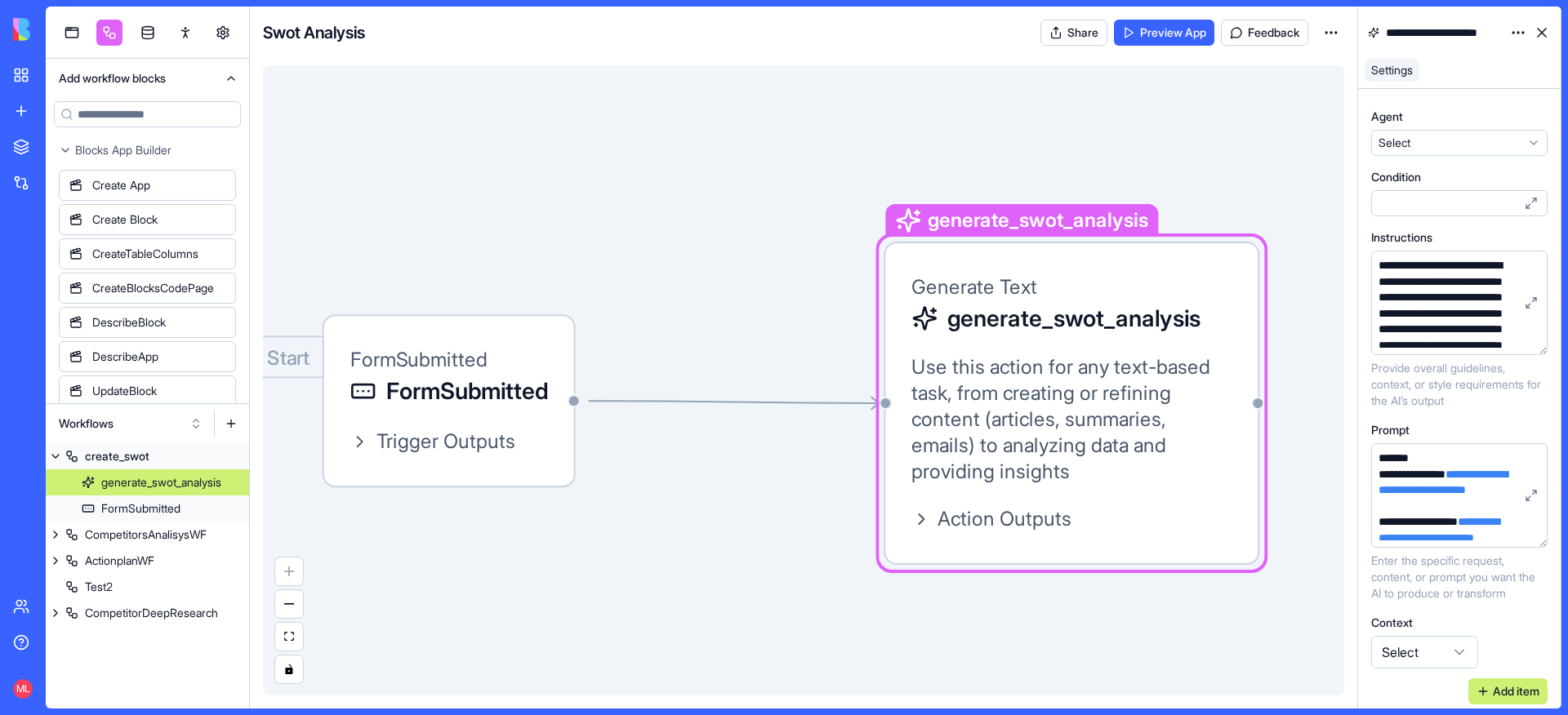 drag, startPoint x: 1178, startPoint y: 406, endPoint x: 938, endPoint y: 402, distance: 240.0333 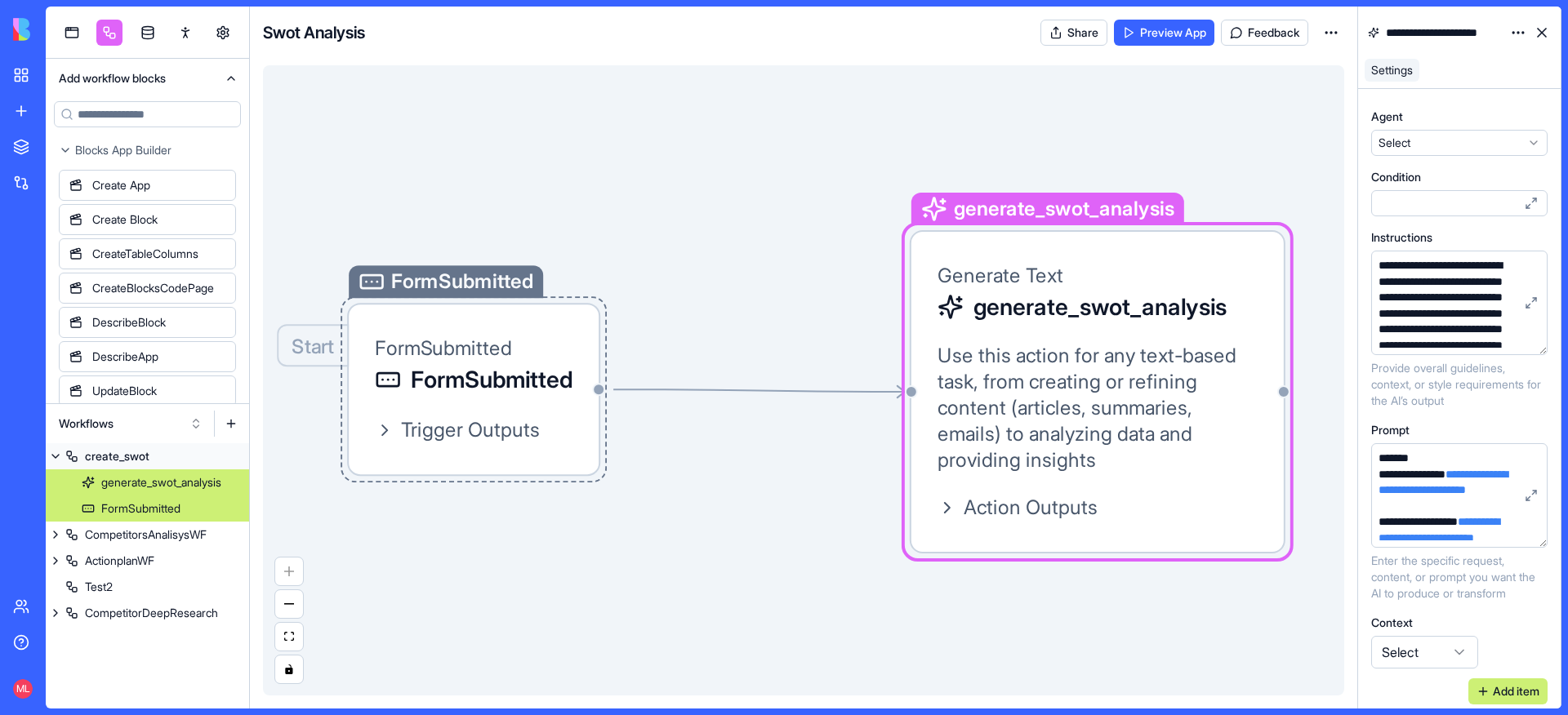 click on "Start FormSubmitted FormSubmitted FormSubmitted Trigger Outputs" at bounding box center [474, 389] 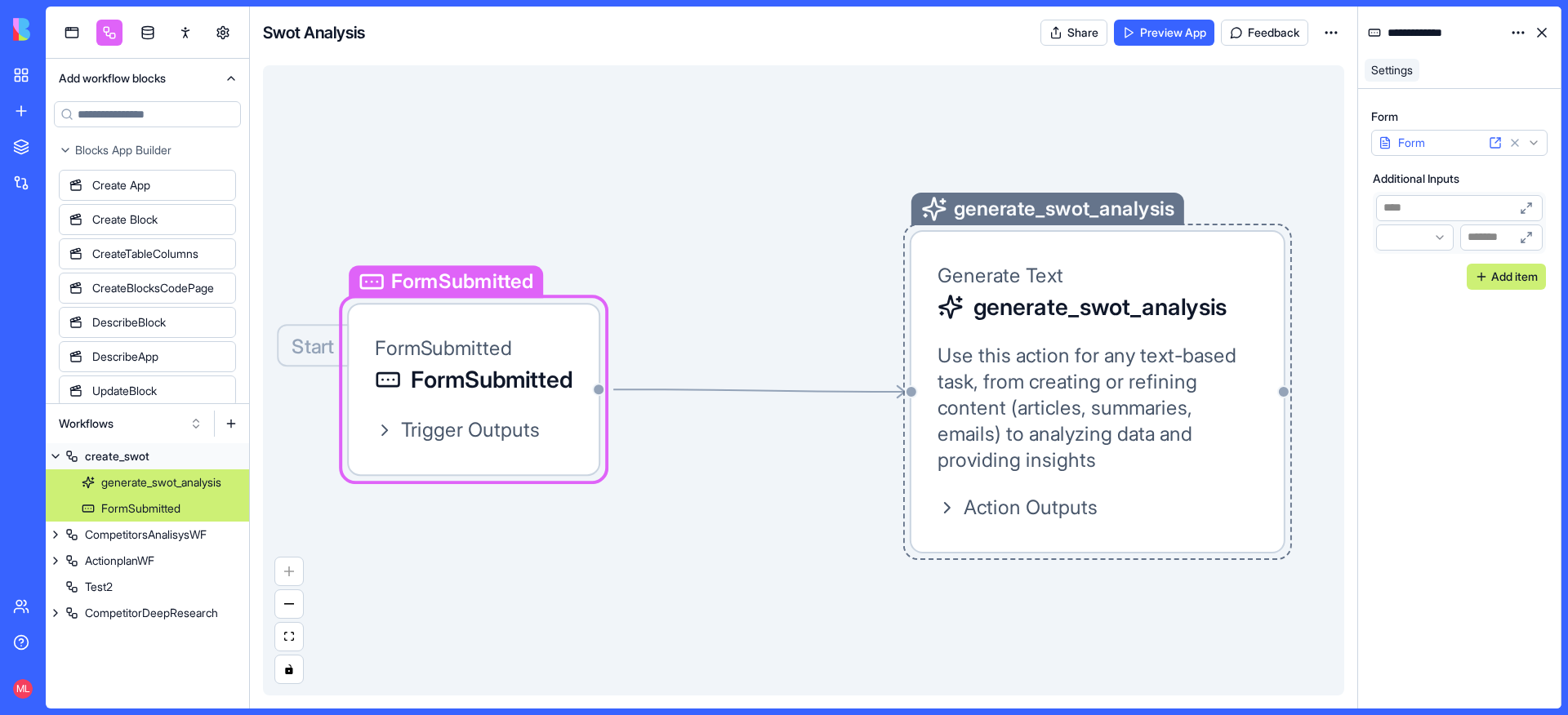 click on "generate_swot_analysis Generate Text generate_swot_analysis Use this action for any text-based task, from creating or refining content (articles, summaries, emails) to analyzing data and providing insights Action Outputs" at bounding box center [1098, 392] 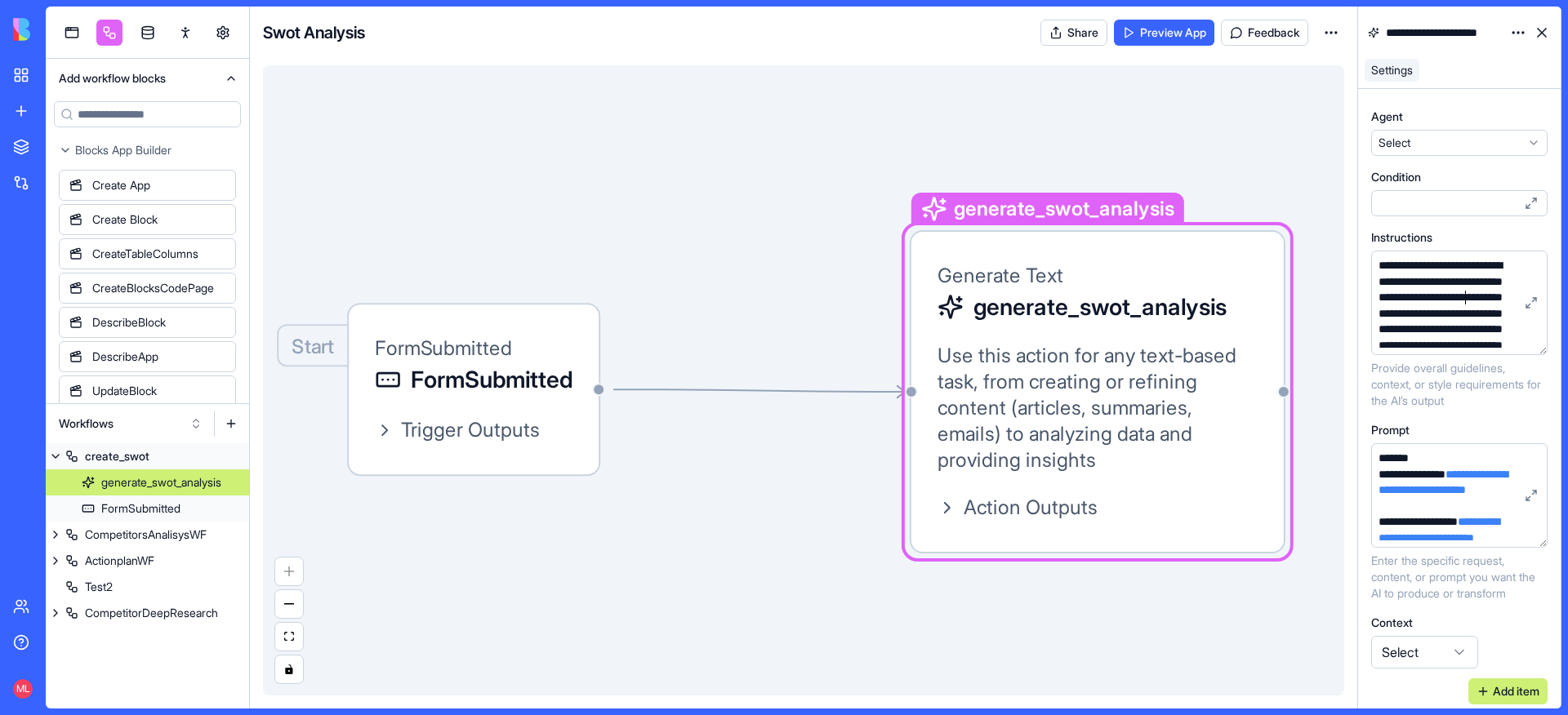click on "**********" at bounding box center [1444, 346] 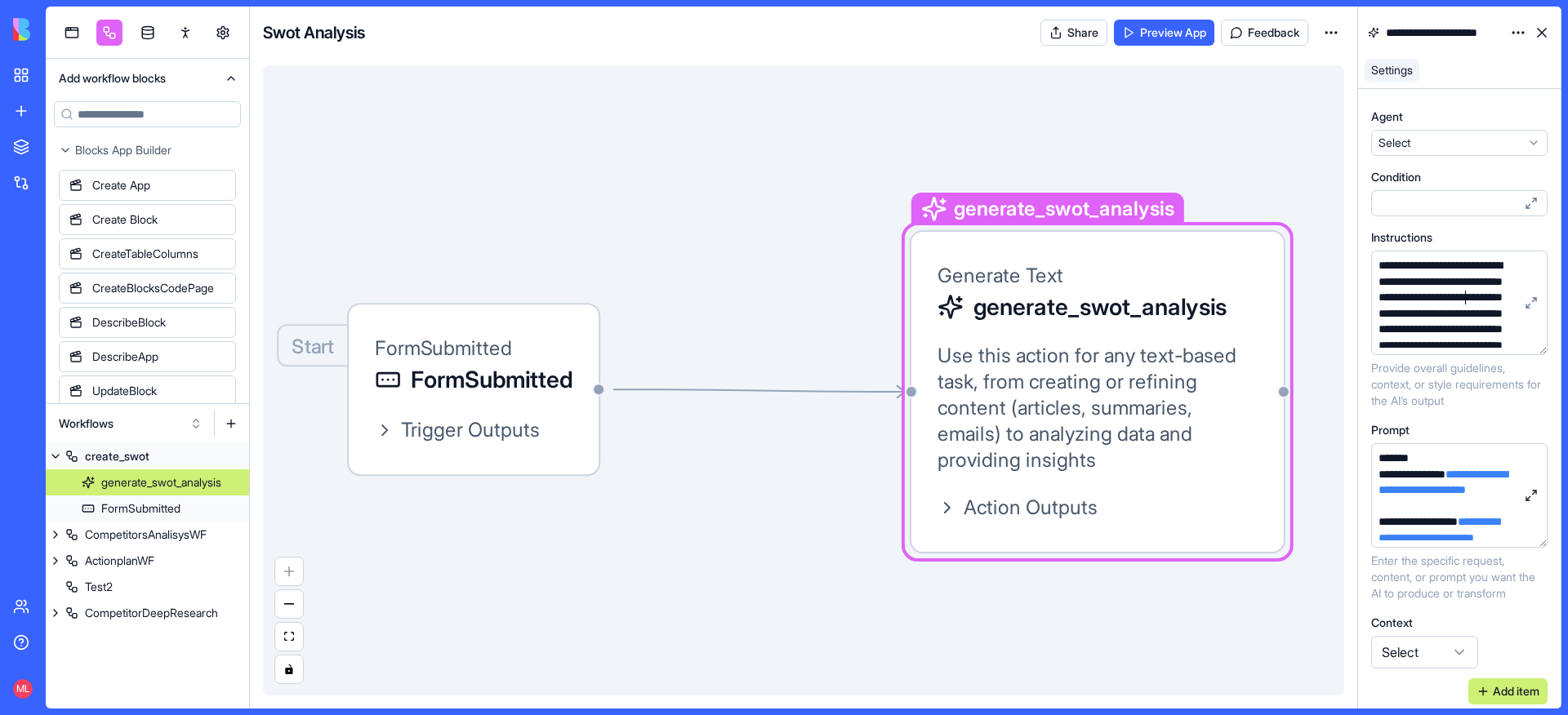 click at bounding box center (1531, 495) 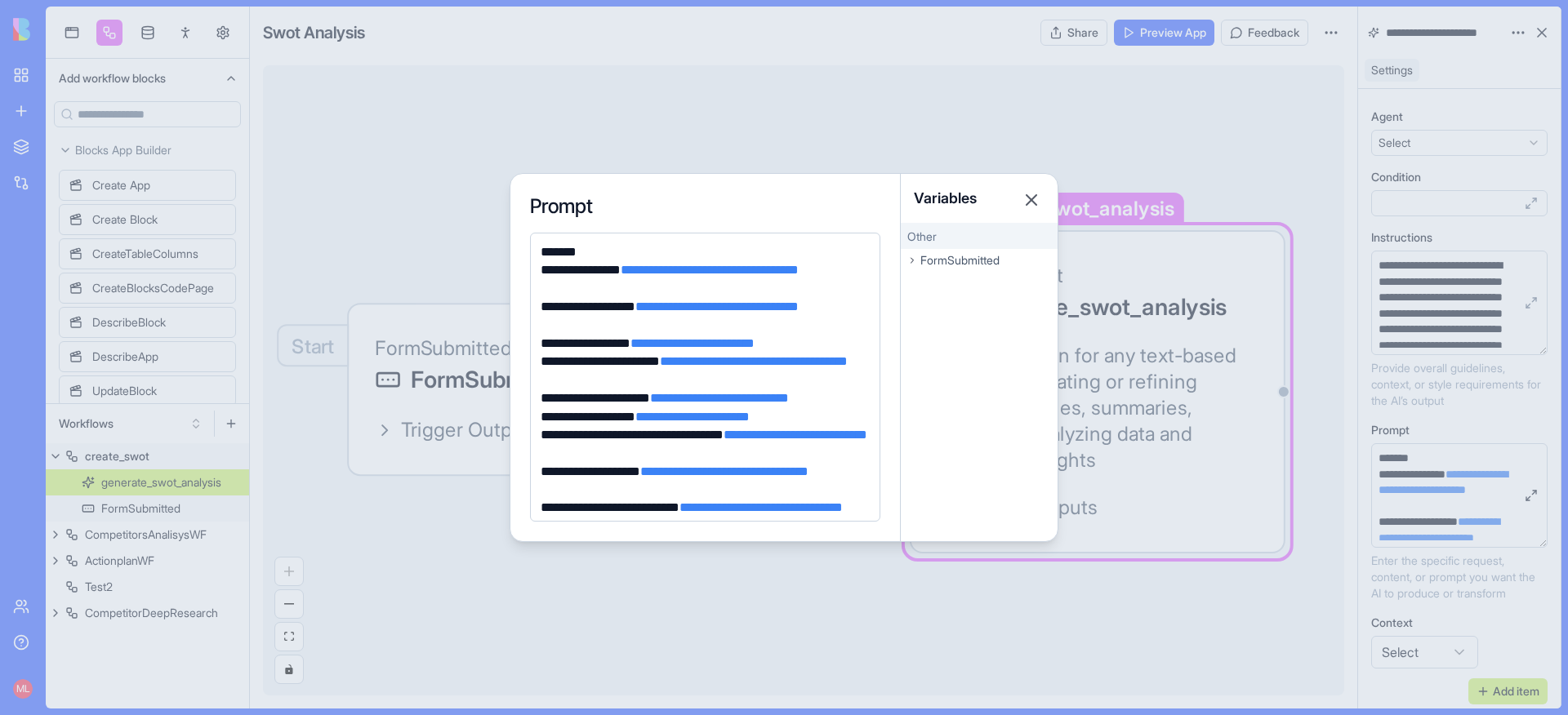 click at bounding box center (784, 358) 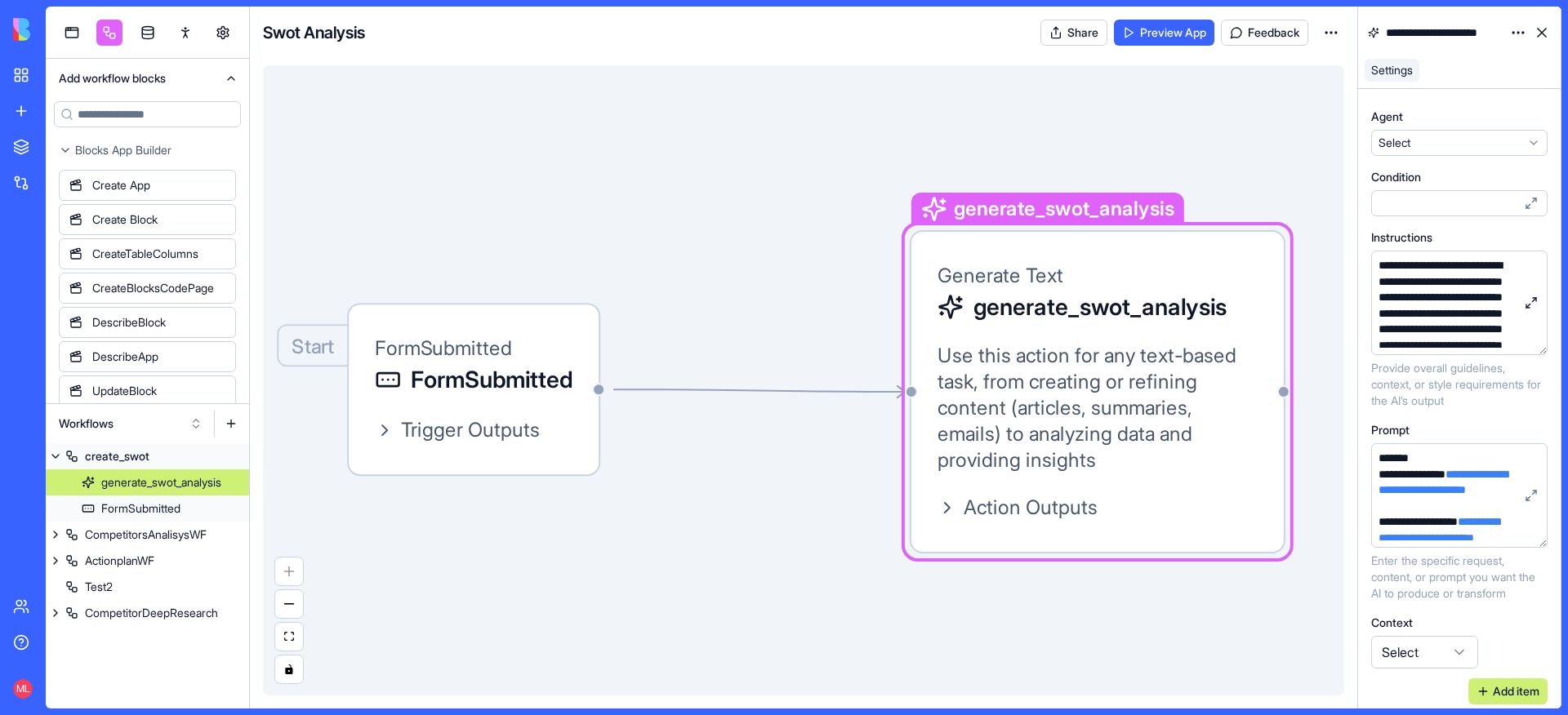 click at bounding box center [1531, 303] 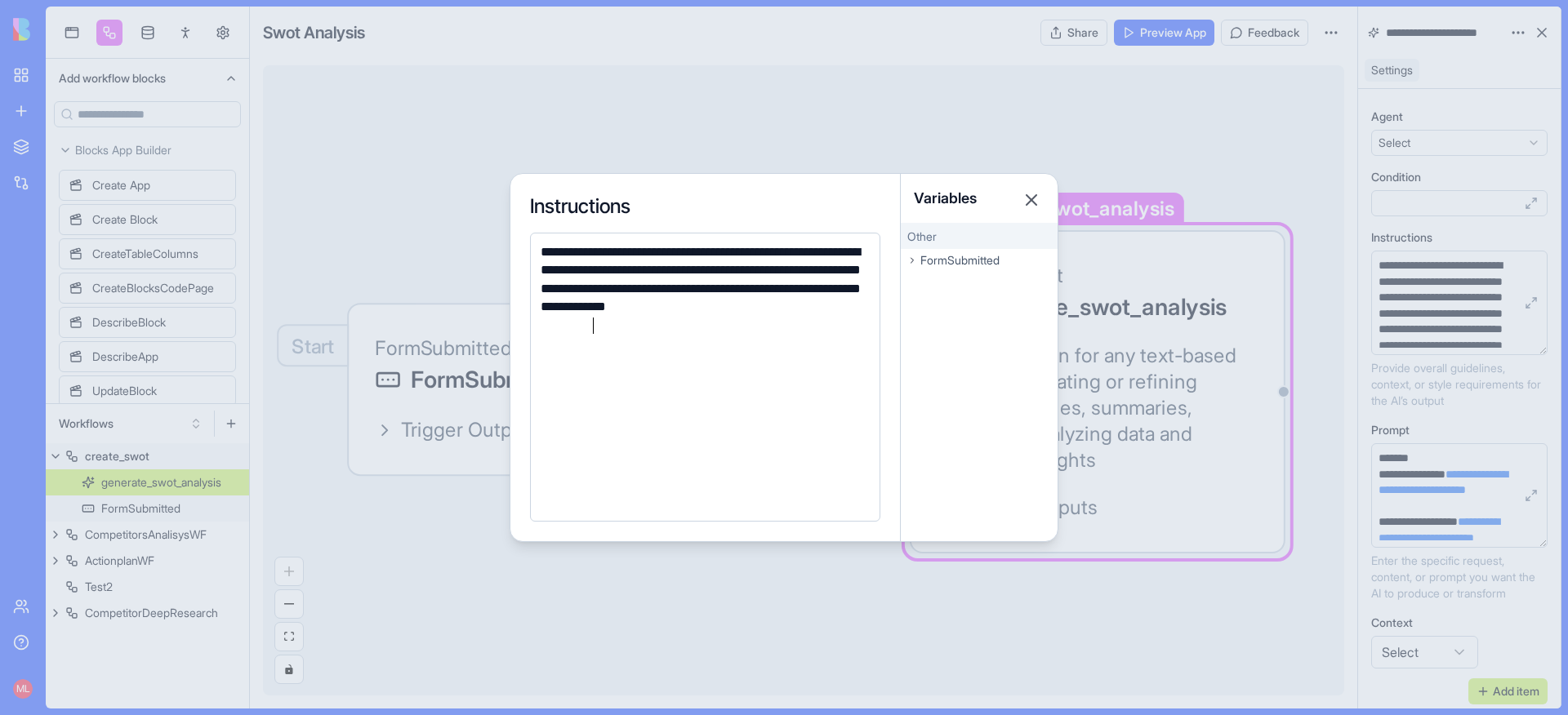 click at bounding box center [784, 358] 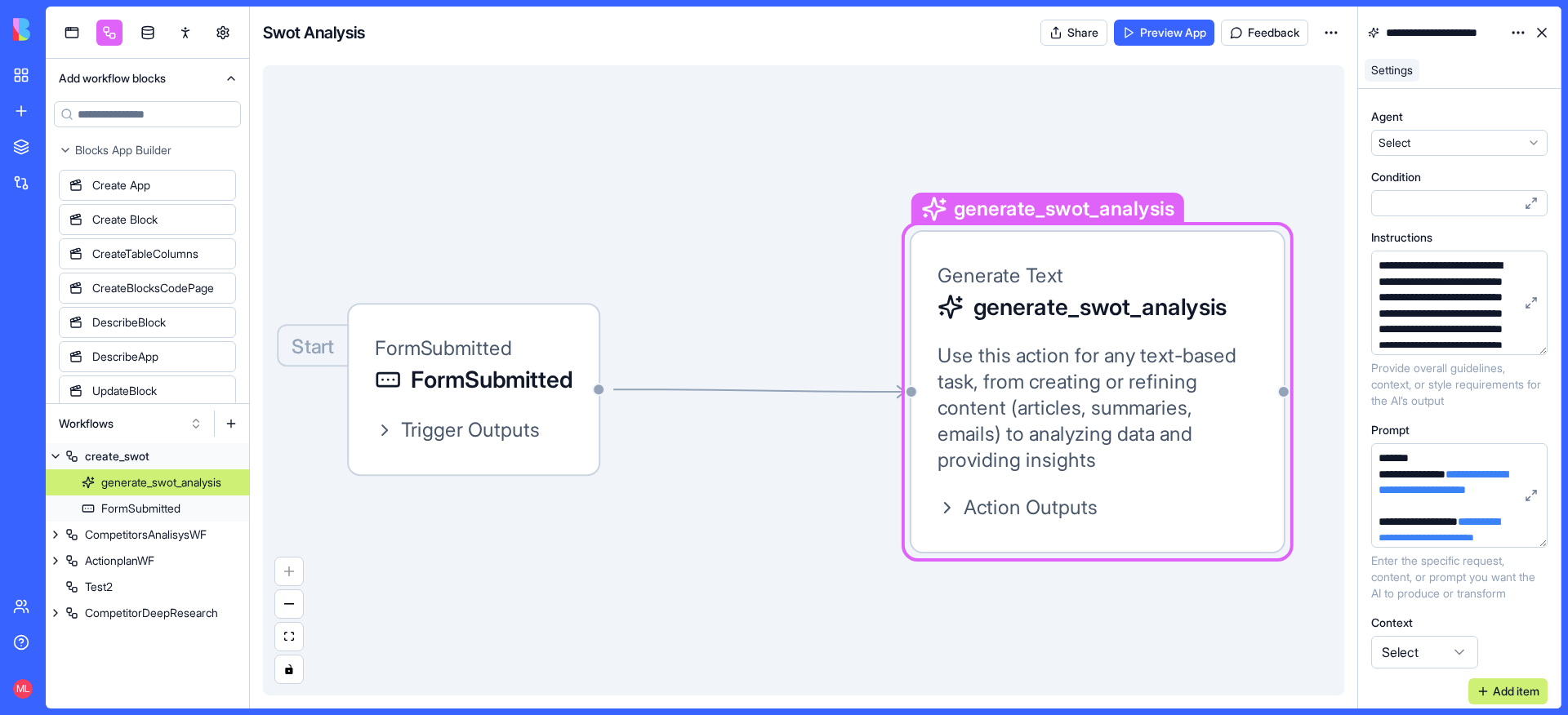 type 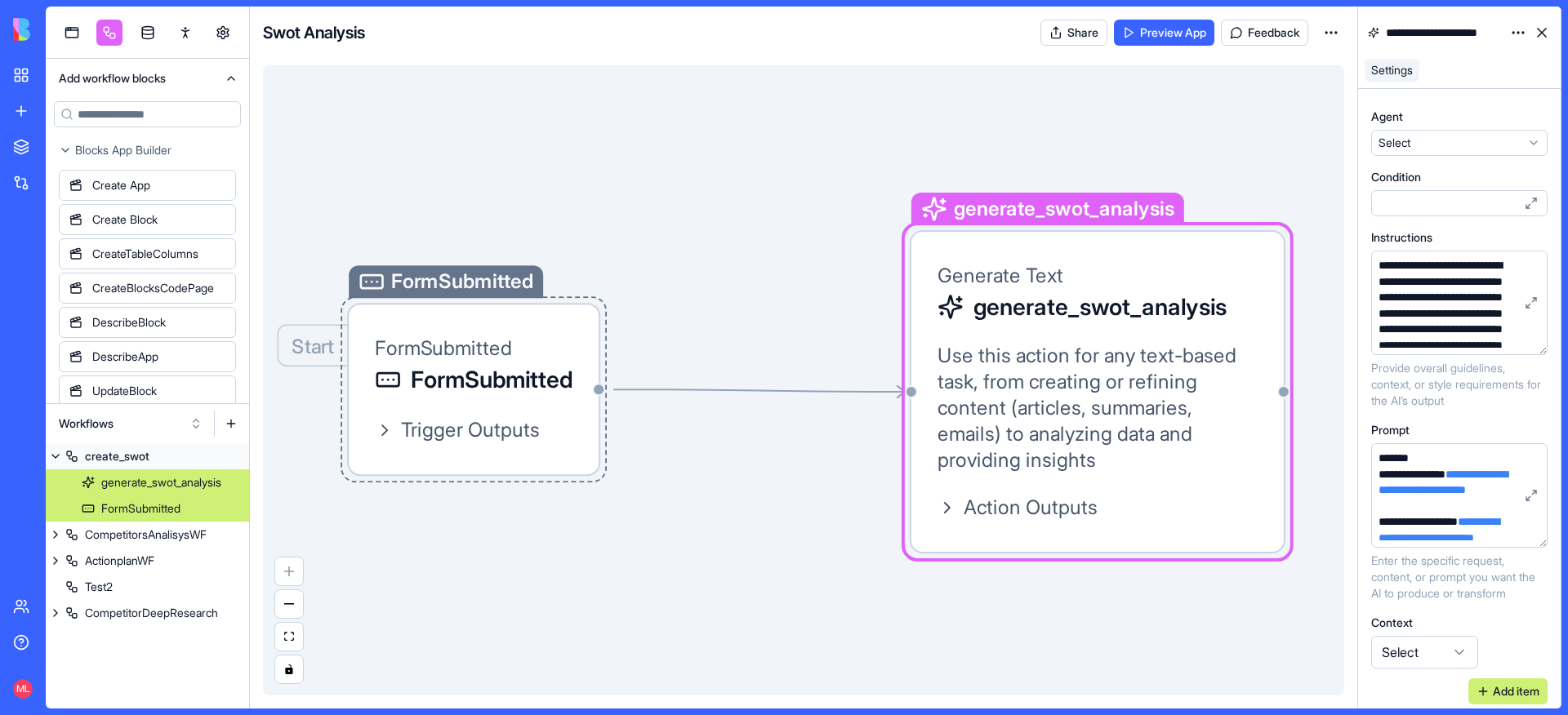 click on "Start FormSubmitted FormSubmitted FormSubmitted Trigger Outputs" at bounding box center (474, 389) 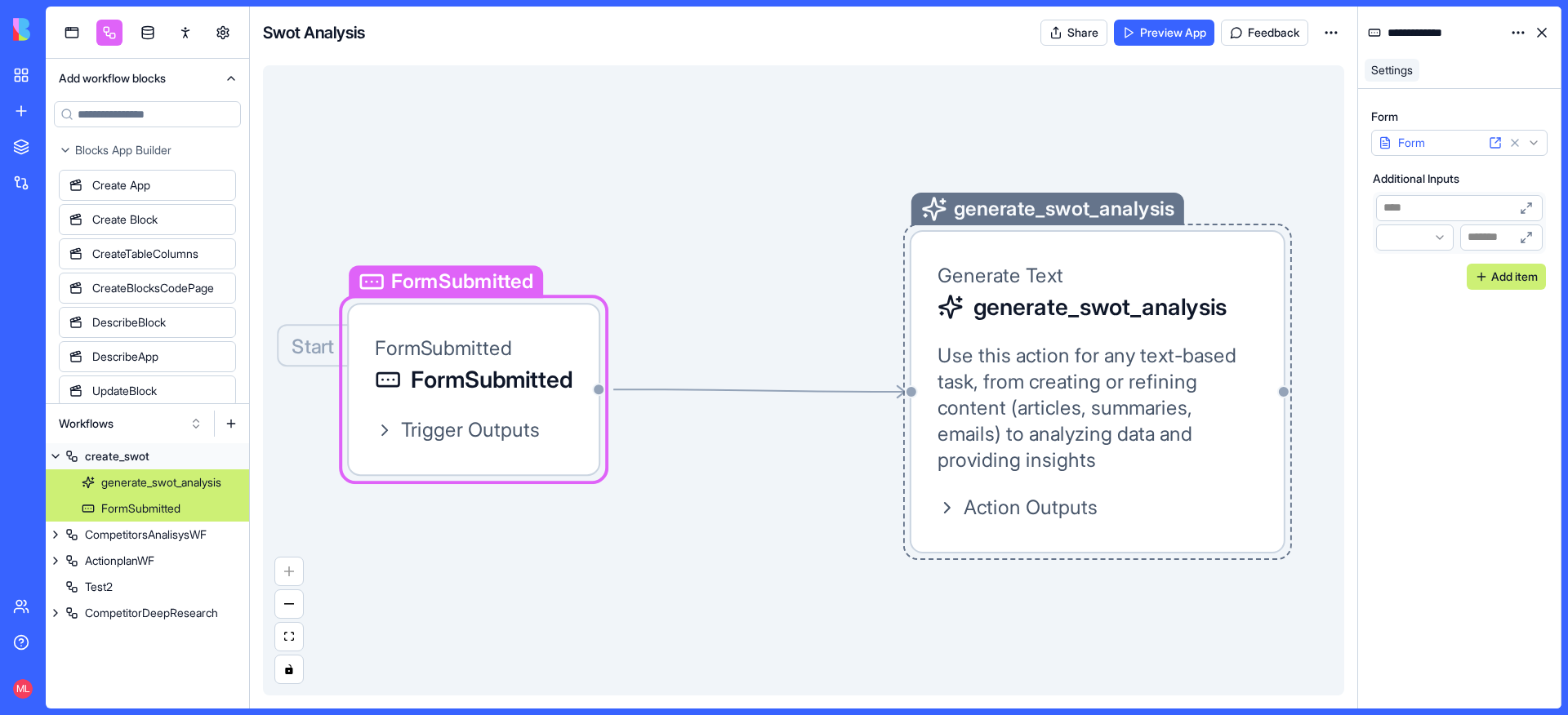click on "Use this action for any text-based task, from creating or refining content (articles, summaries, emails) to analyzing data and providing insights" at bounding box center [1098, 408] 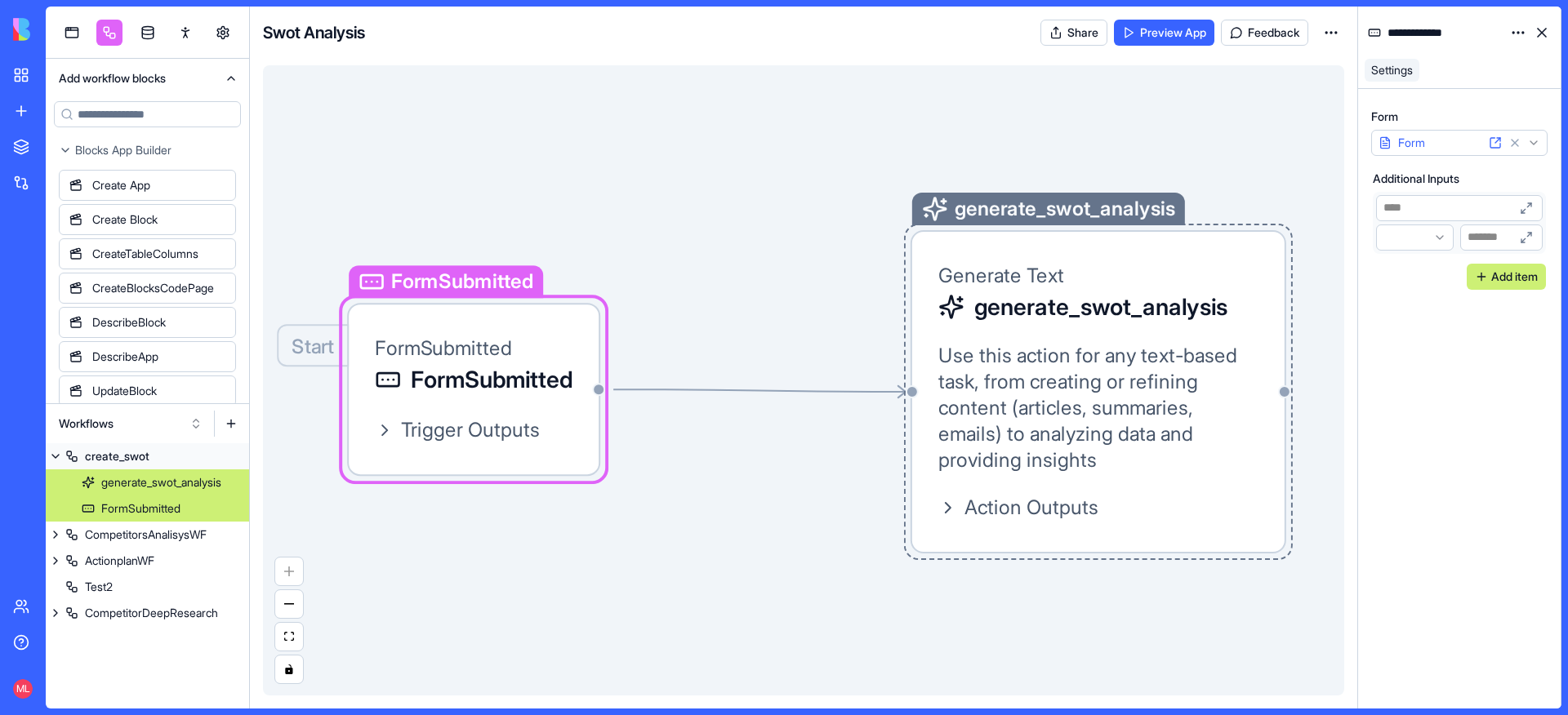 click on "Generate Text generate_swot_analysis" at bounding box center (1098, 291) 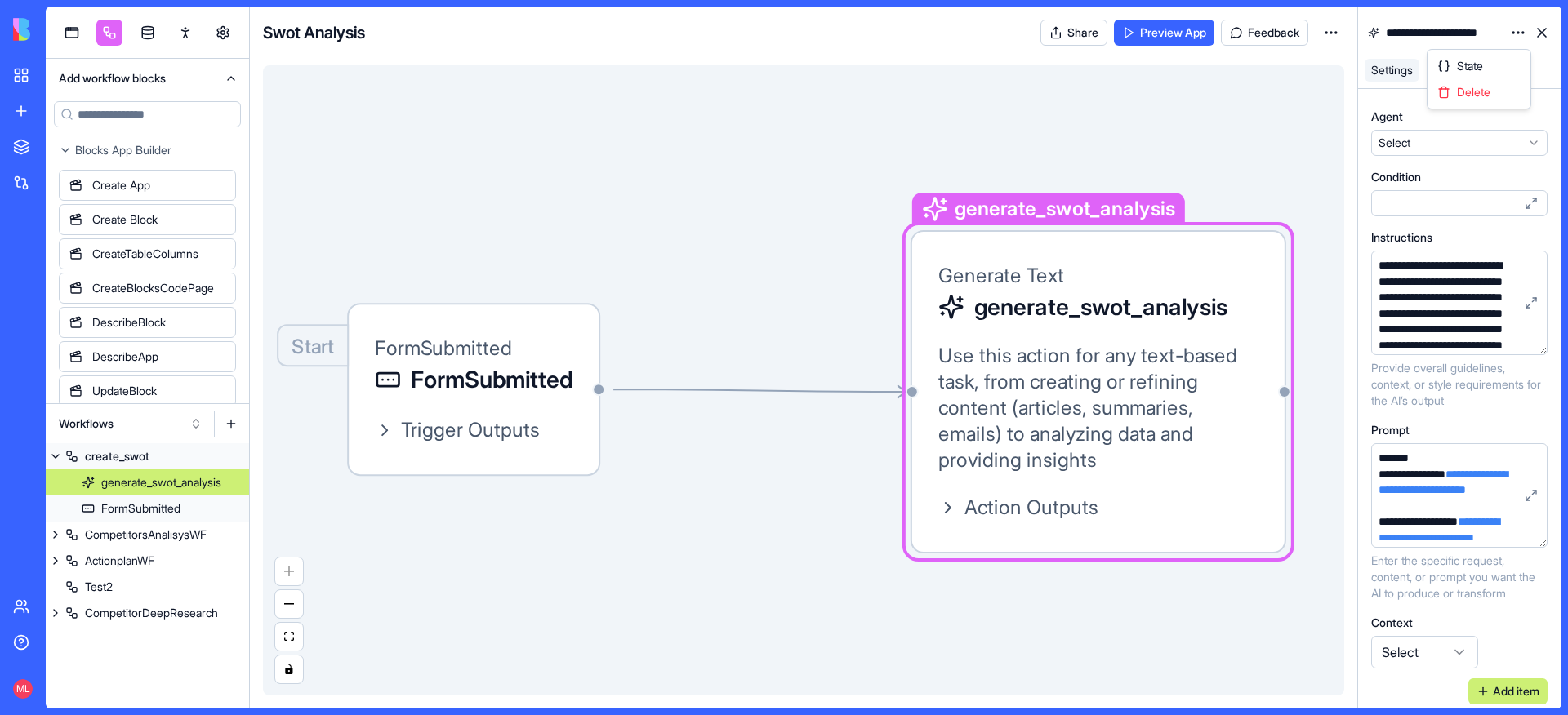 click on "My Apps New App
To pick up a draggable item, press the space bar.
While dragging, use the arrow keys to move the item.
Press space again to drop the item in its new position, or press escape to cancel.
Marketplace Integrations Team Help ML Add workflow blocks Blocks App Builder Create App Create Block CreateTableColumns CreateBlocksCodePage DescribeBlock DescribeApp UpdateBlock CompileApp GetAppTypesCode CreateBlocksTable GenerateAppCode CreateBlocksPages CreateTables UpdateApp GenerateAppCoverImage IsNewApp DeletePage UpdatePage GetAppIntegrations ImplementApp EditTableColumns CreateRoles AI Blocks Generate Text Generate Image Summarize Text Execute Tool Web Search Scrape LinkedInProfile Edit Image LinkedInCompanyProfile Deep Research LinkedInProfilePicture SendAgentChatMessage SearchAndScrape LeadResearch CompanyProfilePicture Nop AgentCall SpeechToText TextToSpeech TextToPdf Databases App Data Insert App Data Update One AppDataGetAll App Data Get One AppDataInsertMany Triggers App Action" at bounding box center (784, 358) 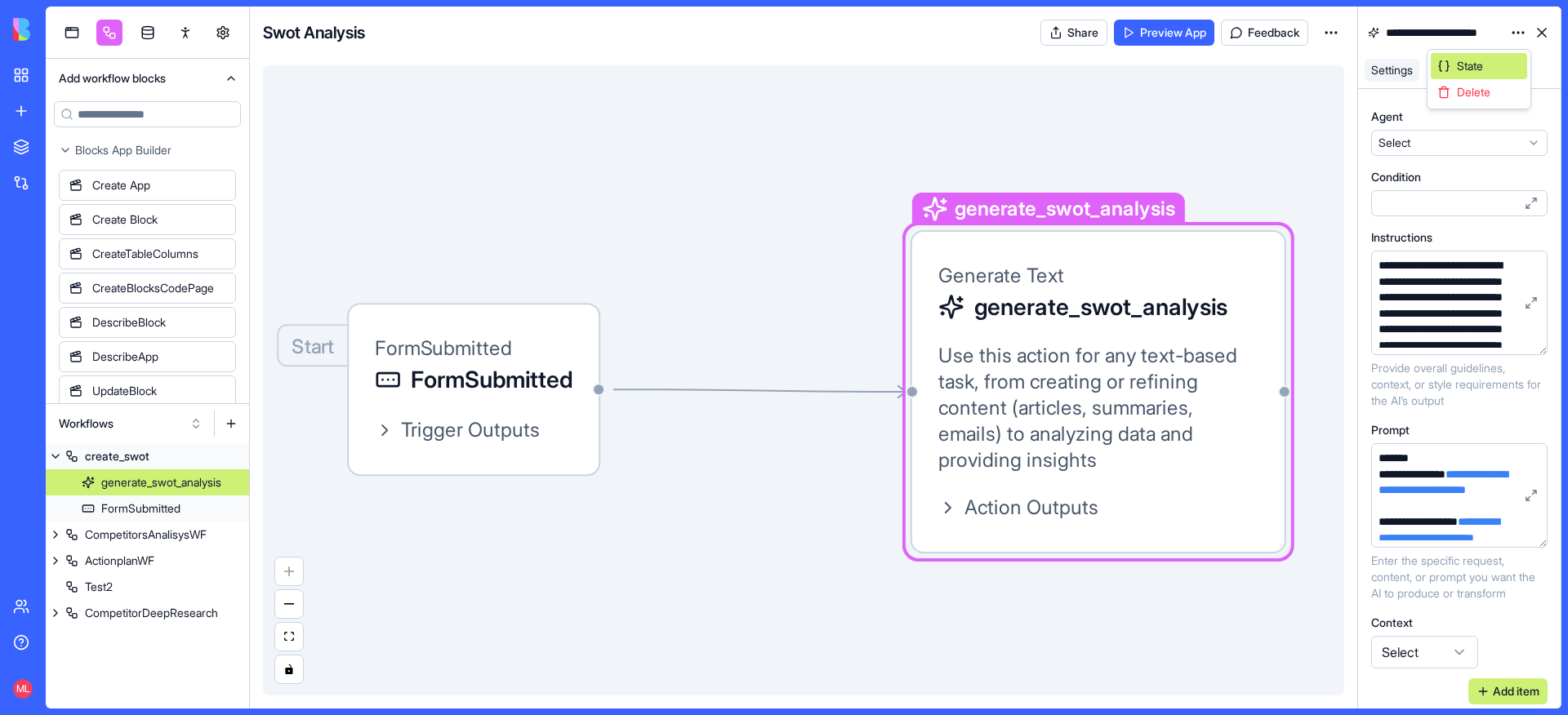 click on "State" at bounding box center (1479, 66) 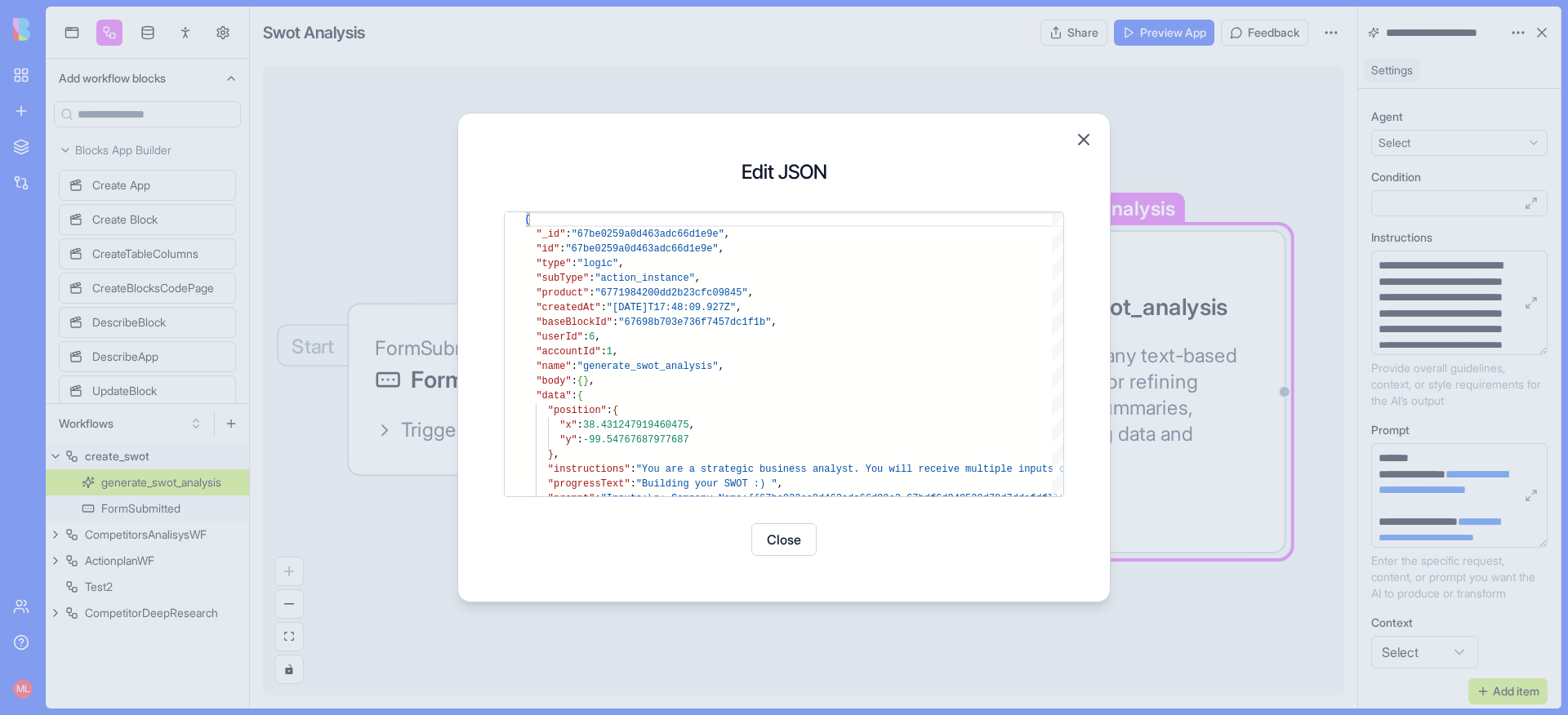 click at bounding box center [784, 358] 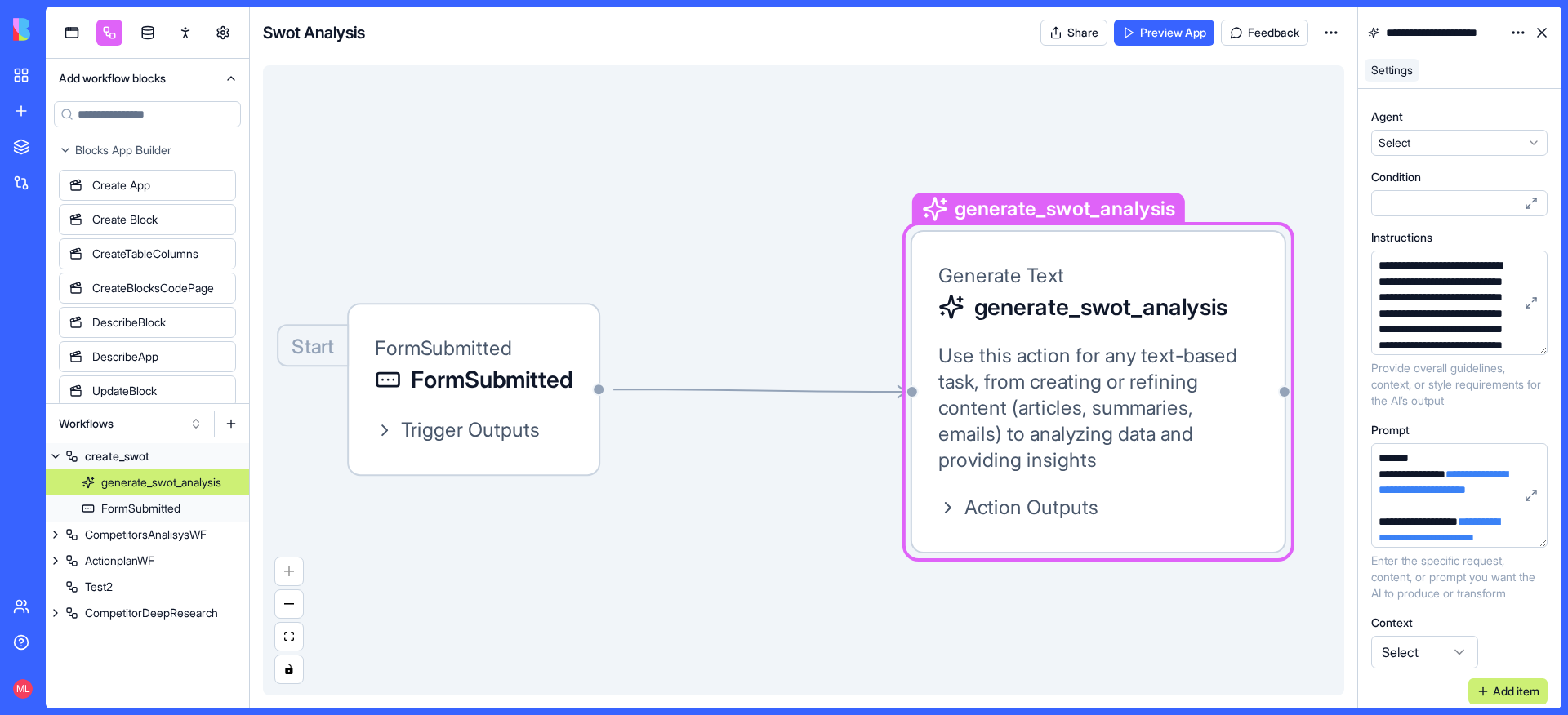 click on "My Apps New App
To pick up a draggable item, press the space bar.
While dragging, use the arrow keys to move the item.
Press space again to drop the item in its new position, or press escape to cancel.
Marketplace Integrations Team Help ML Add workflow blocks Blocks App Builder Create App Create Block CreateTableColumns CreateBlocksCodePage DescribeBlock DescribeApp UpdateBlock CompileApp GetAppTypesCode CreateBlocksTable GenerateAppCode CreateBlocksPages CreateTables UpdateApp GenerateAppCoverImage IsNewApp DeletePage UpdatePage GetAppIntegrations ImplementApp EditTableColumns CreateRoles AI Blocks Generate Text Generate Image Summarize Text Execute Tool Web Search Scrape LinkedInProfile Edit Image LinkedInCompanyProfile Deep Research LinkedInProfilePicture SendAgentChatMessage SearchAndScrape LeadResearch CompanyProfilePicture Nop AgentCall SpeechToText TextToSpeech TextToPdf Databases App Data Insert App Data Update One AppDataGetAll App Data Get One AppDataInsertMany Triggers App Action" at bounding box center (784, 358) 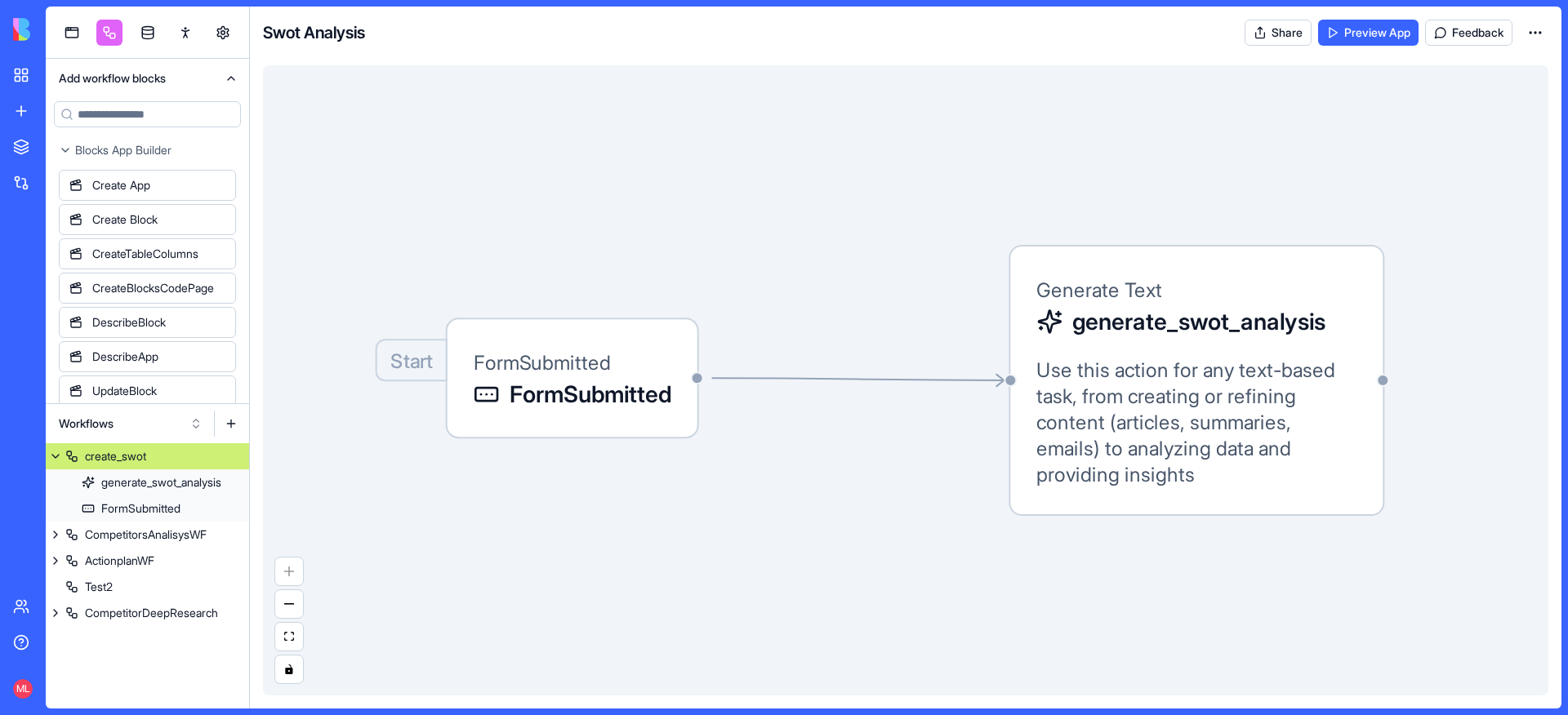 scroll, scrollTop: 0, scrollLeft: 0, axis: both 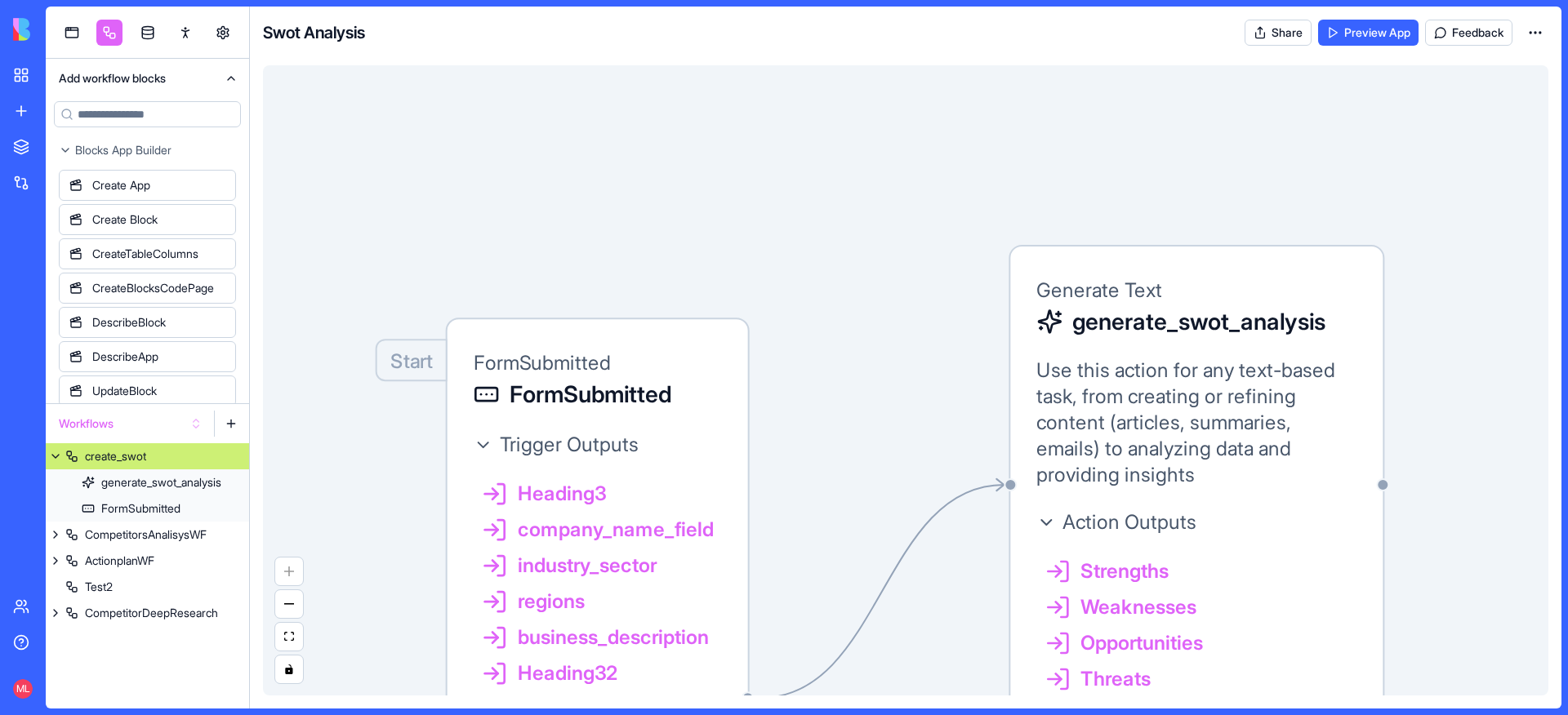 click on "Workflows" at bounding box center [131, 424] 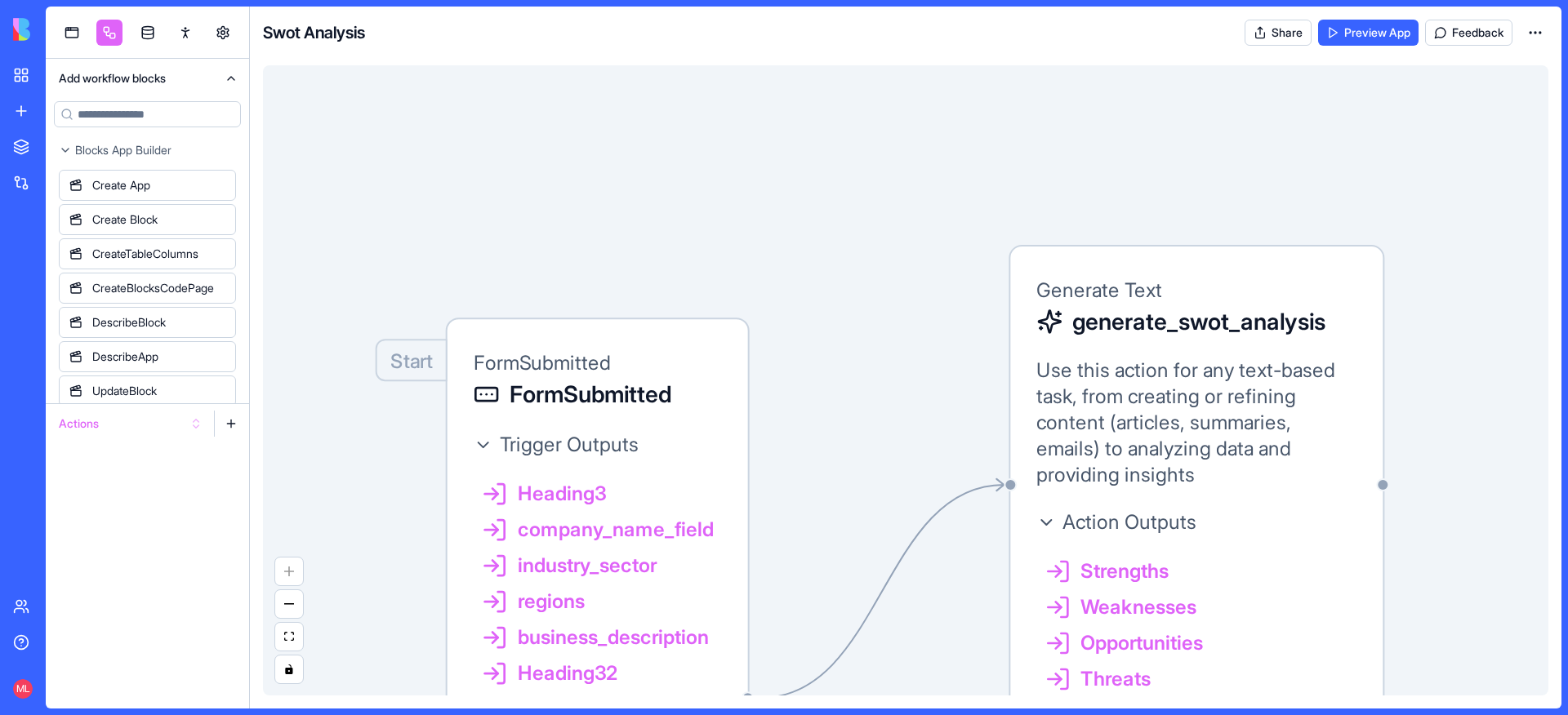 click on "Actions" at bounding box center [131, 424] 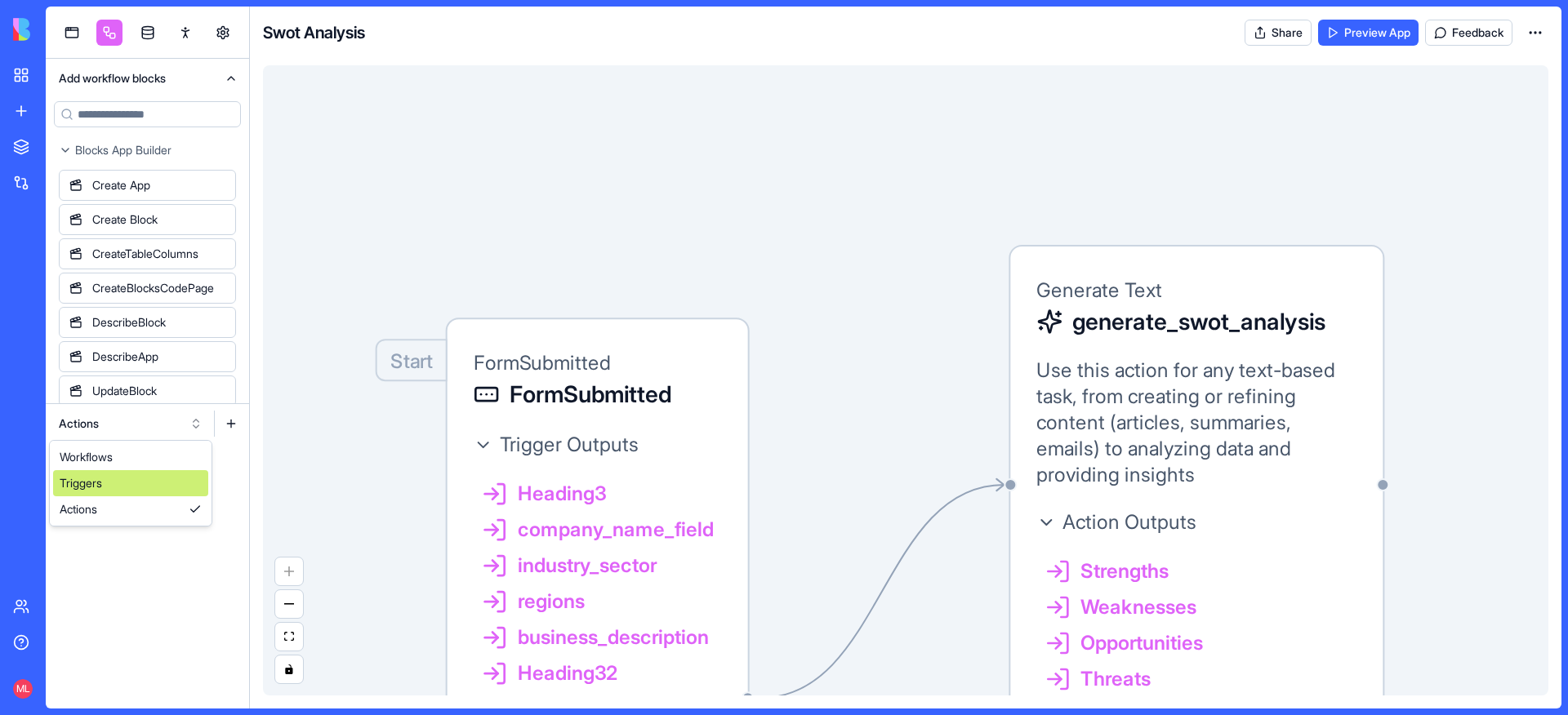 click on "Triggers" at bounding box center [131, 483] 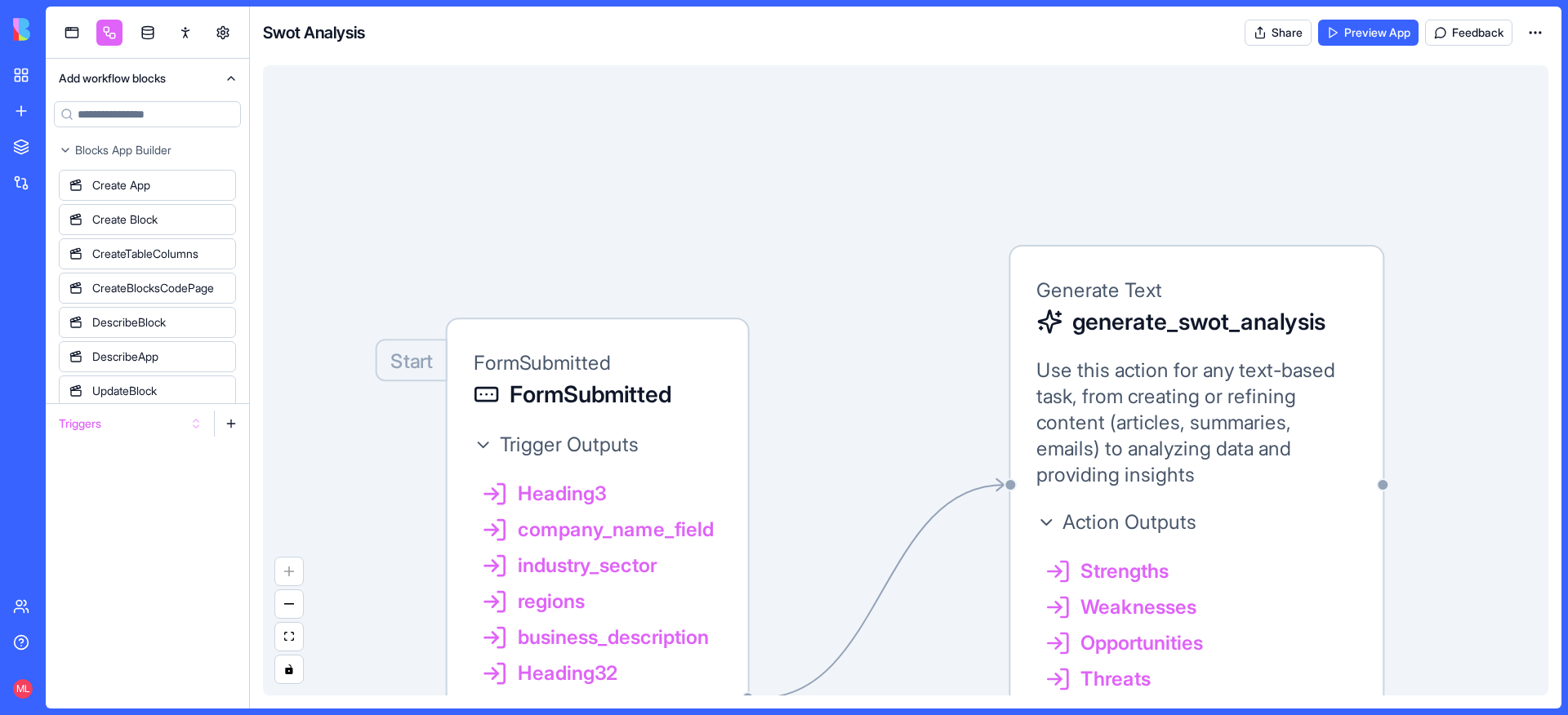 click on "Triggers" at bounding box center (131, 424) 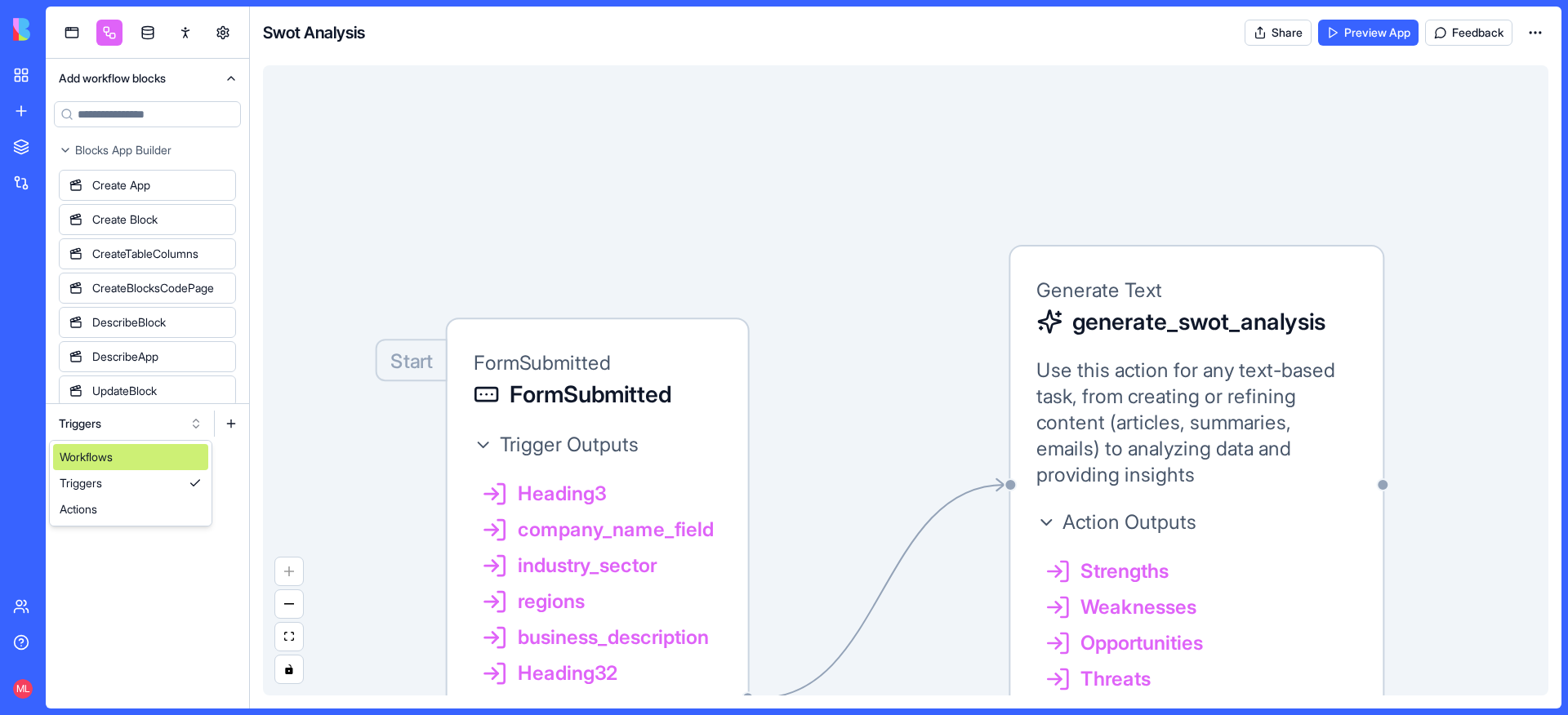 click on "Workflows" at bounding box center (131, 457) 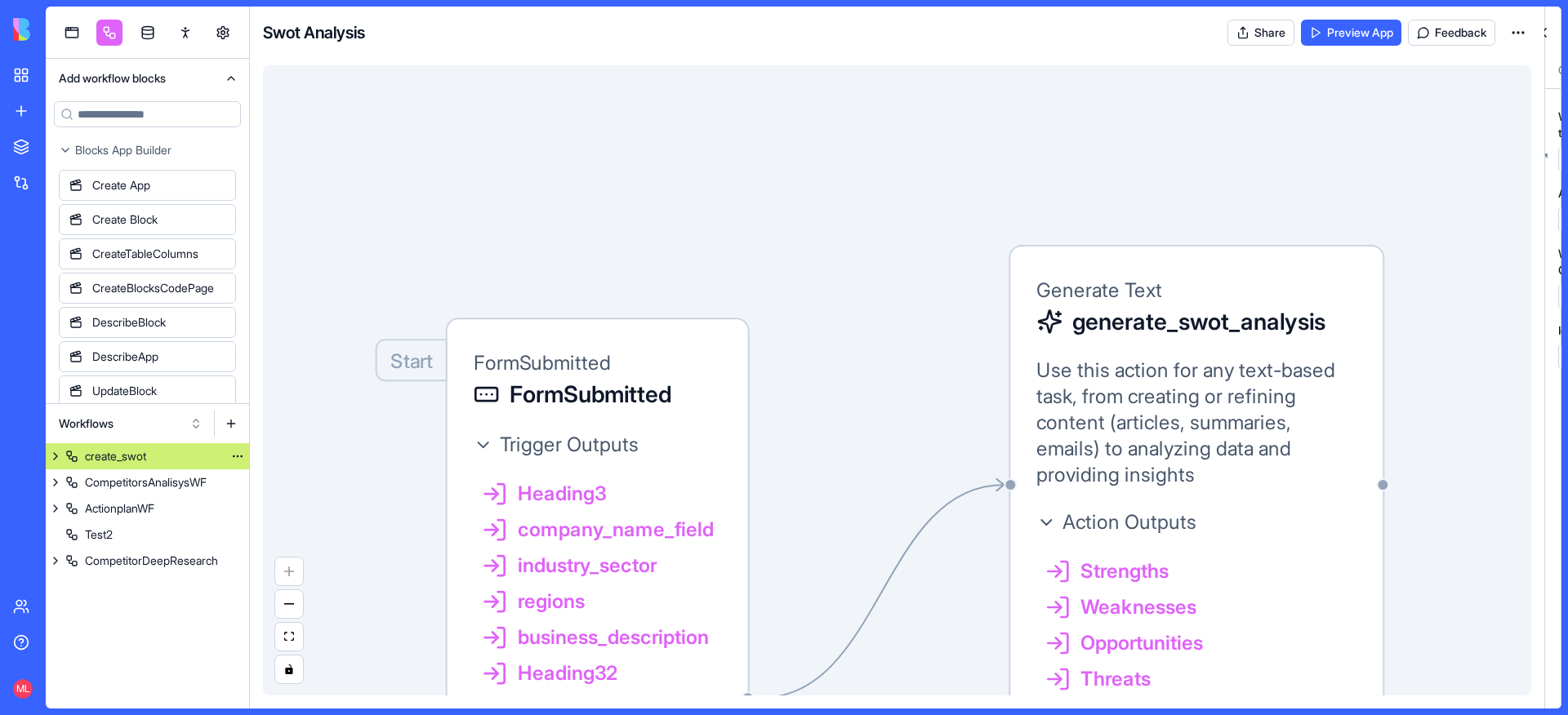 click on "create_swot" at bounding box center (147, 456) 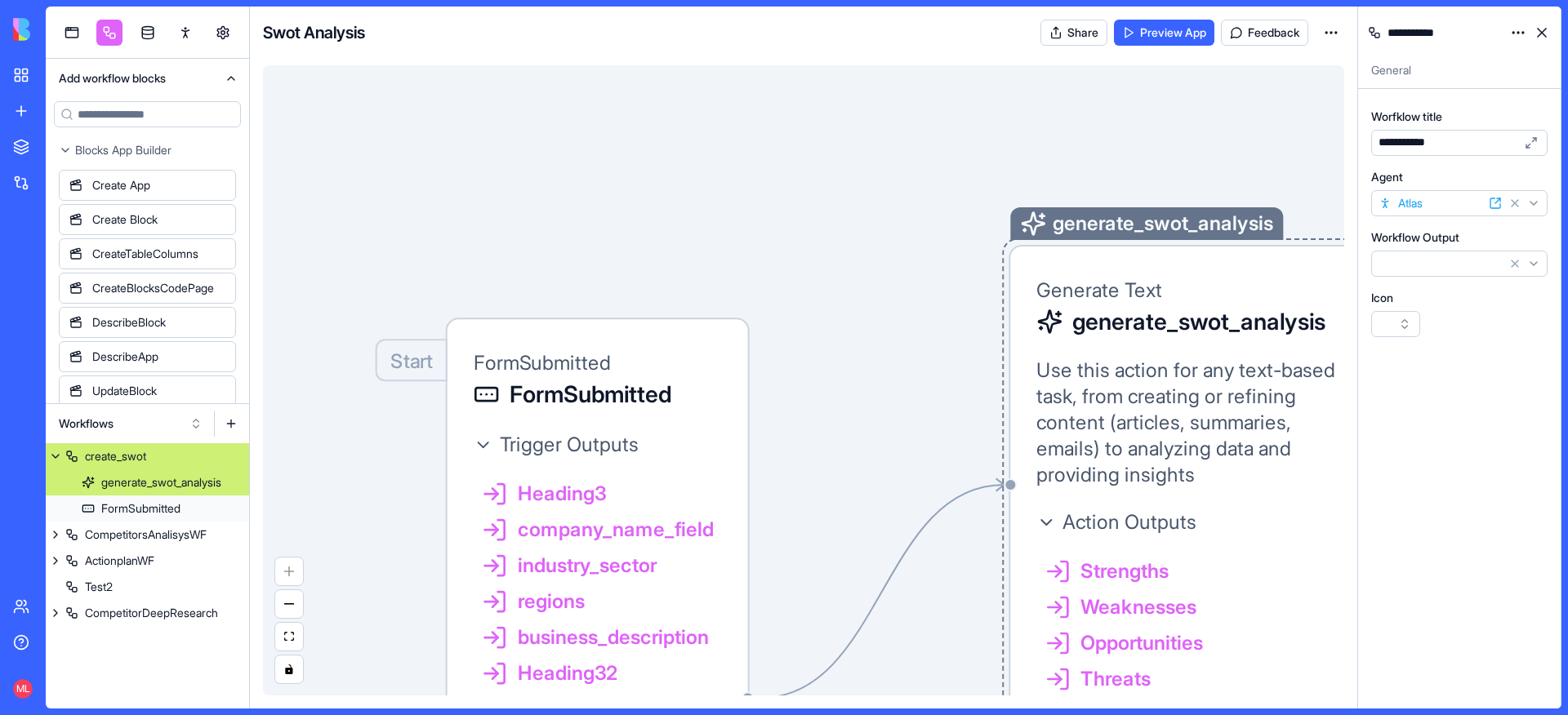 click on "Use this action for any text-based task, from creating or refining content (articles, summaries, emails) to analyzing data and providing insights" at bounding box center (1196, 423) 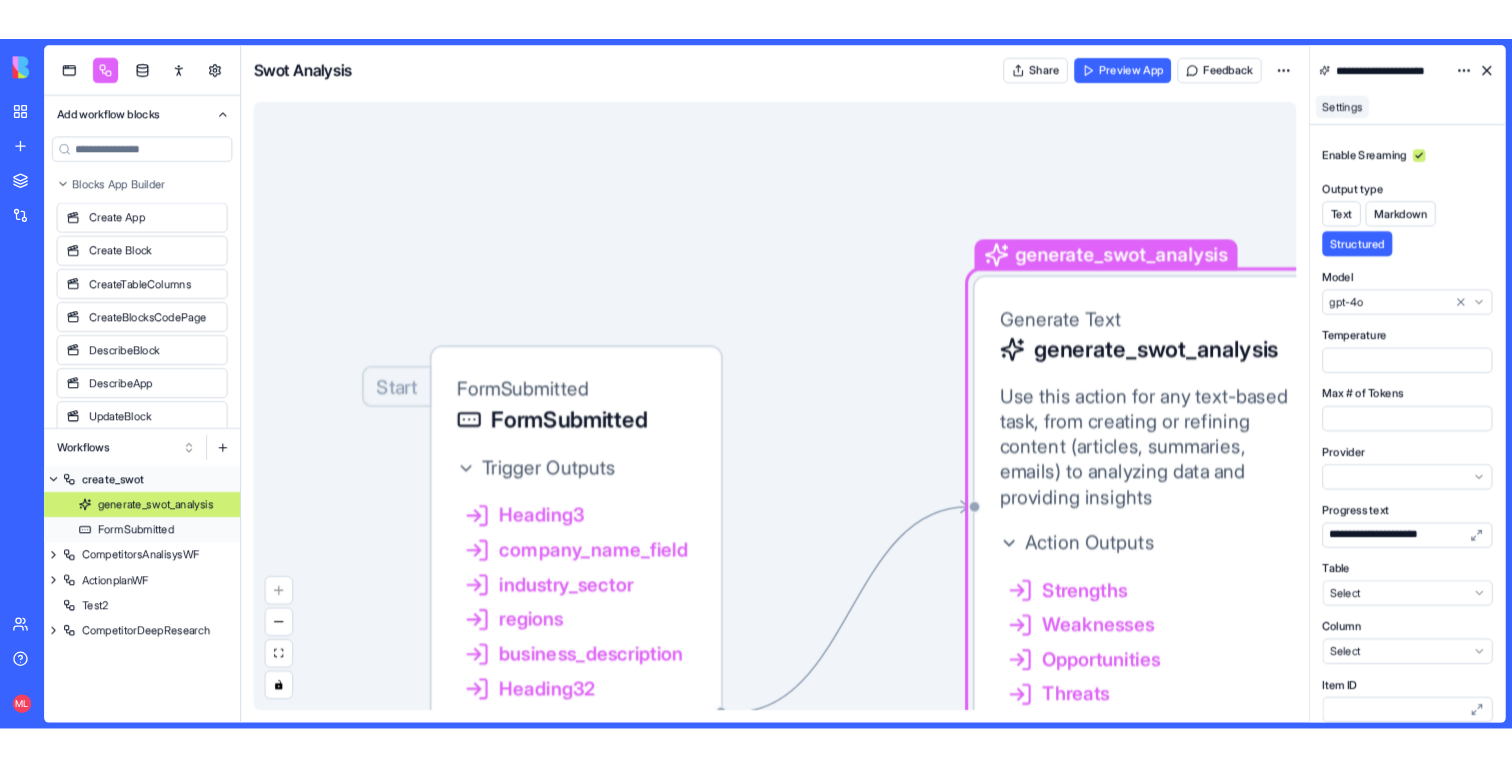 scroll, scrollTop: 0, scrollLeft: 0, axis: both 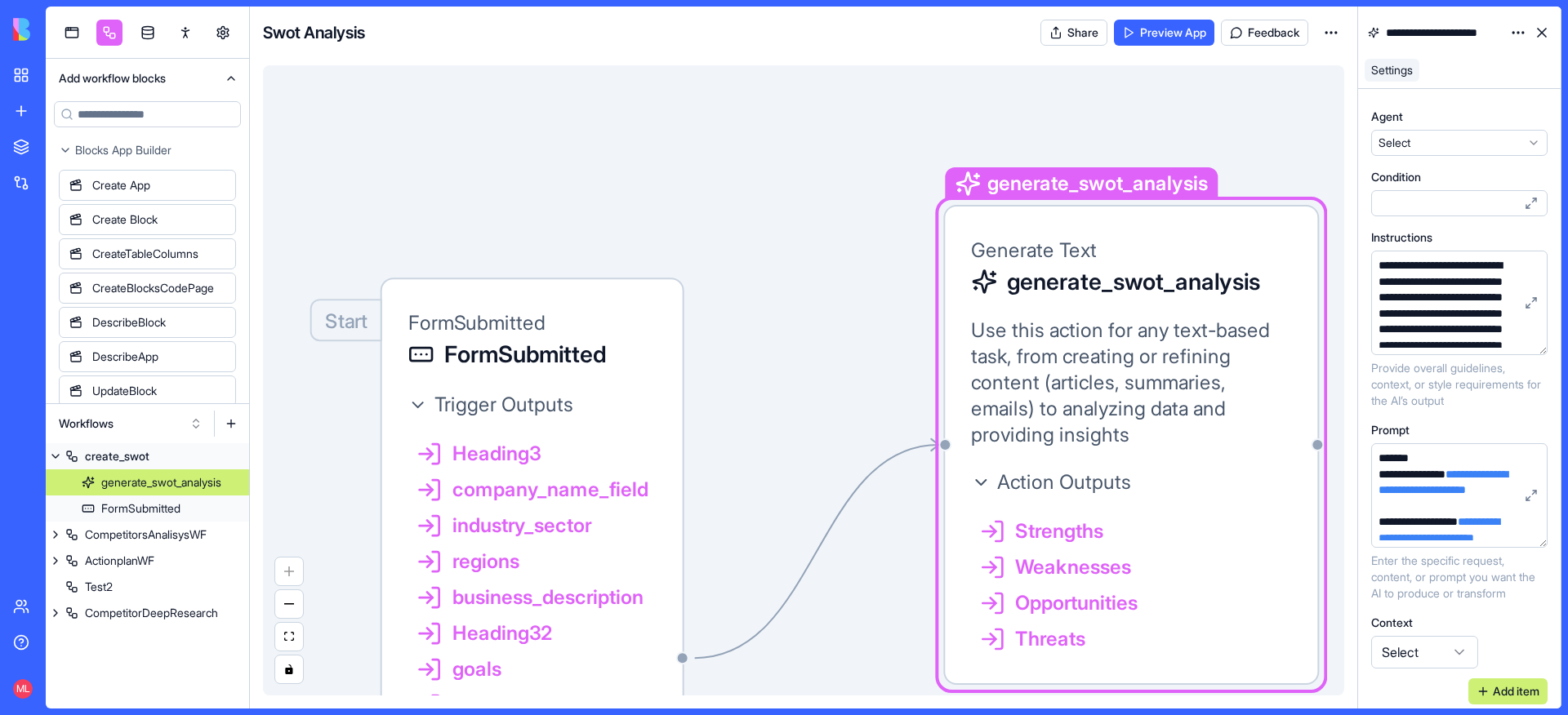 click on "My Apps New App
To pick up a draggable item, press the space bar.
While dragging, use the arrow keys to move the item.
Press space again to drop the item in its new position, or press escape to cancel.
Marketplace Integrations Team Help ML Add workflow blocks Blocks App Builder Create App Create Block CreateTableColumns CreateBlocksCodePage DescribeBlock DescribeApp UpdateBlock CompileApp GetAppTypesCode CreateBlocksTable GenerateAppCode CreateBlocksPages CreateTables UpdateApp GenerateAppCoverImage IsNewApp DeletePage UpdatePage GetAppIntegrations ImplementApp EditTableColumns CreateRoles AI Blocks Generate Text Generate Image Summarize Text Execute Tool Web Search Scrape LinkedInProfile Edit Image LinkedInCompanyProfile Deep Research LinkedInProfilePicture SendAgentChatMessage SearchAndScrape LeadResearch CompanyProfilePicture Nop AgentCall SpeechToText TextToSpeech TextToPdf Databases App Data Insert App Data Update One AppDataGetAll App Data Get One AppDataInsertMany Triggers App Action" at bounding box center [784, 358] 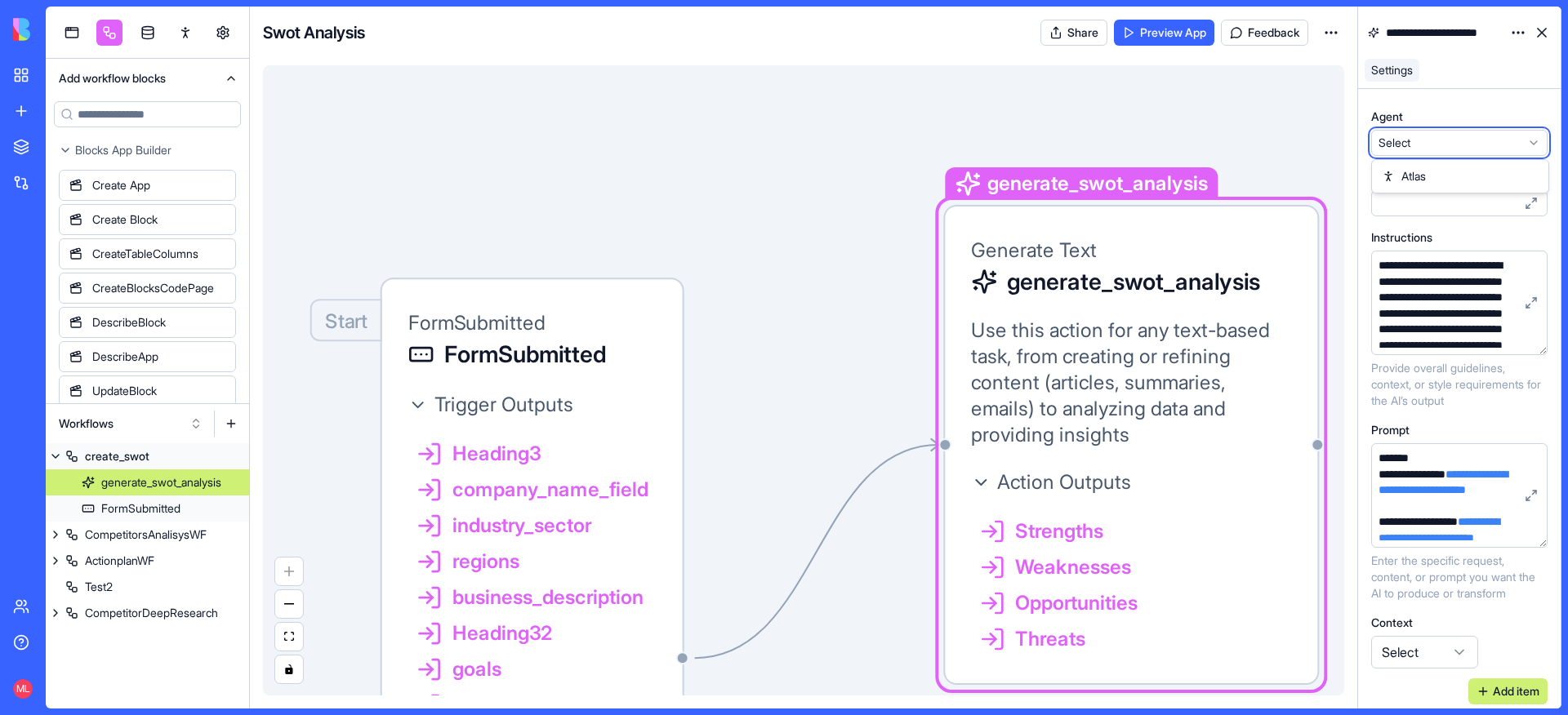 click on "My Apps New App
To pick up a draggable item, press the space bar.
While dragging, use the arrow keys to move the item.
Press space again to drop the item in its new position, or press escape to cancel.
Marketplace Integrations Team Help ML Add workflow blocks Blocks App Builder Create App Create Block CreateTableColumns CreateBlocksCodePage DescribeBlock DescribeApp UpdateBlock CompileApp GetAppTypesCode CreateBlocksTable GenerateAppCode CreateBlocksPages CreateTables UpdateApp GenerateAppCoverImage IsNewApp DeletePage UpdatePage GetAppIntegrations ImplementApp EditTableColumns CreateRoles AI Blocks Generate Text Generate Image Summarize Text Execute Tool Web Search Scrape LinkedInProfile Edit Image LinkedInCompanyProfile Deep Research LinkedInProfilePicture SendAgentChatMessage SearchAndScrape LeadResearch CompanyProfilePicture Nop AgentCall SpeechToText TextToSpeech TextToPdf Databases App Data Insert App Data Update One AppDataGetAll App Data Get One AppDataInsertMany Triggers App Action" at bounding box center [784, 358] 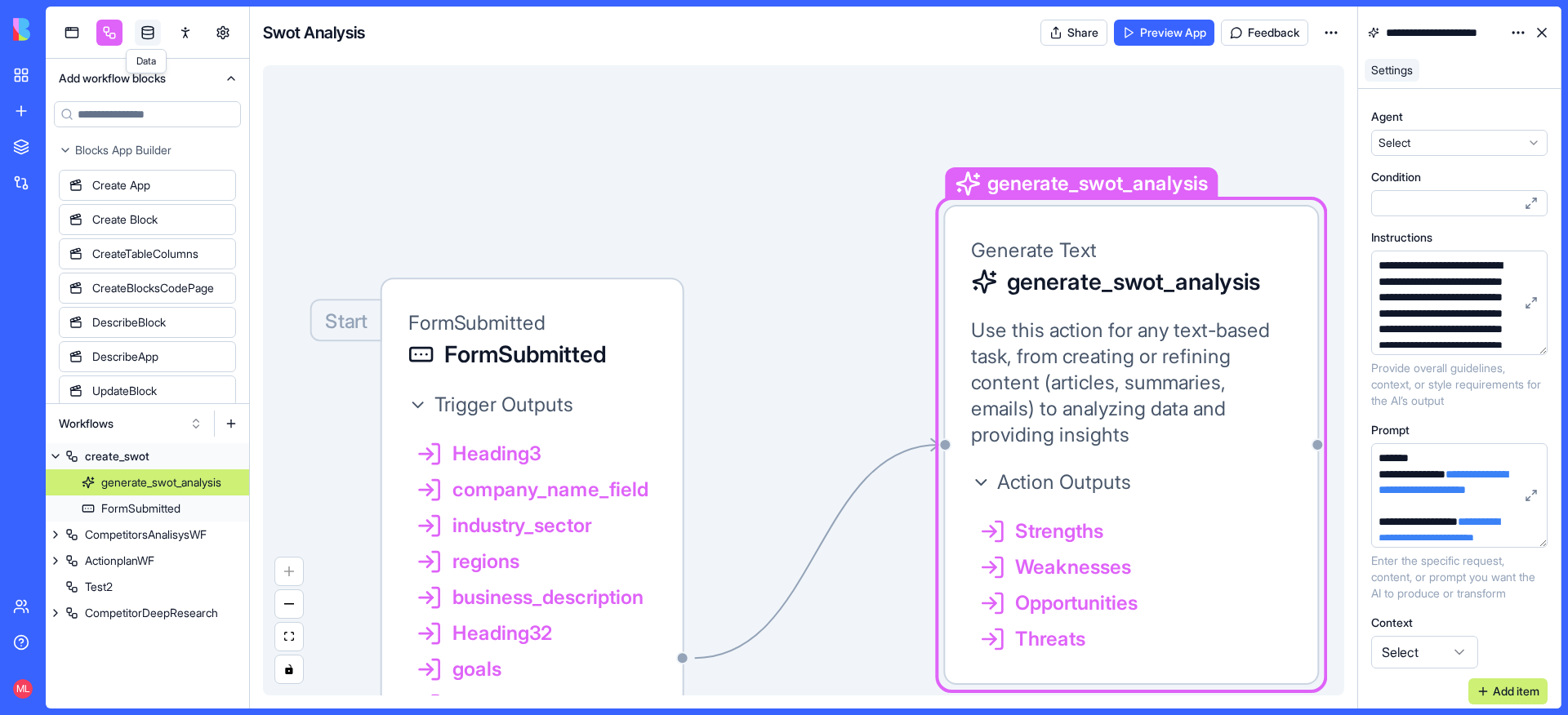 click at bounding box center (148, 33) 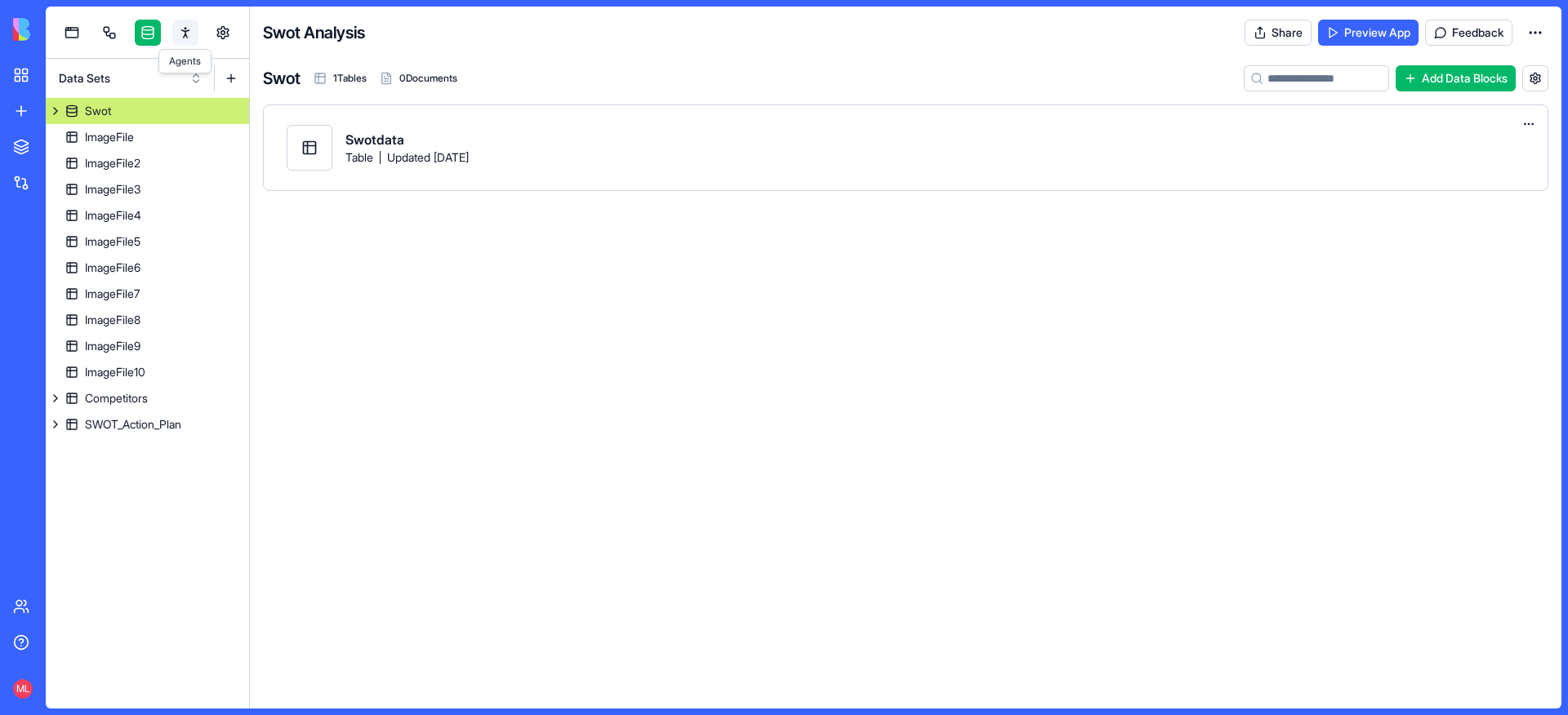 click at bounding box center (185, 33) 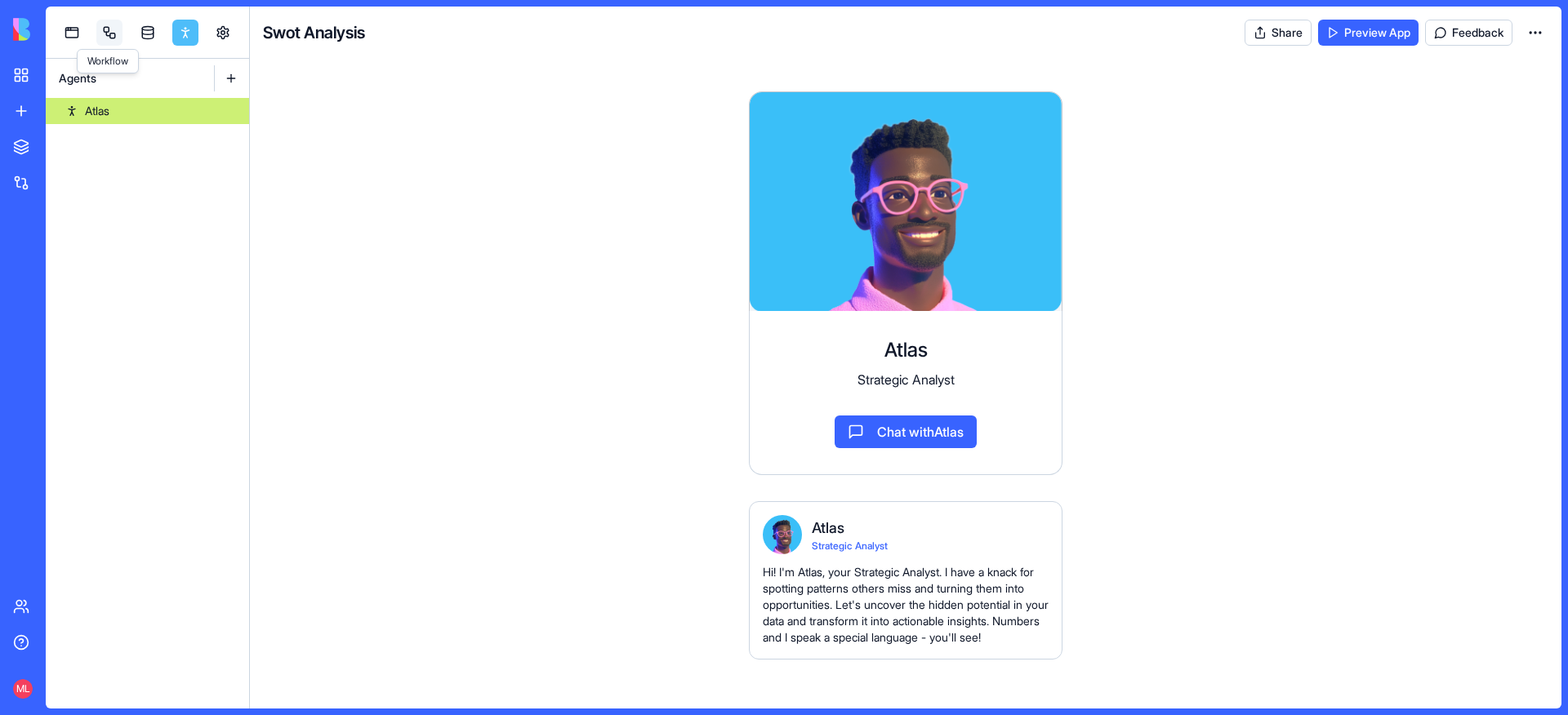 click at bounding box center [109, 33] 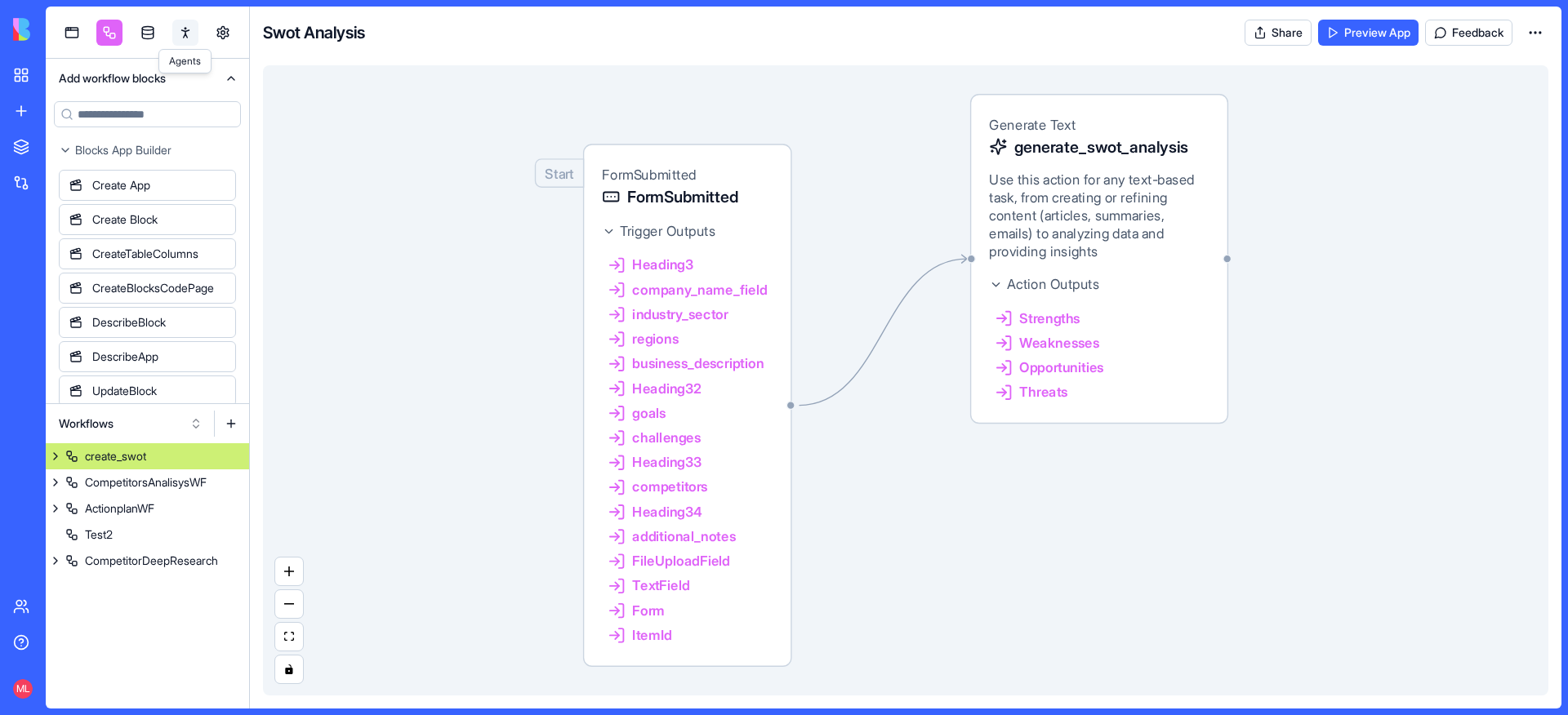 click at bounding box center [185, 33] 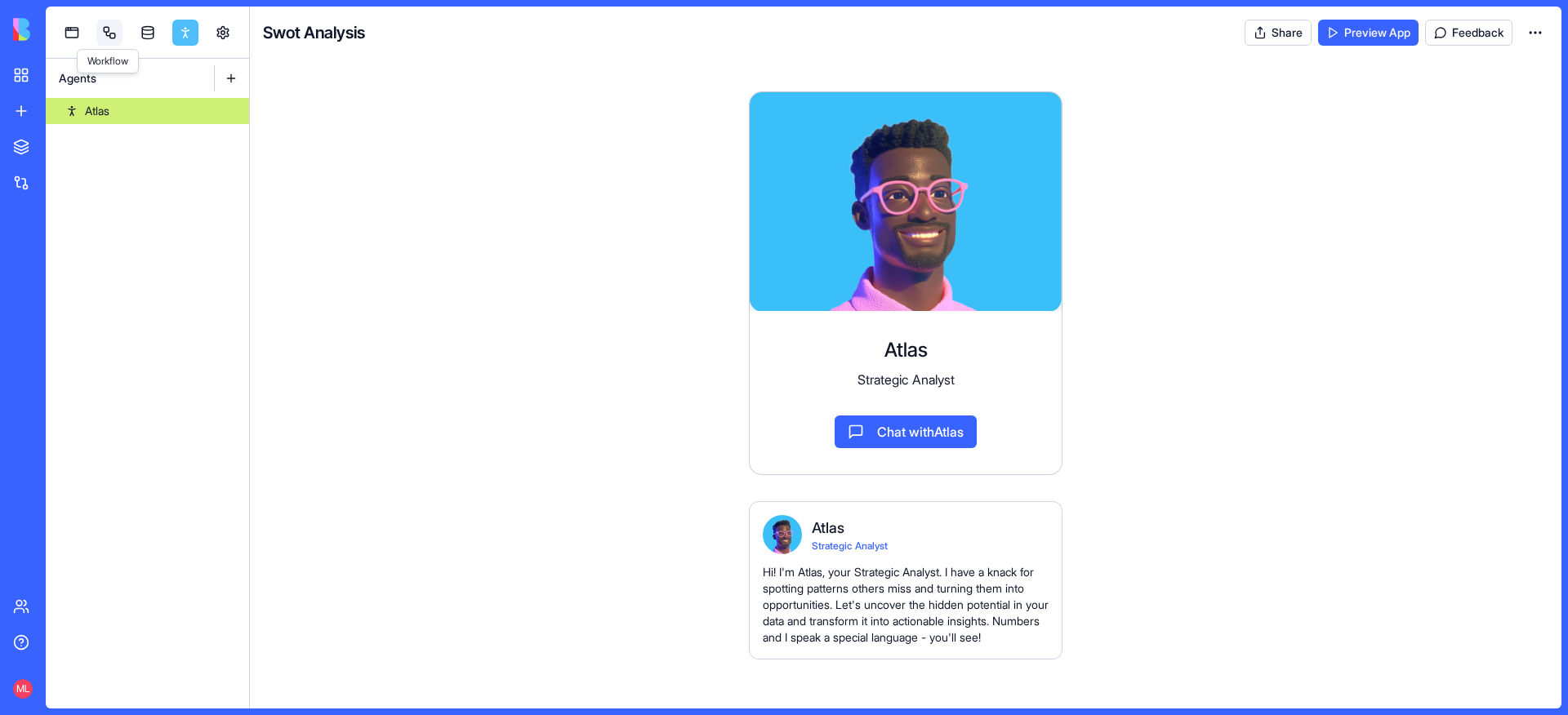click at bounding box center (109, 33) 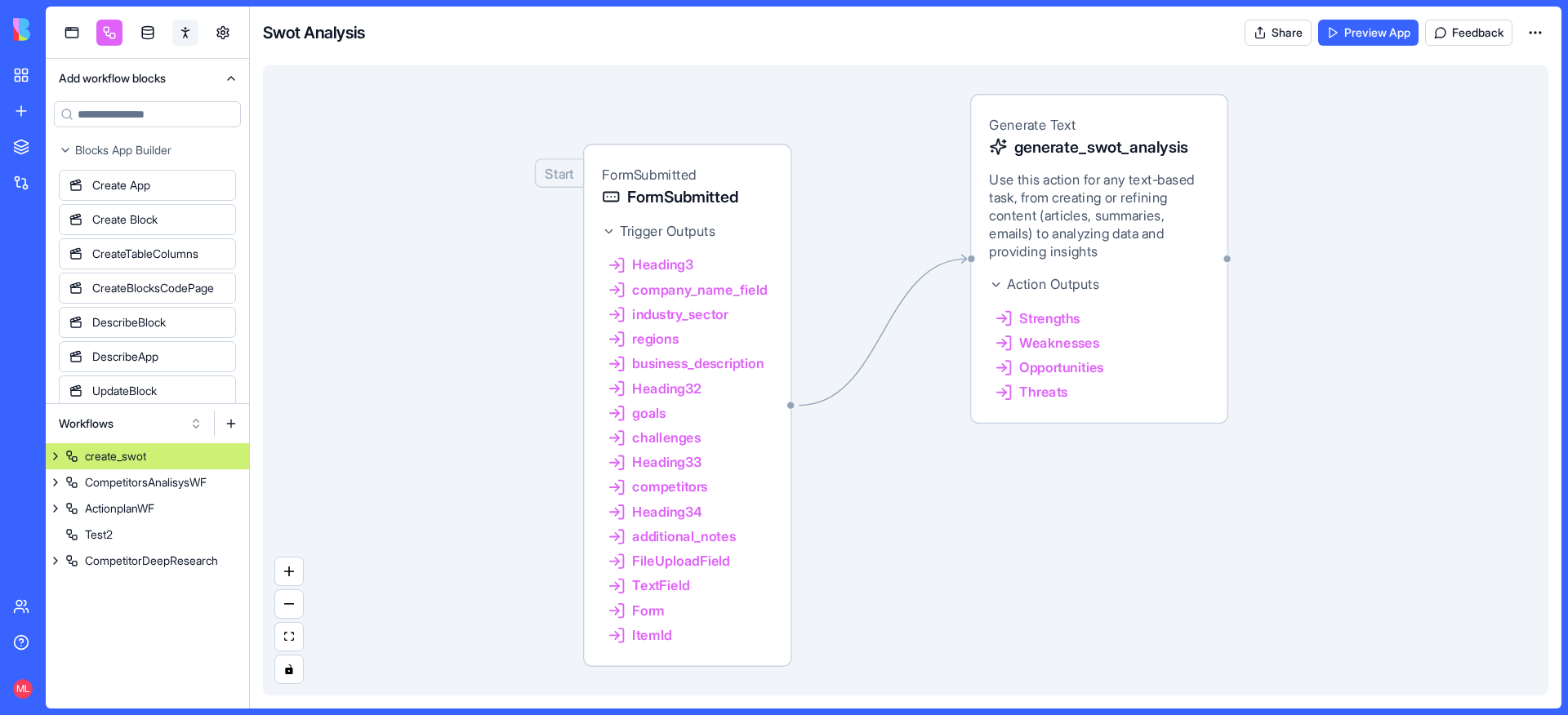 click at bounding box center [185, 33] 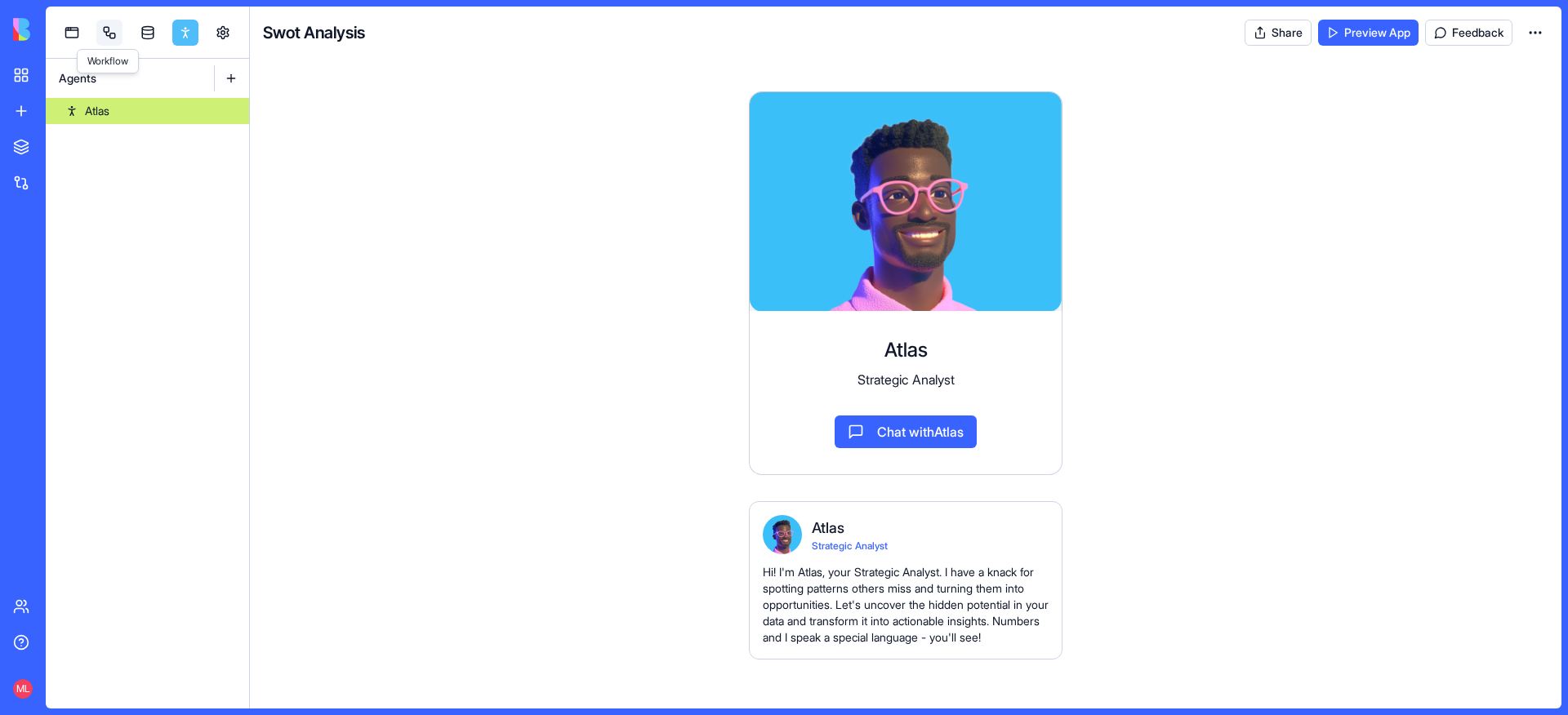 click at bounding box center (109, 33) 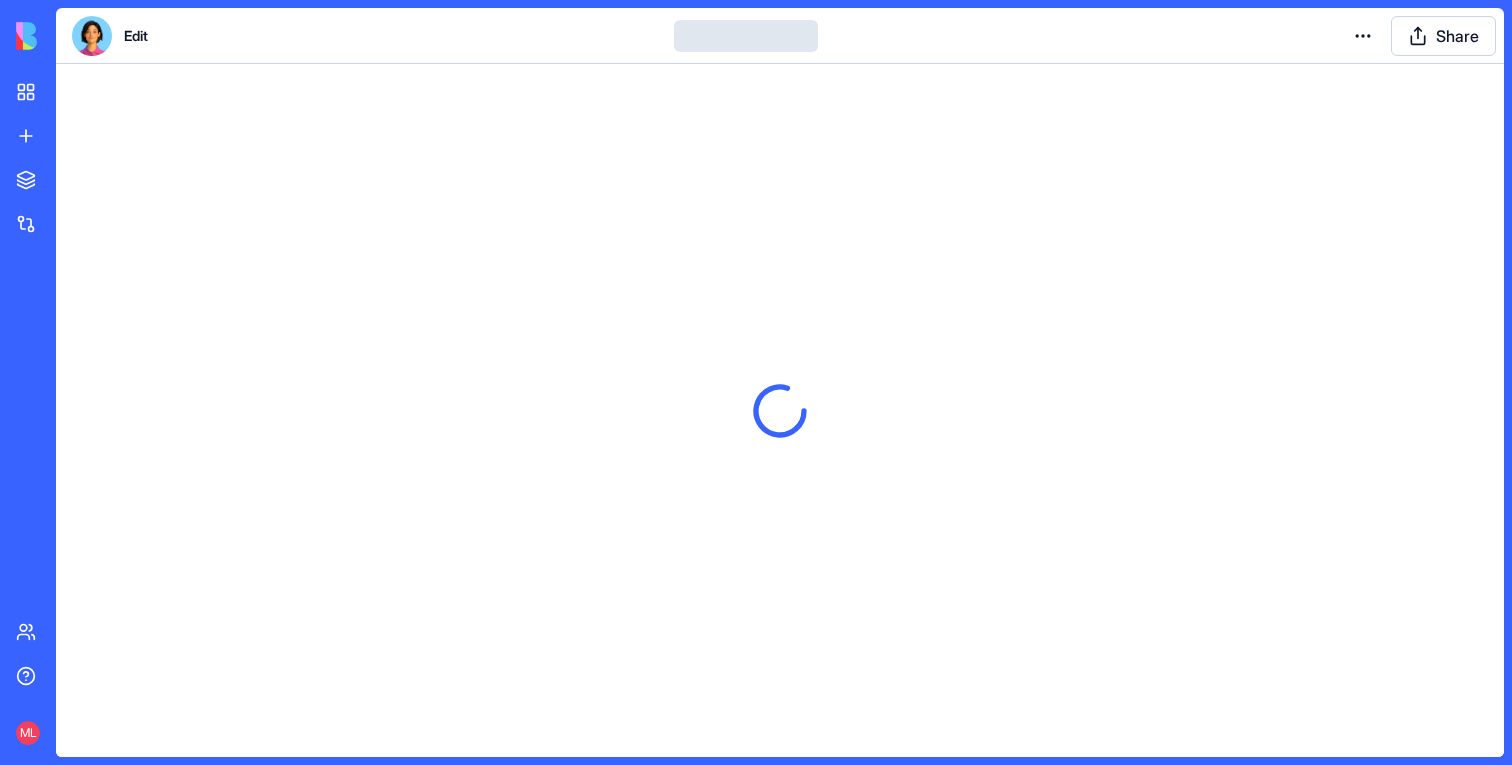 scroll, scrollTop: 0, scrollLeft: 0, axis: both 